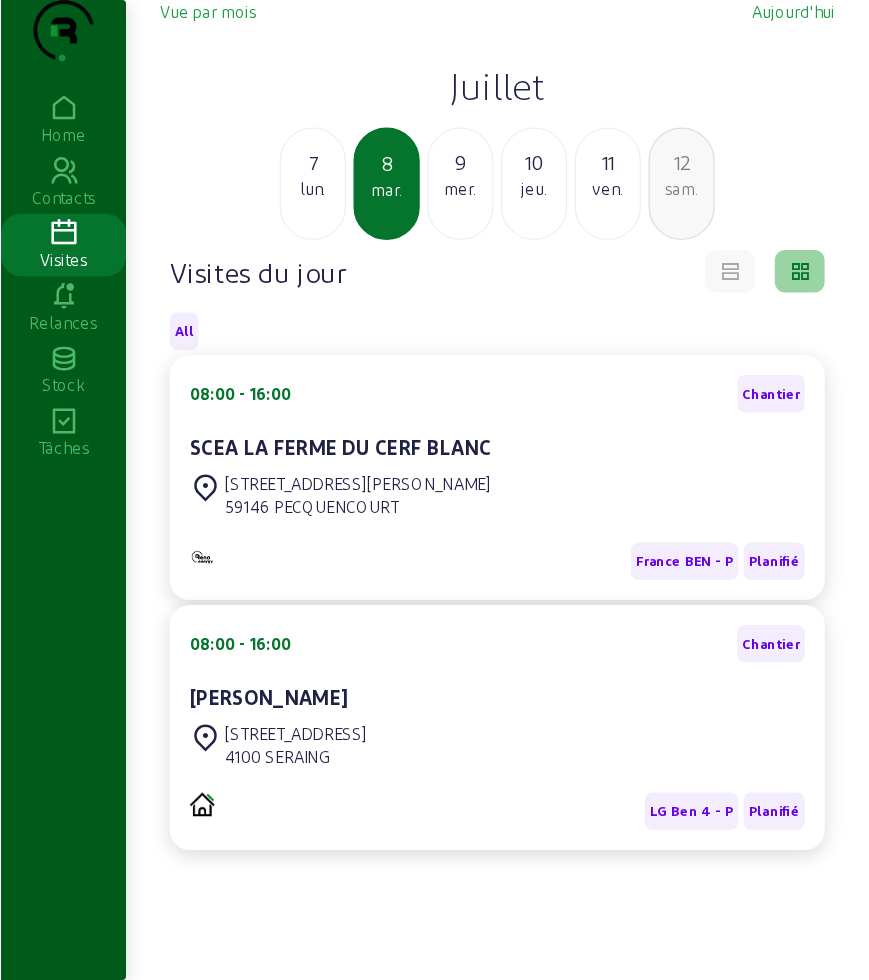 scroll, scrollTop: 0, scrollLeft: 0, axis: both 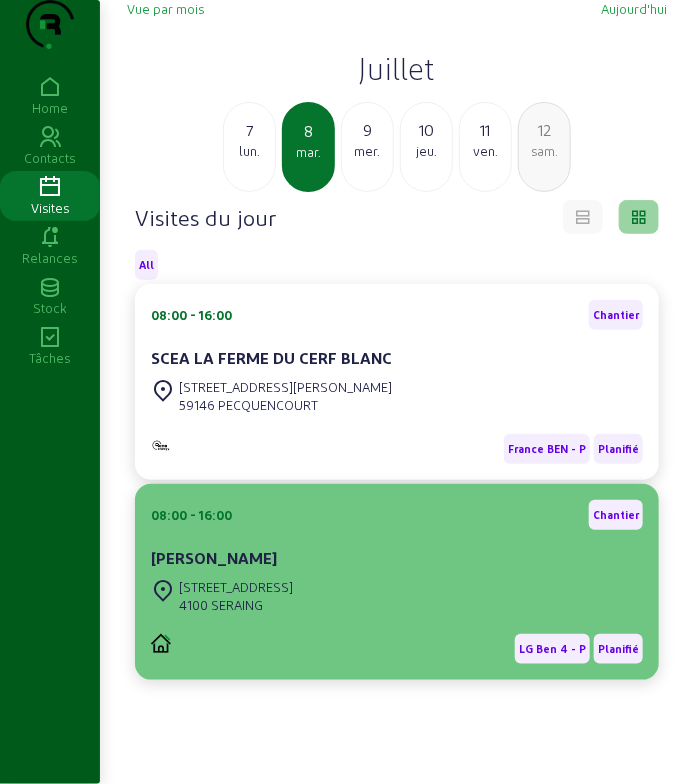 click on "[STREET_ADDRESS]" 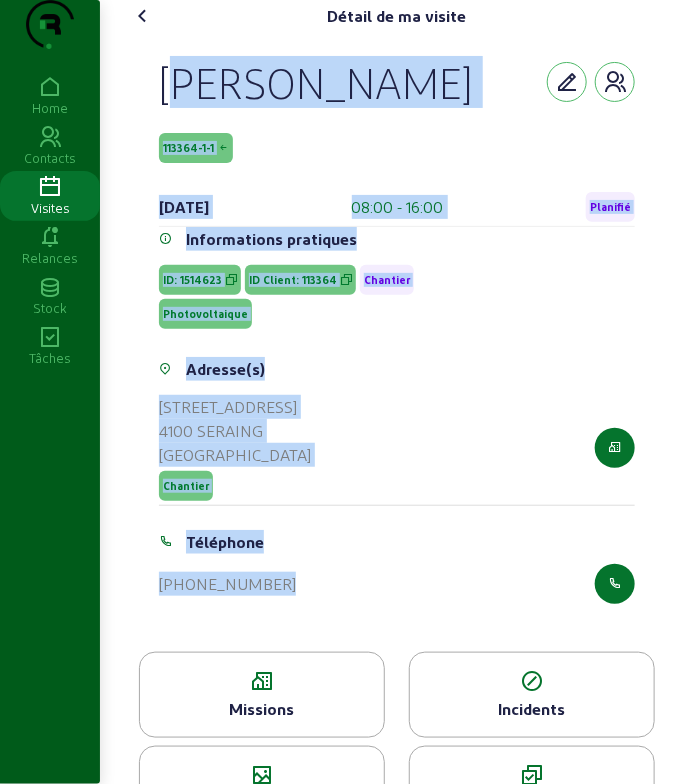 drag, startPoint x: 146, startPoint y: 101, endPoint x: 442, endPoint y: 615, distance: 593.13745 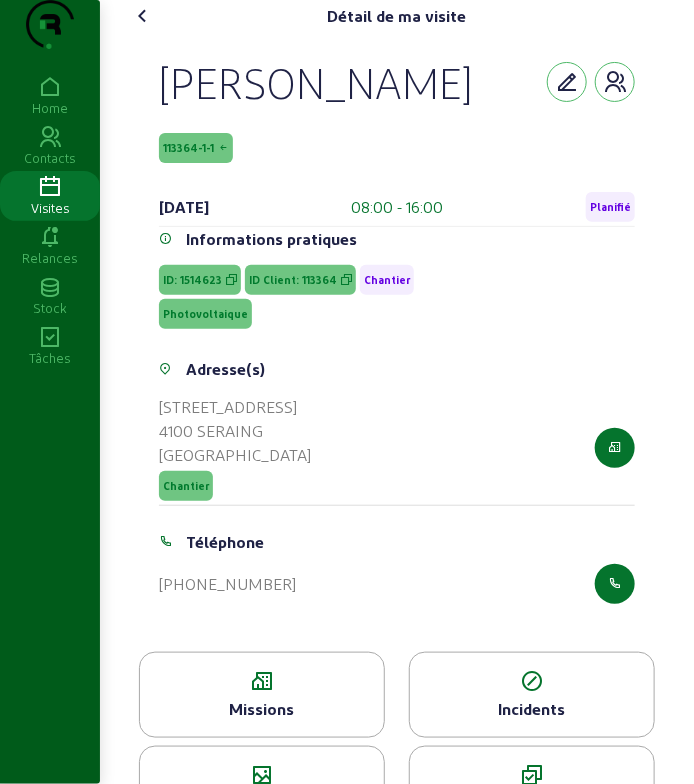 click on "Missions" 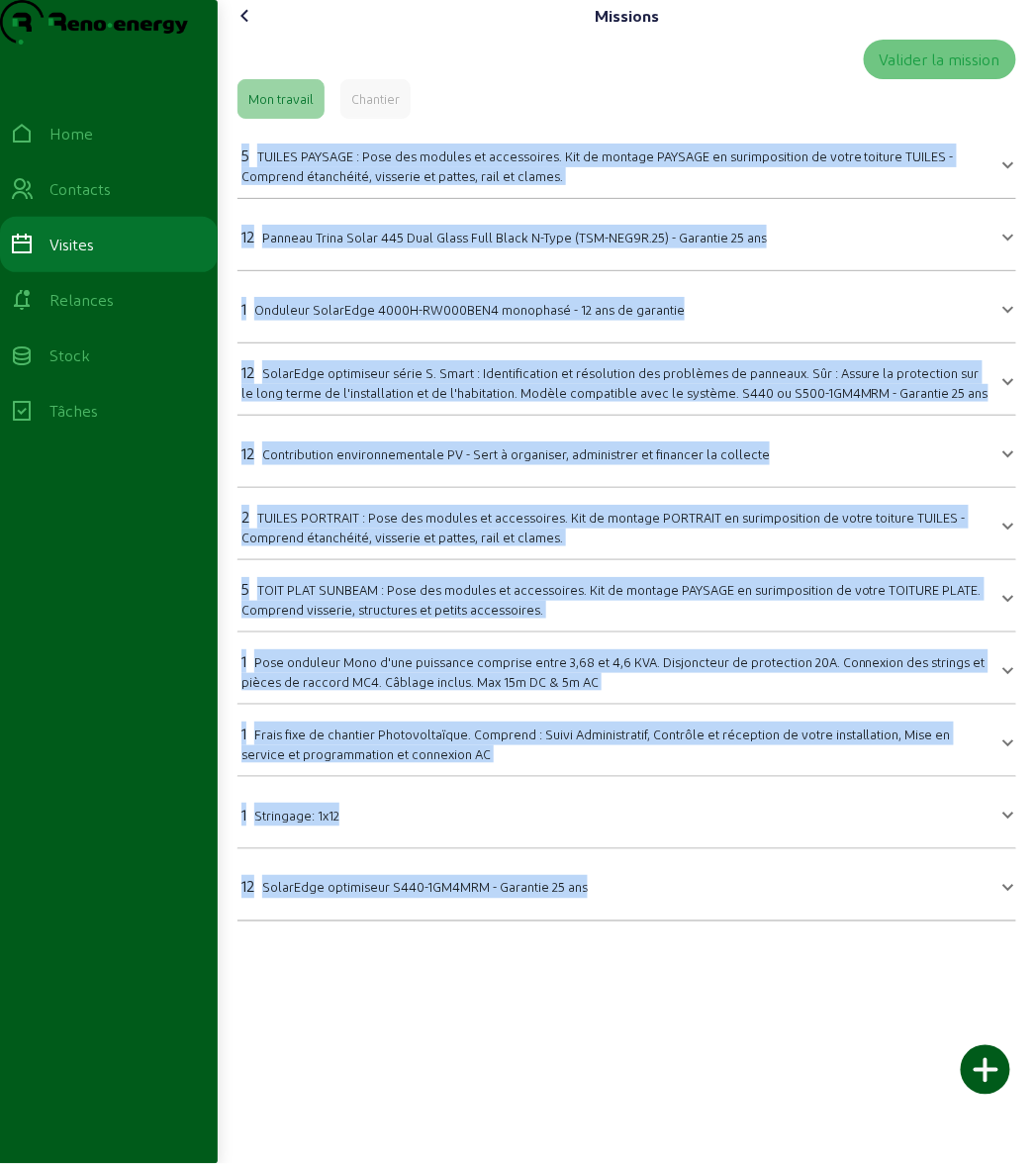 drag, startPoint x: 135, startPoint y: 209, endPoint x: 601, endPoint y: 982, distance: 902.599 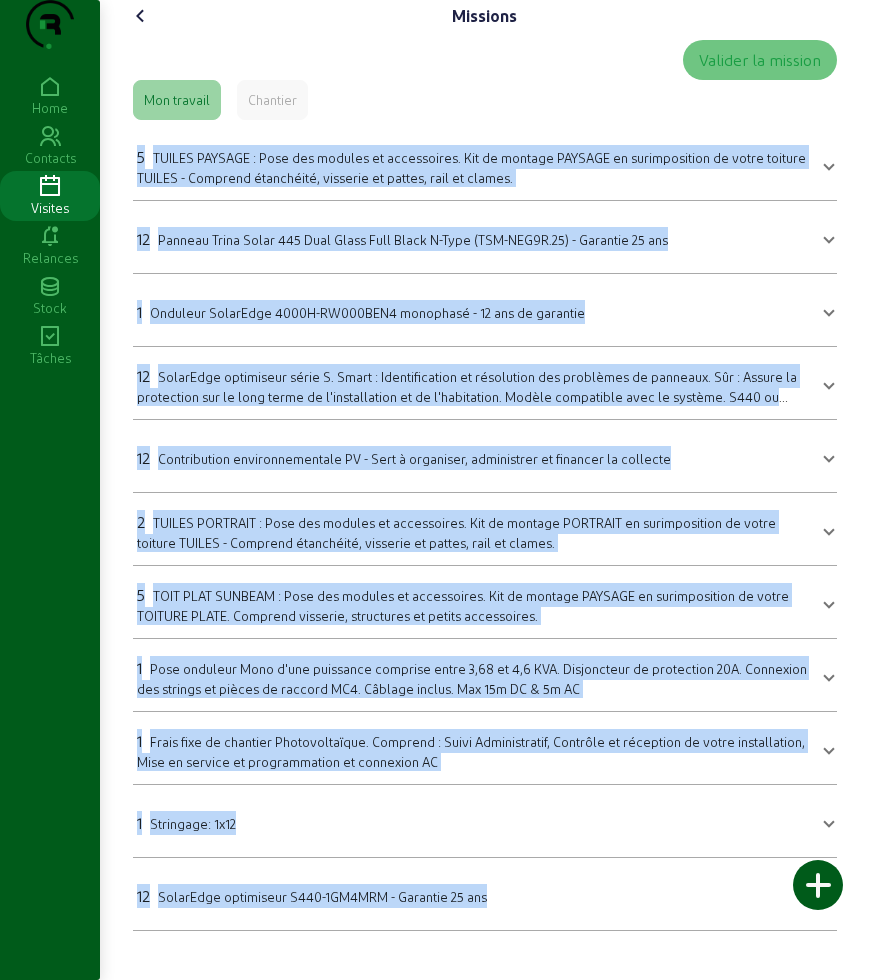 click 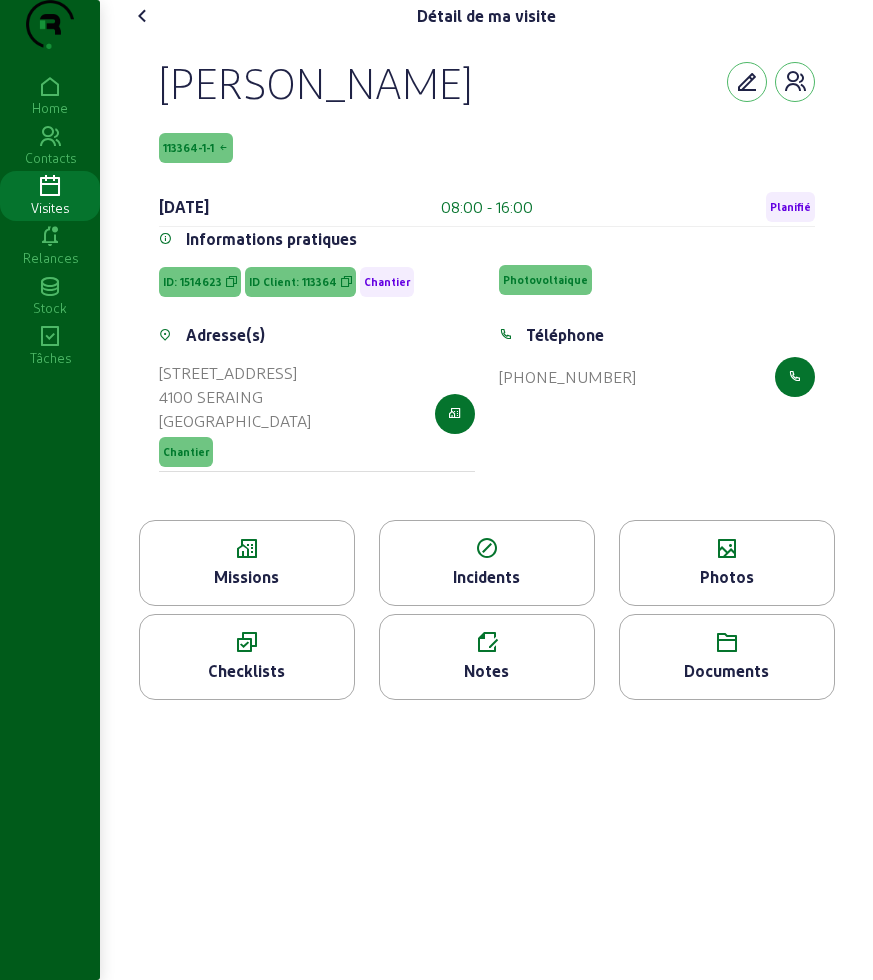 click on "Photos" 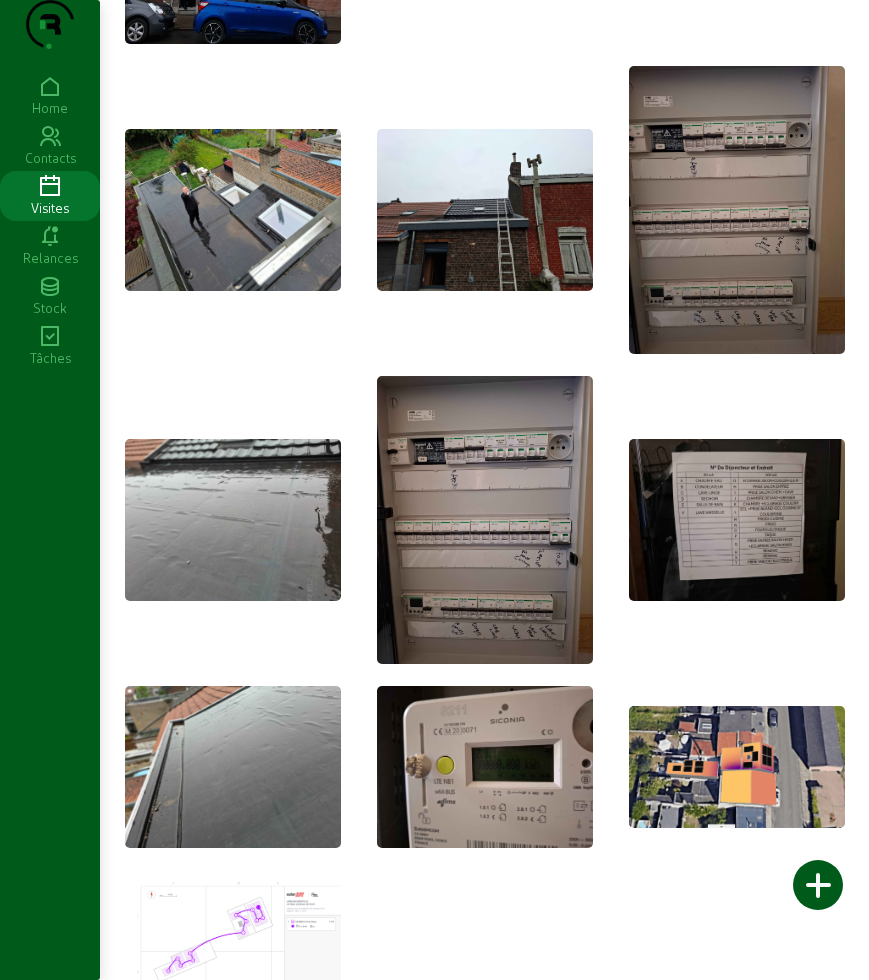 scroll, scrollTop: 375, scrollLeft: 0, axis: vertical 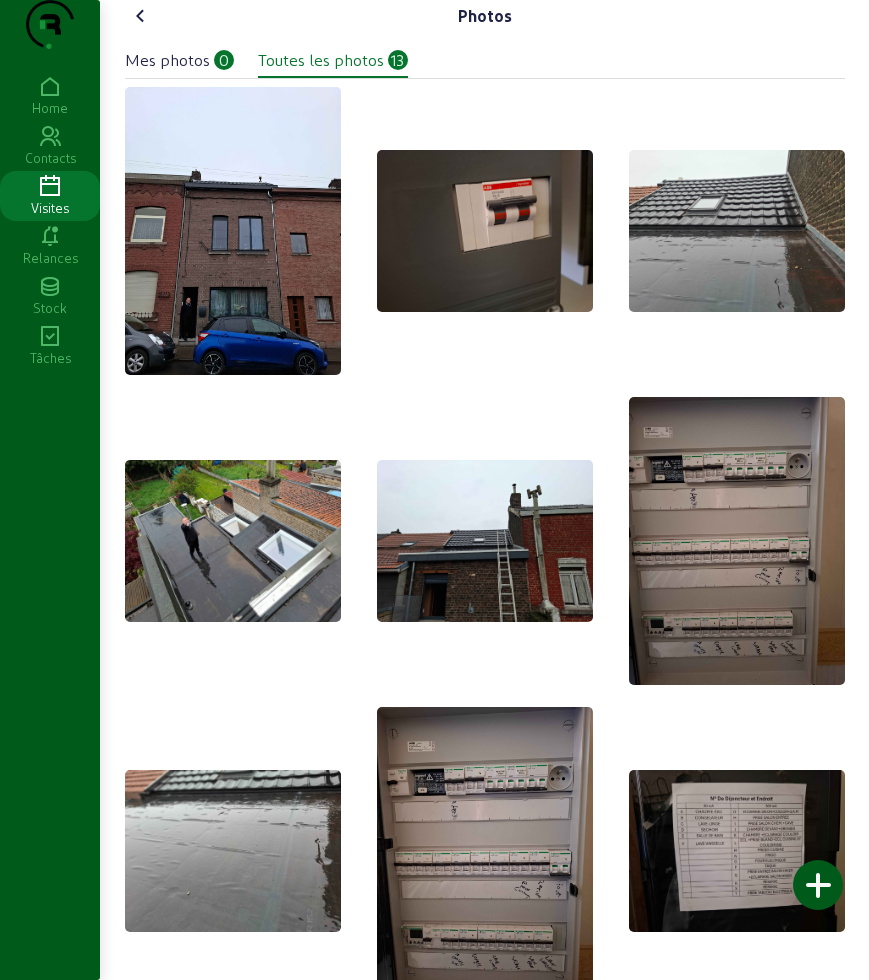 click 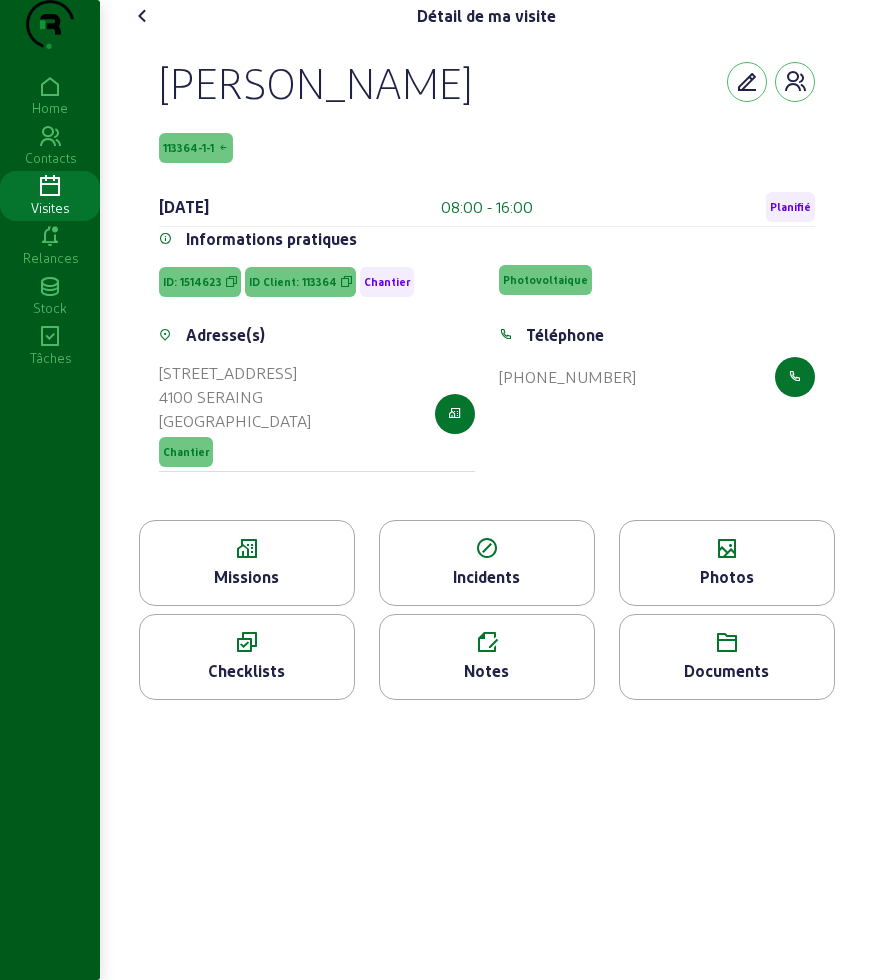 click on "Documents" 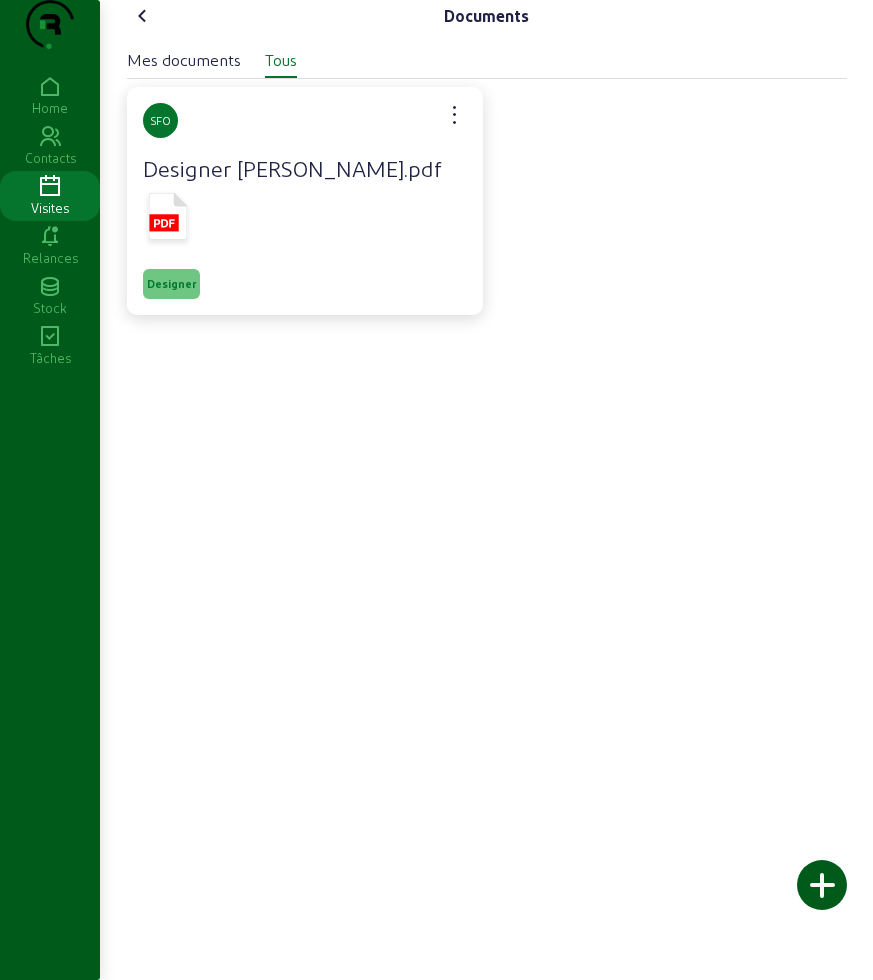 click 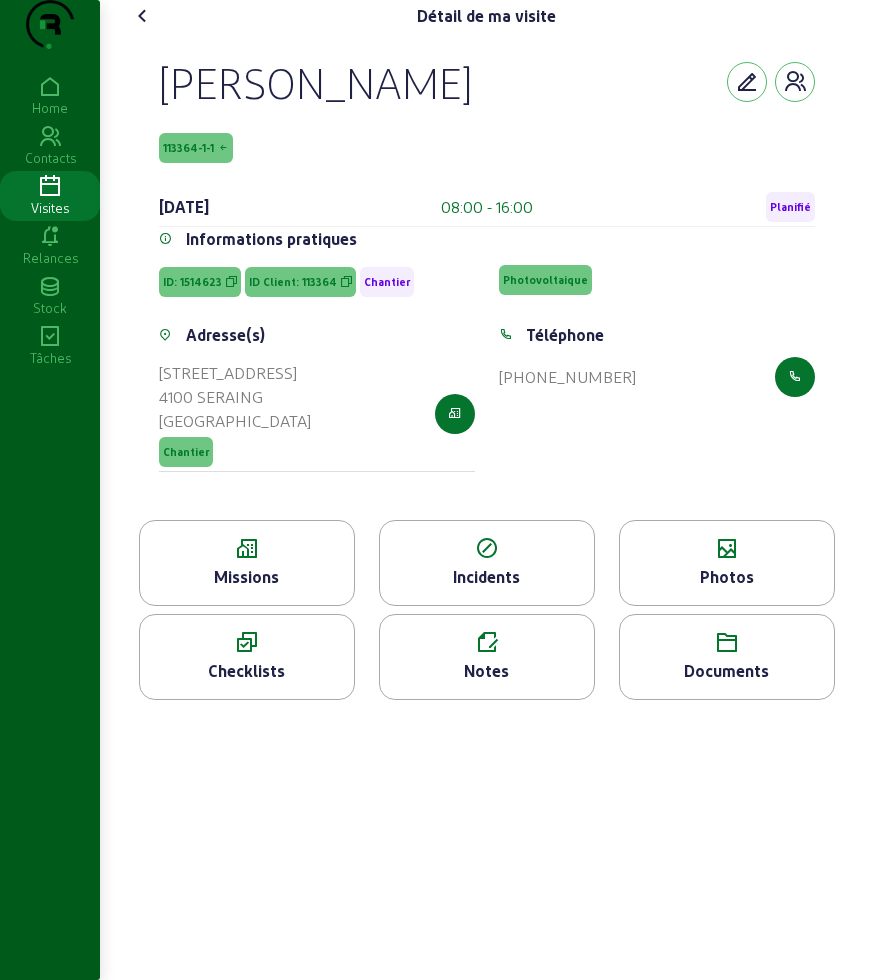 click 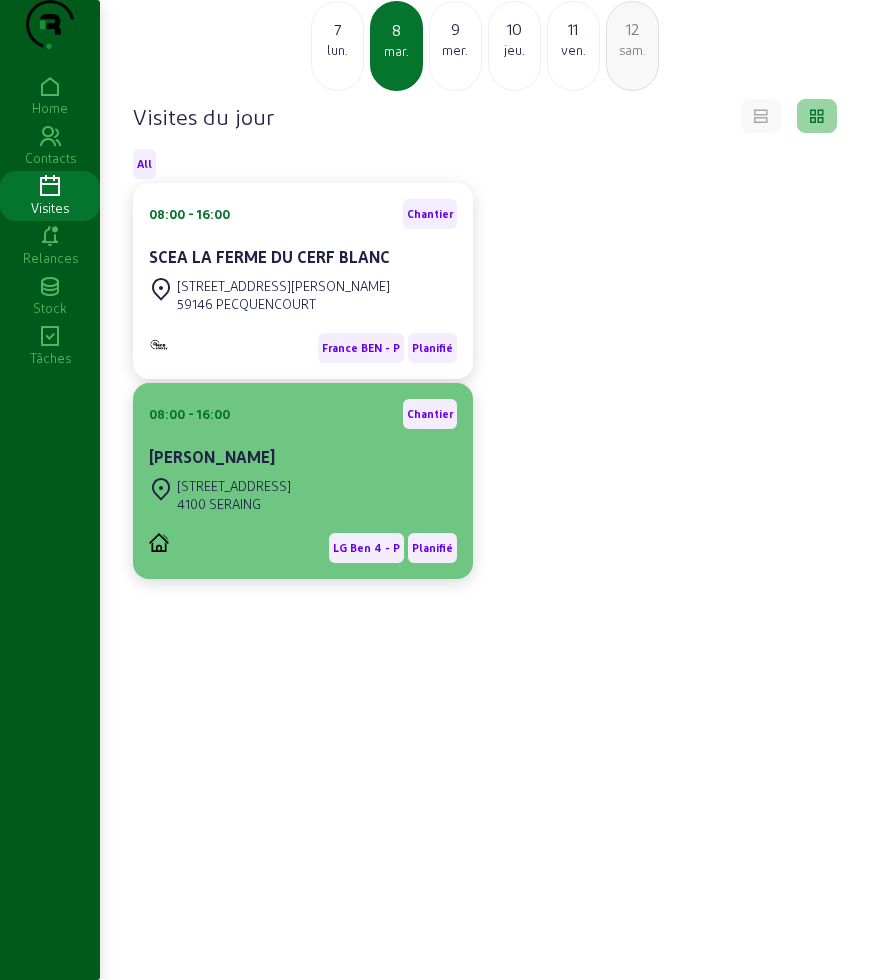scroll, scrollTop: 141, scrollLeft: 0, axis: vertical 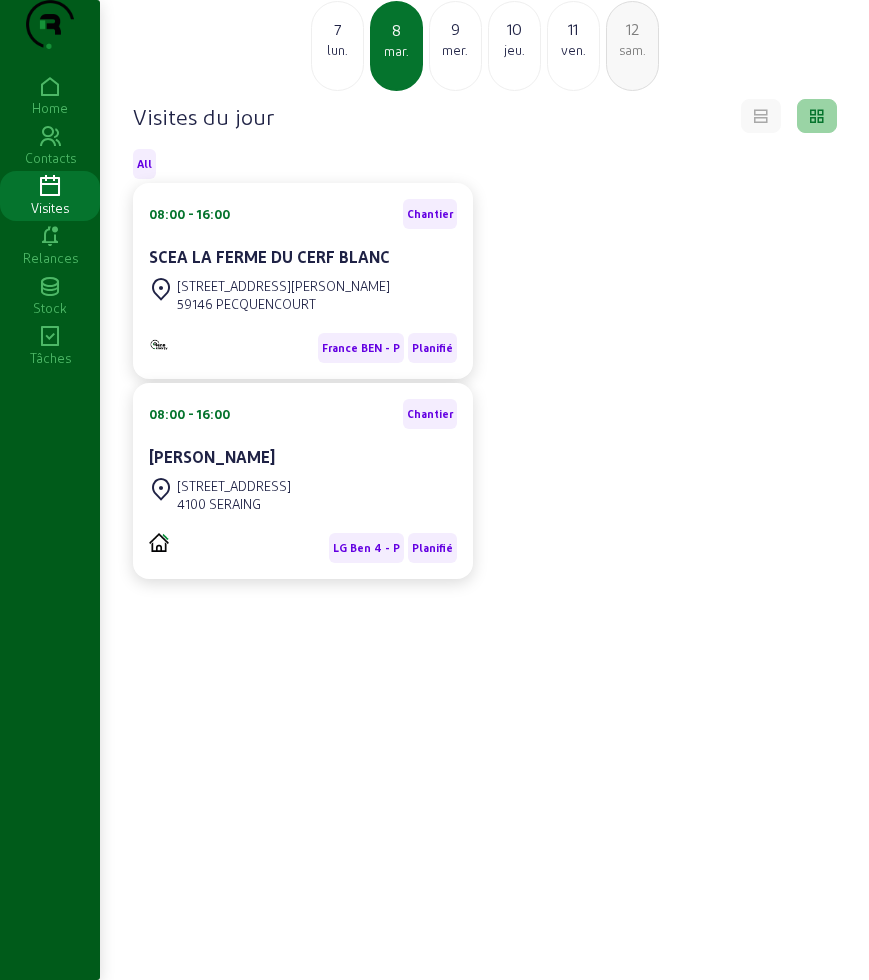 click on "lun." 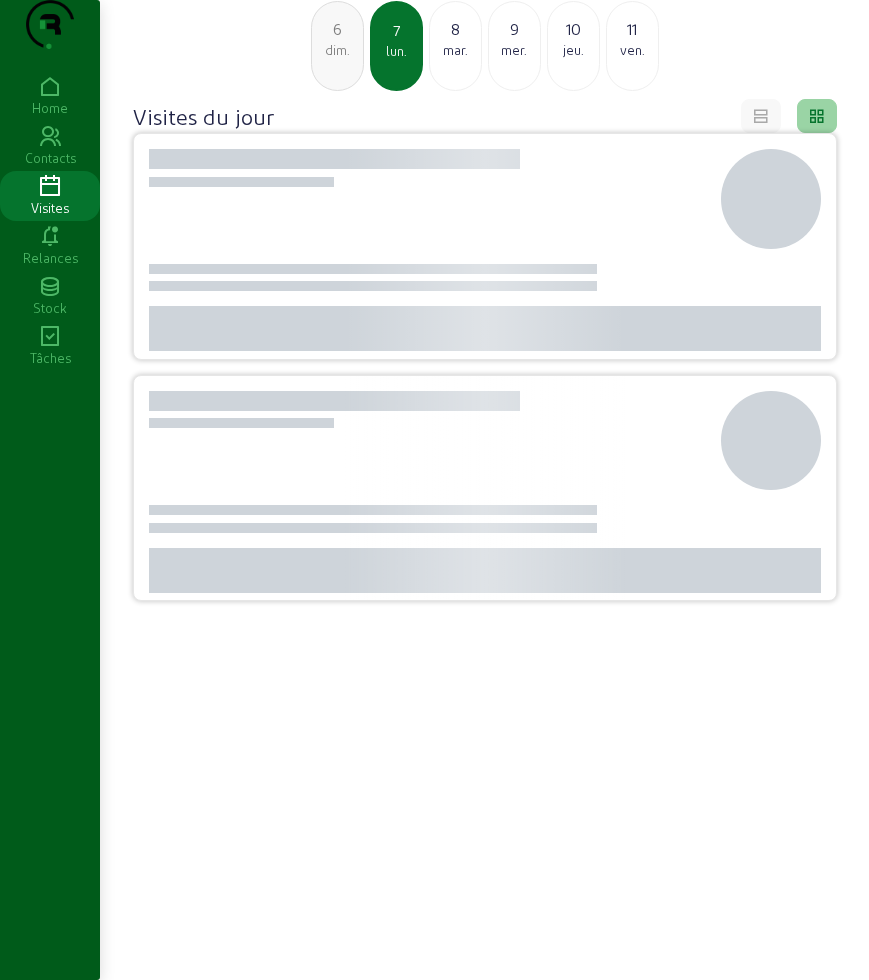 scroll, scrollTop: 0, scrollLeft: 0, axis: both 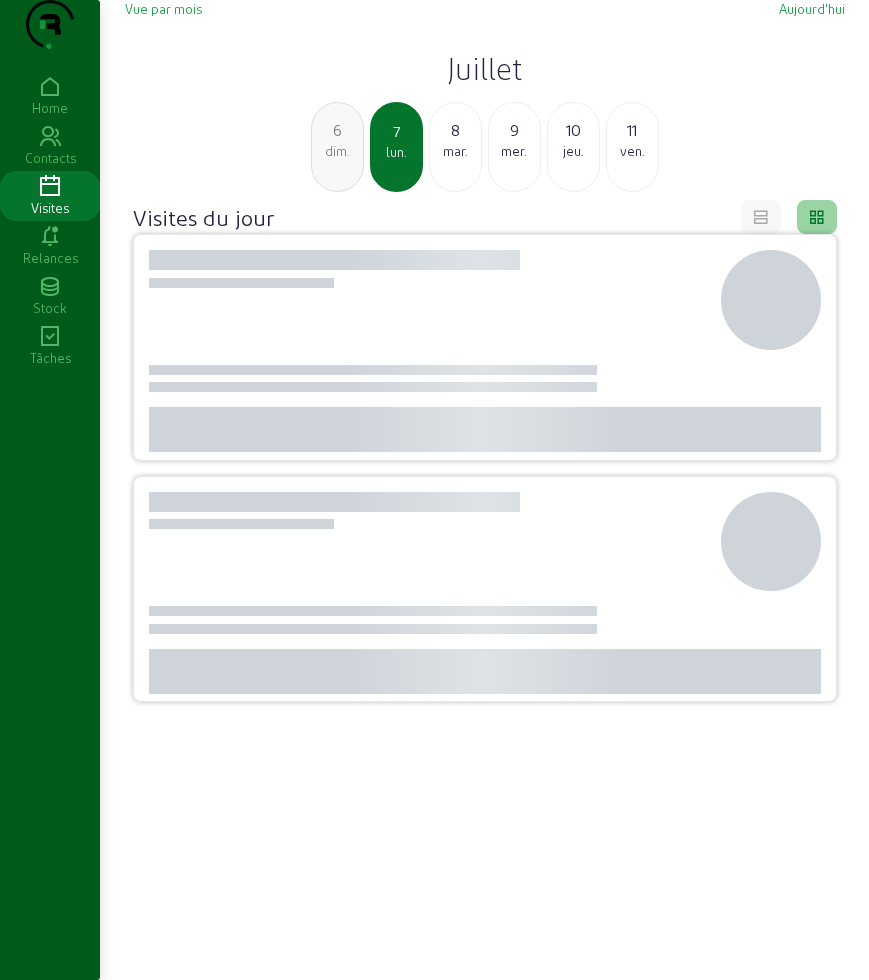 click on "Vue par mois   [DATE]" 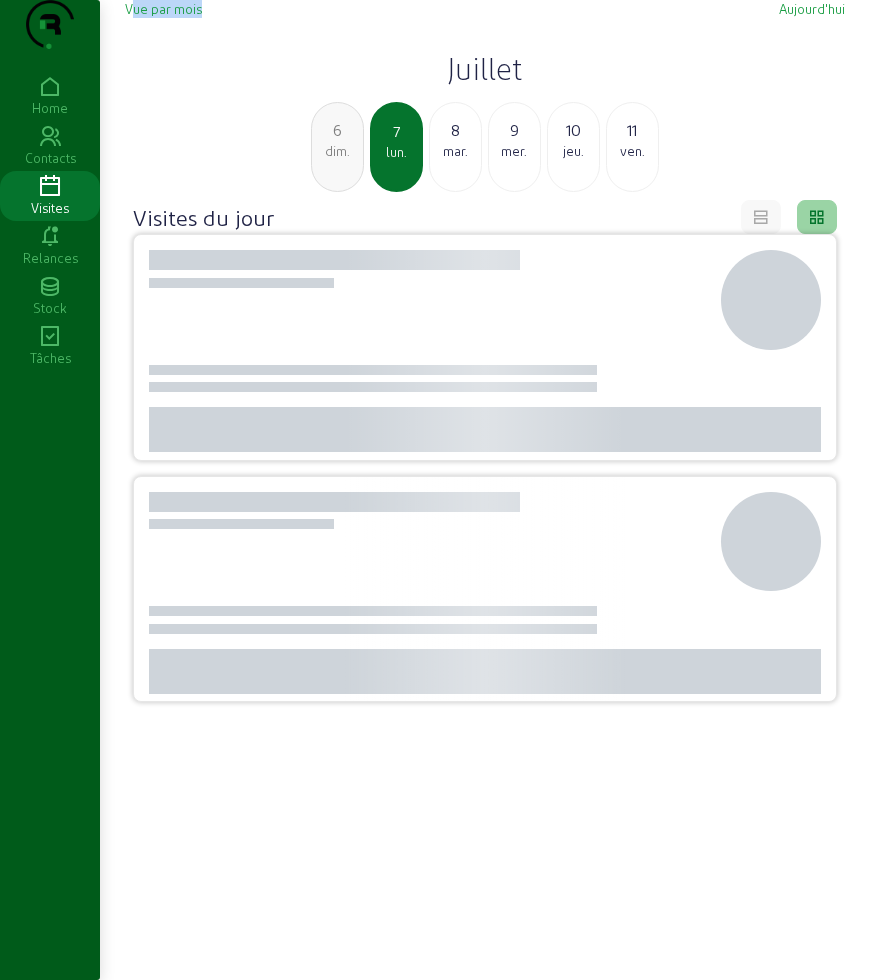 click on "Vue par mois   [DATE]" 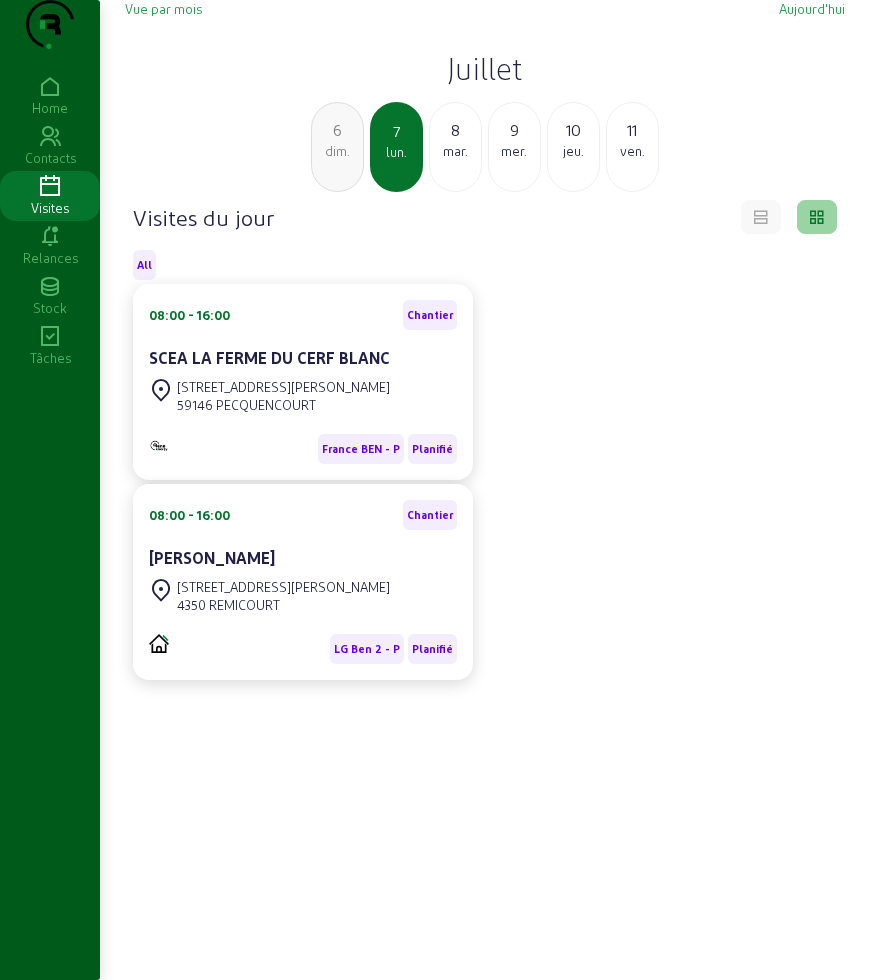 click on "dim." 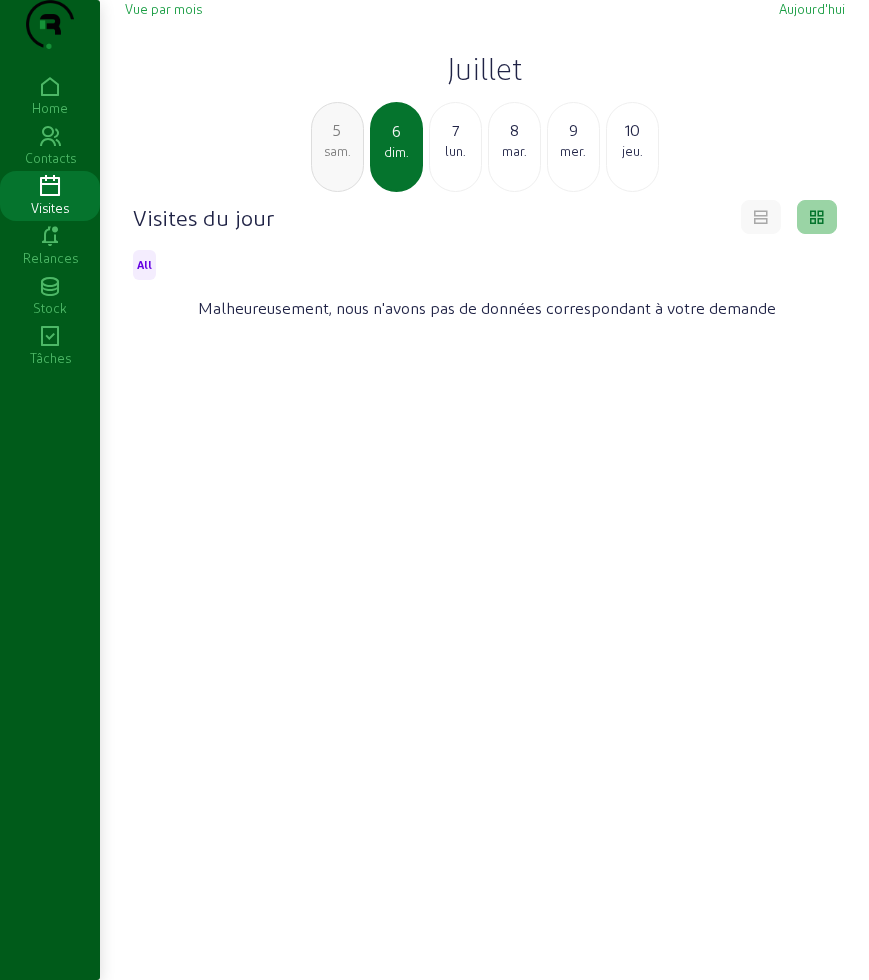 click on "sam." 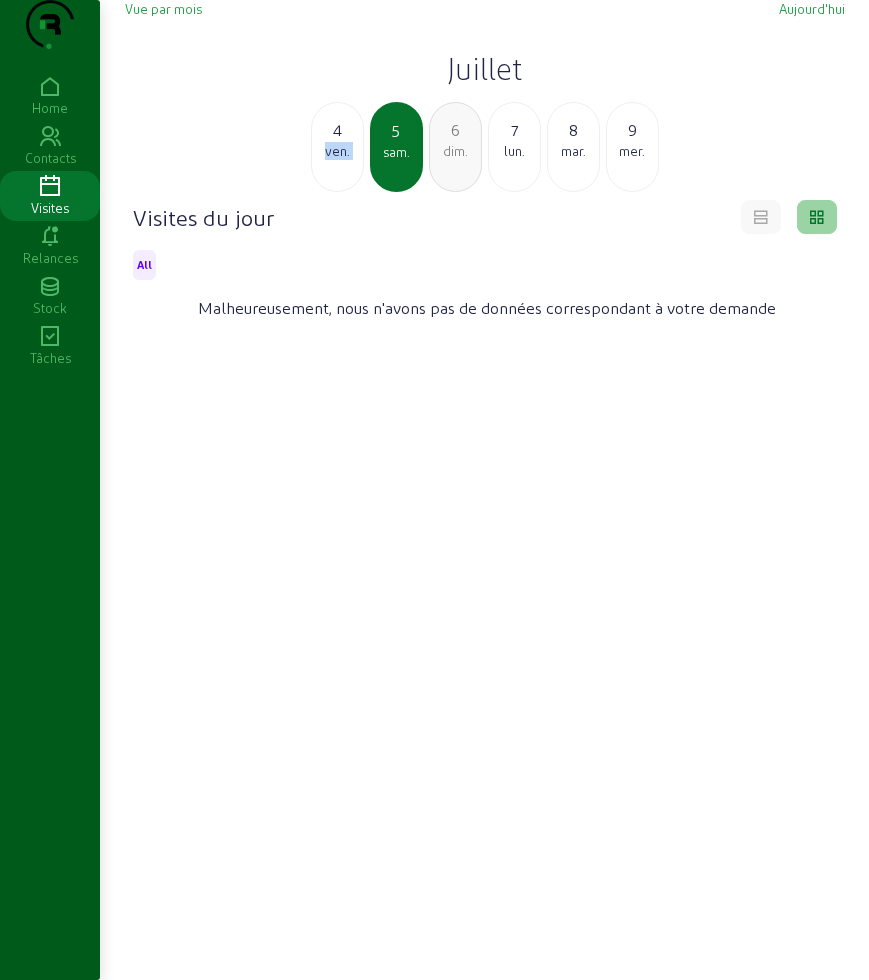 click on "ven." 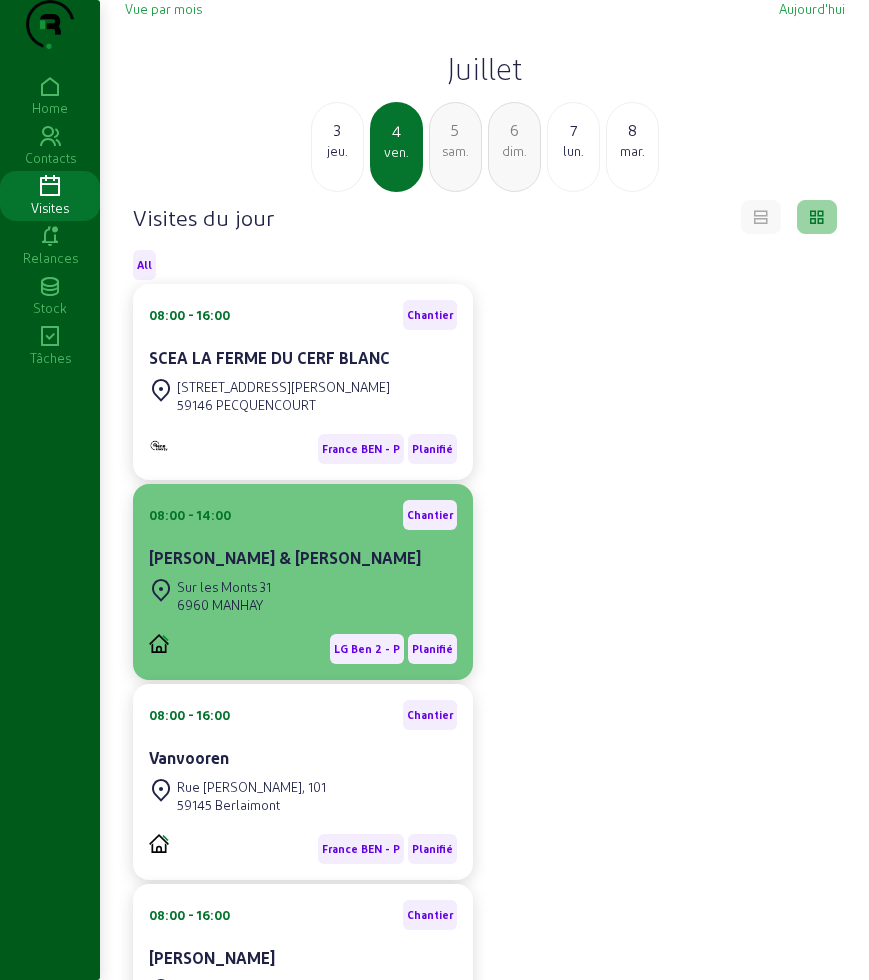 click on "Sur les Monts 31 6960 [GEOGRAPHIC_DATA]" 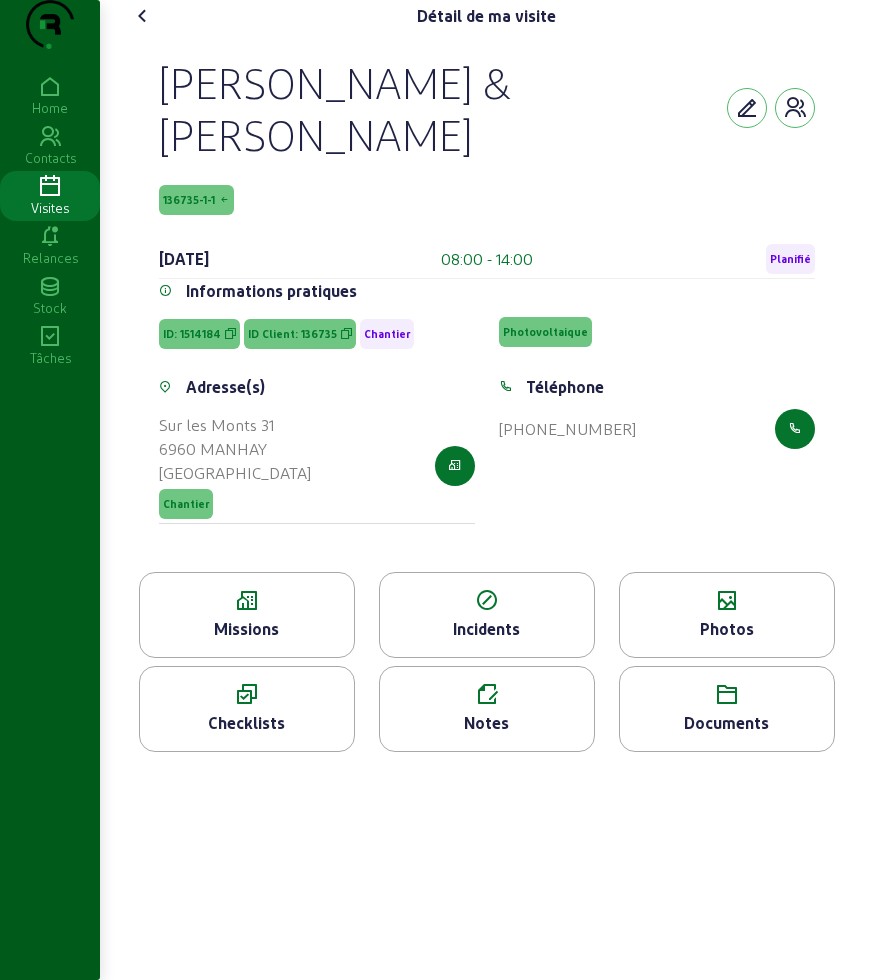 click 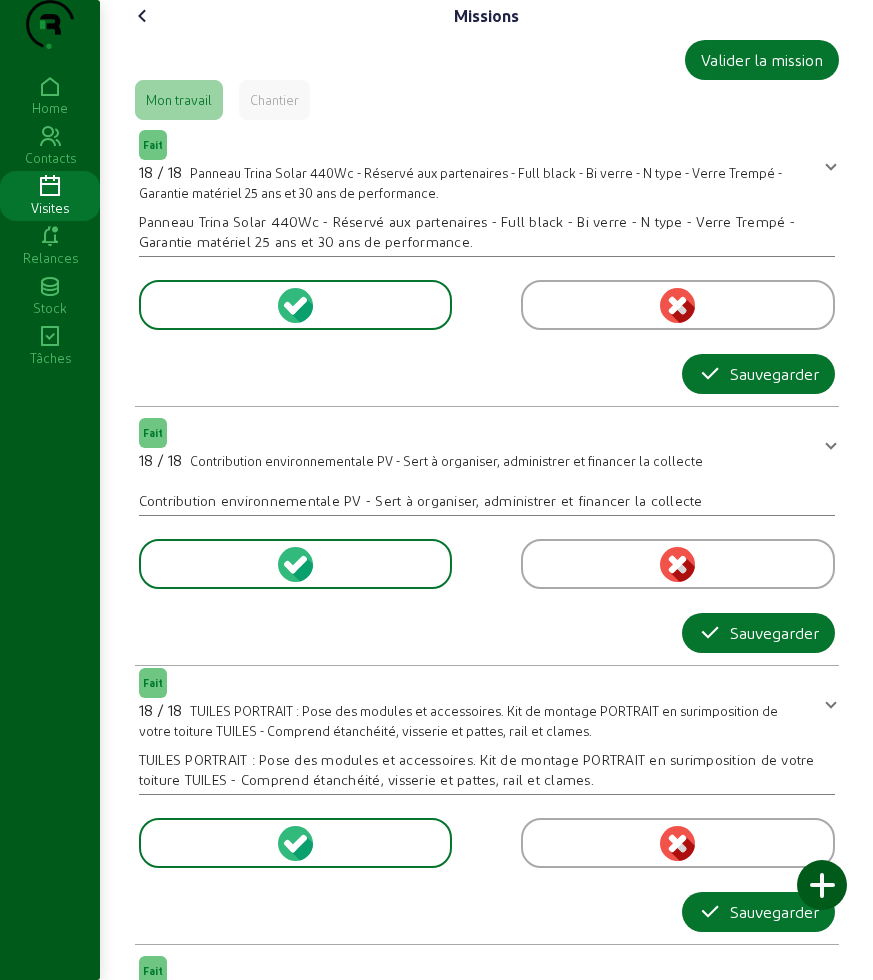 click 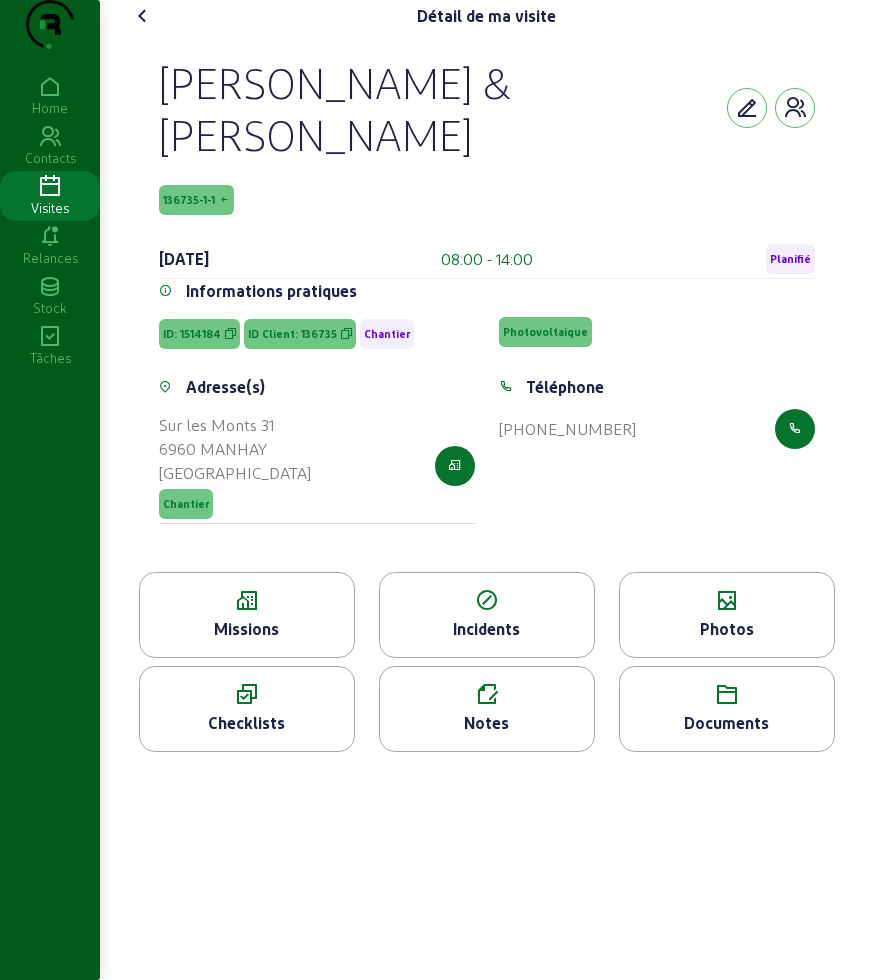 click on "Documents" 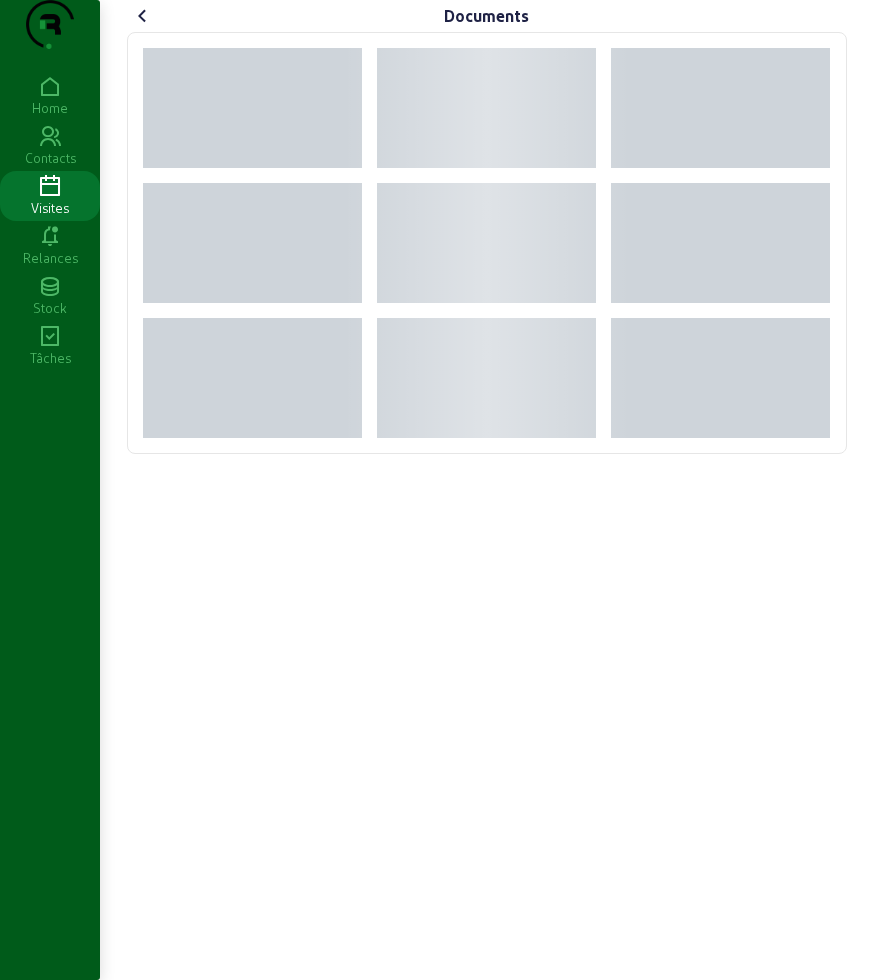 click 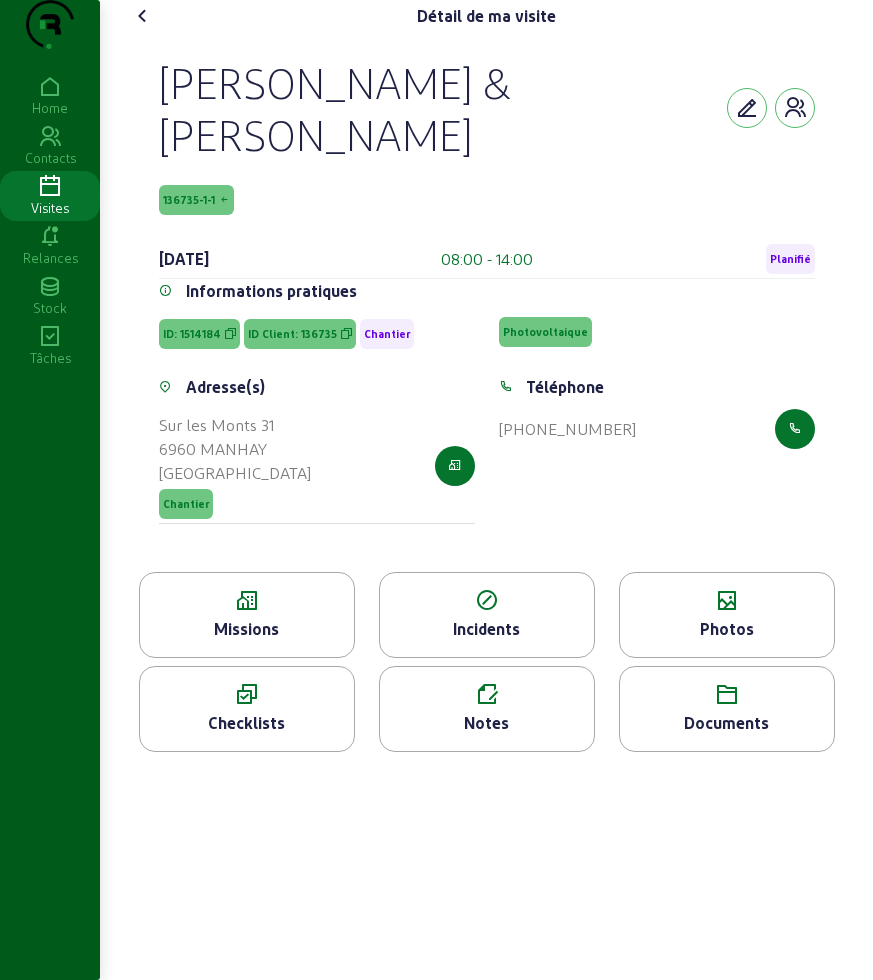 click 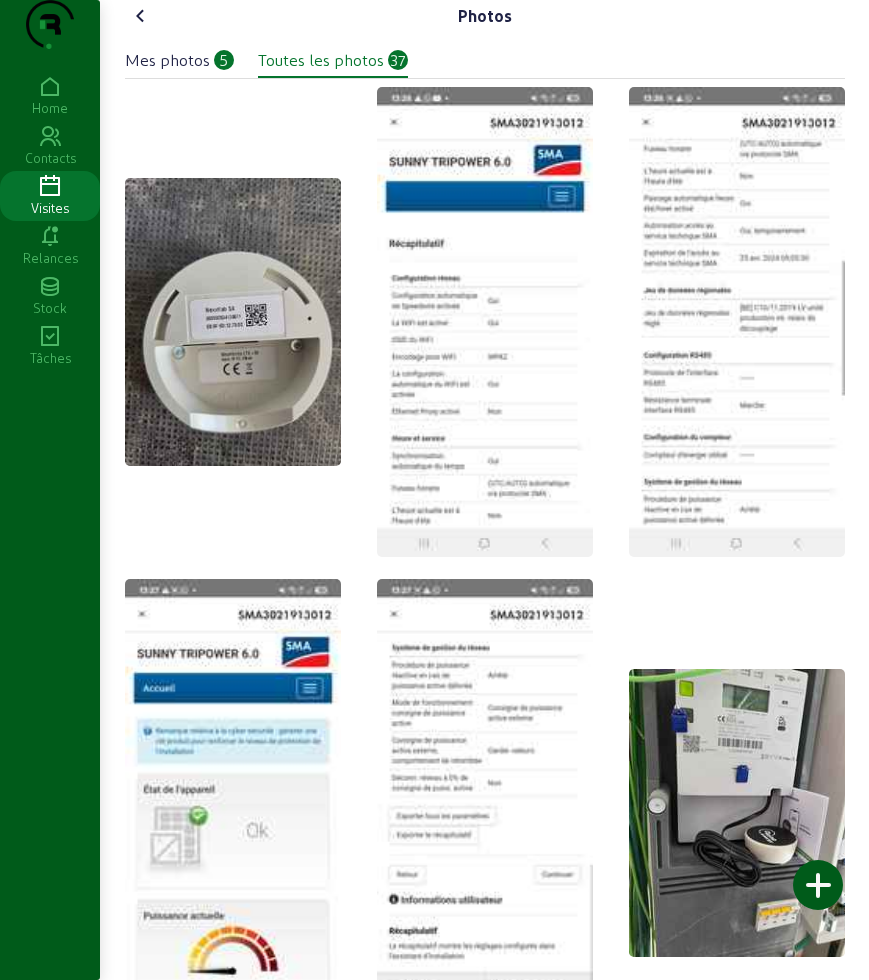 click on "Mes photos" 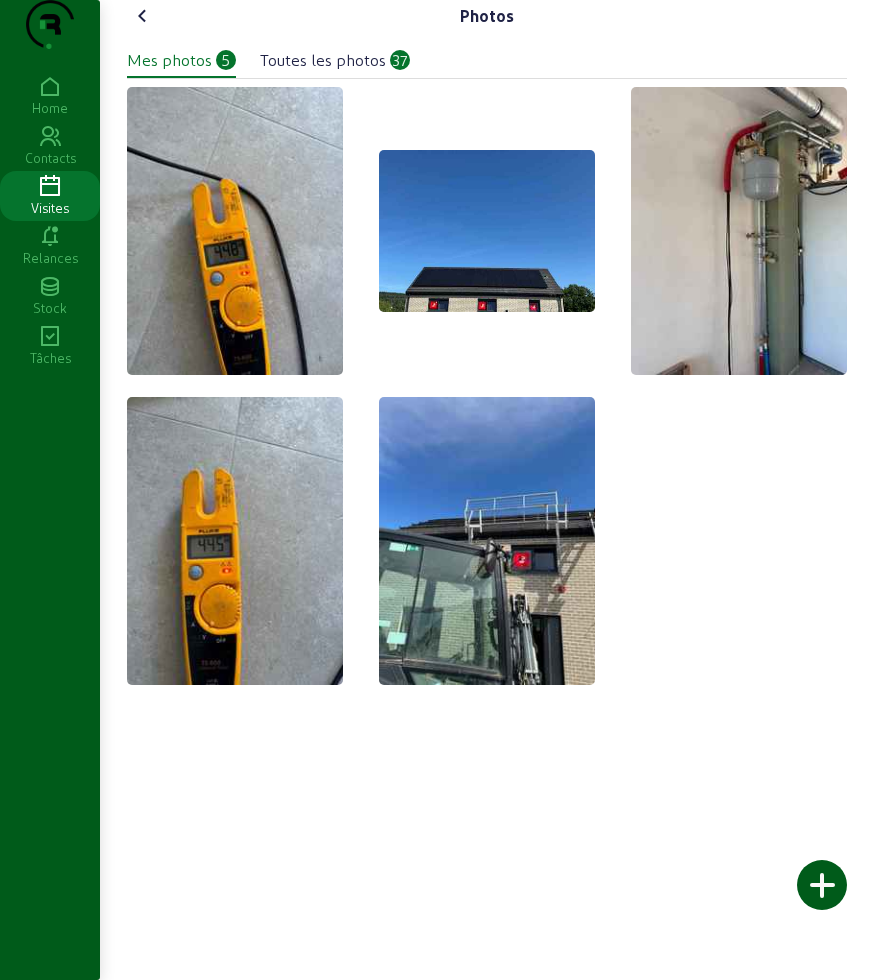 click 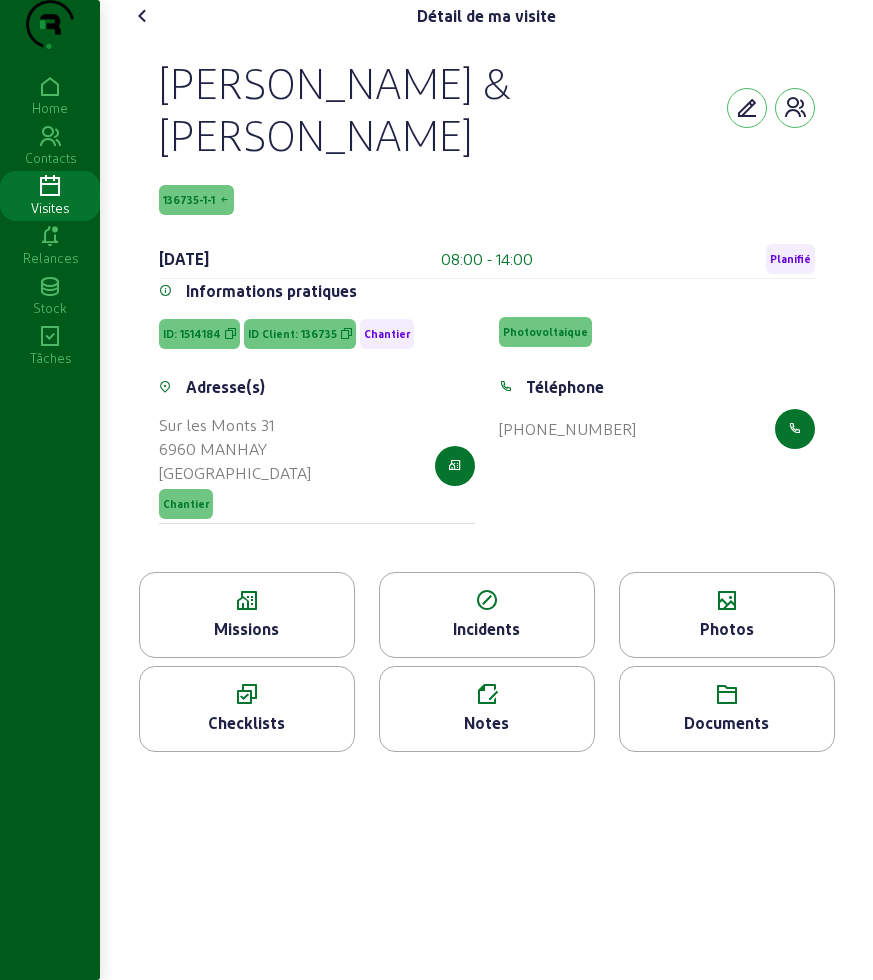 click 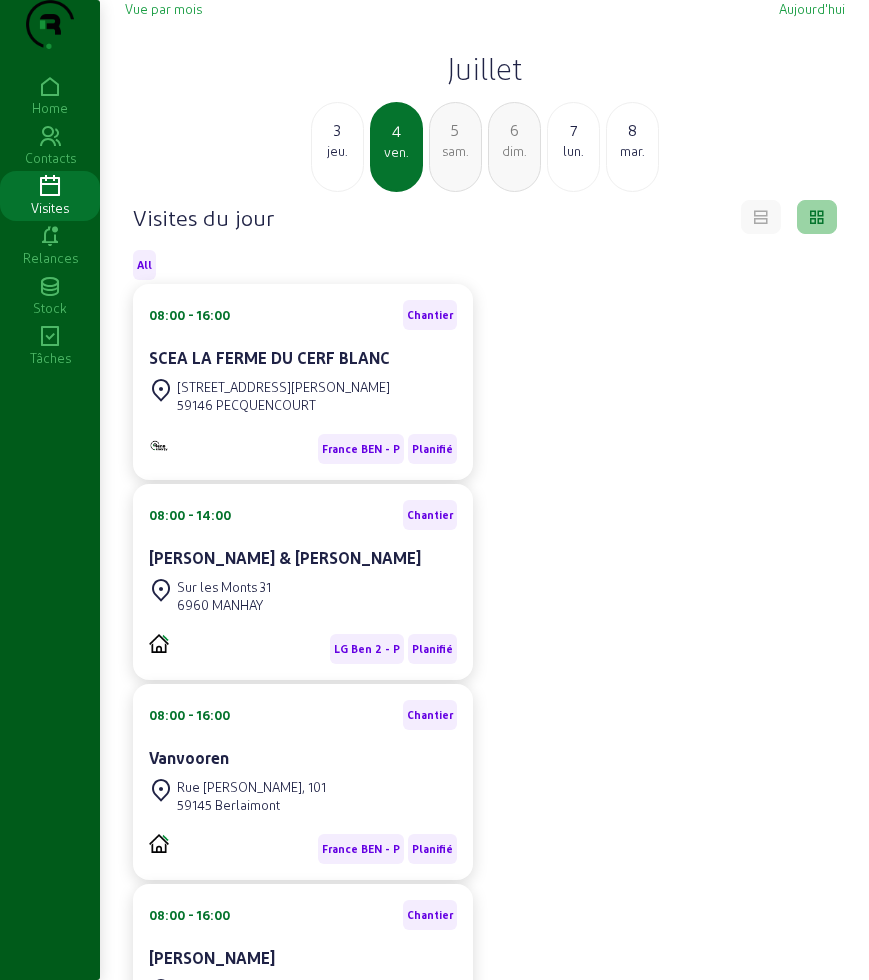 click on "3" 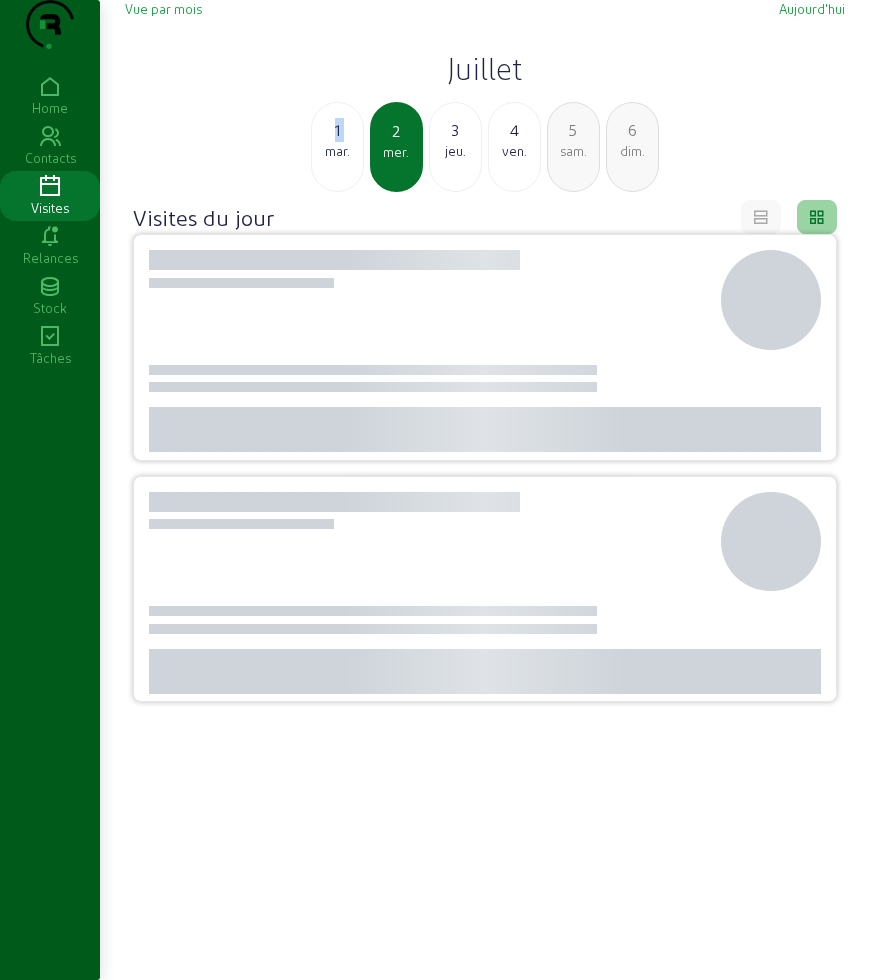 click on "1" 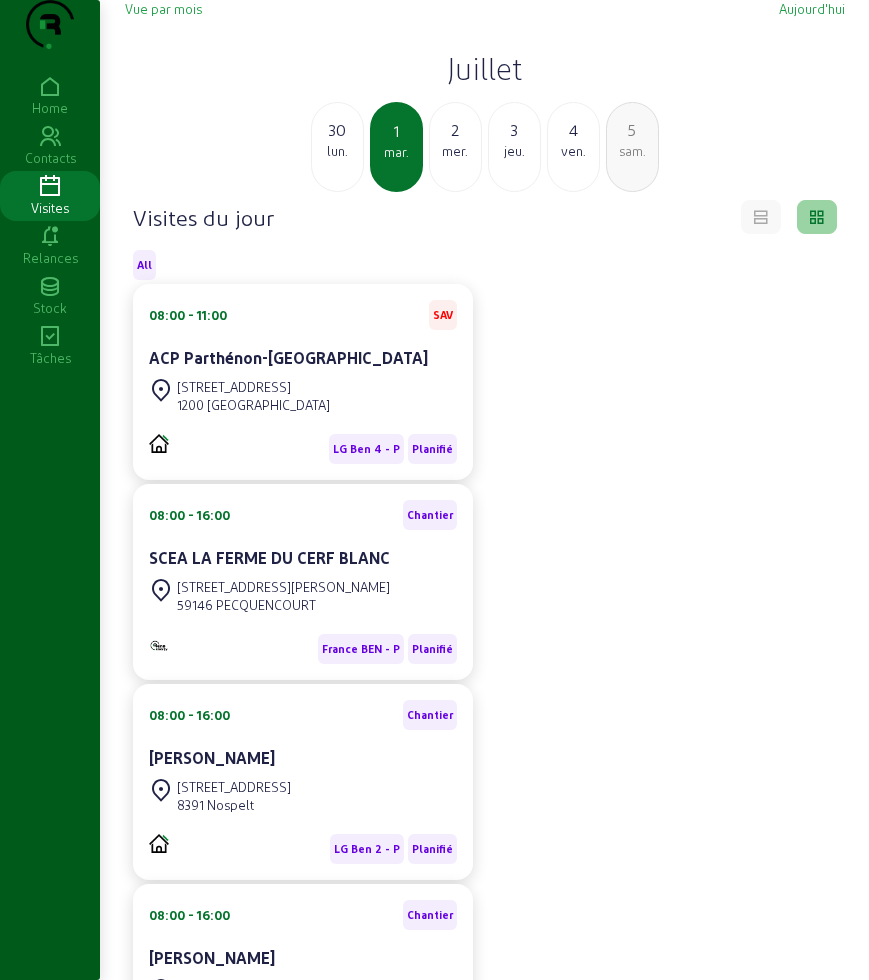 click on "lun." 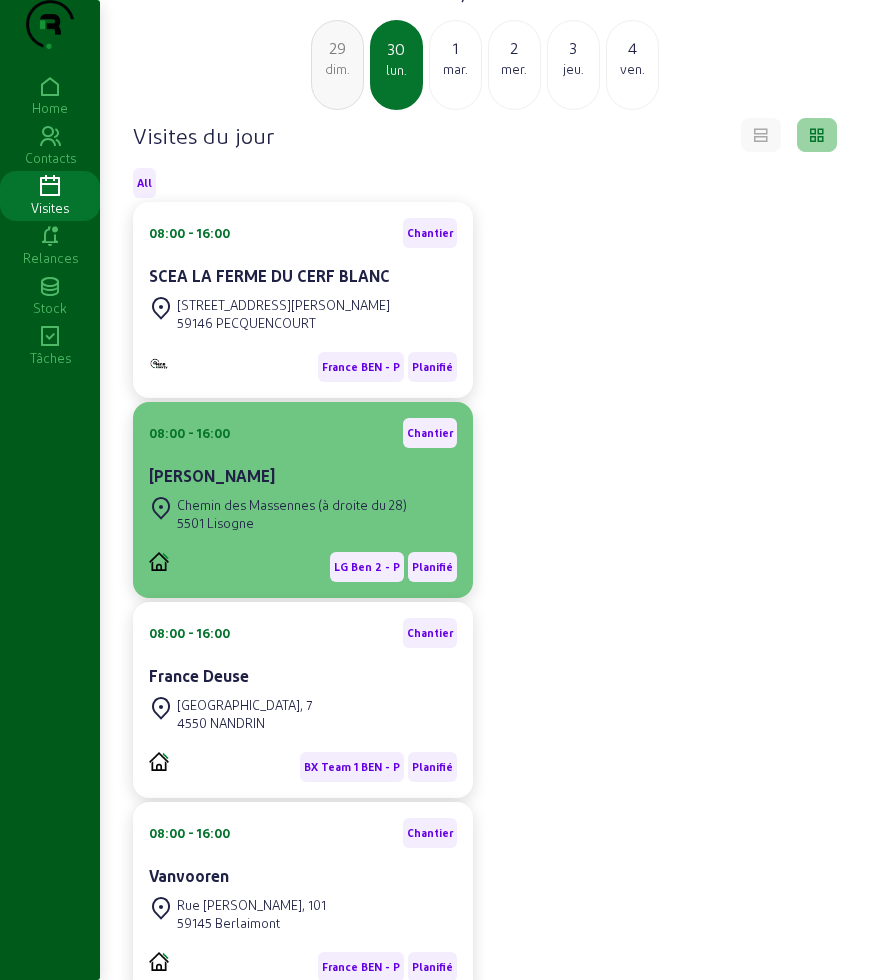 scroll, scrollTop: 125, scrollLeft: 0, axis: vertical 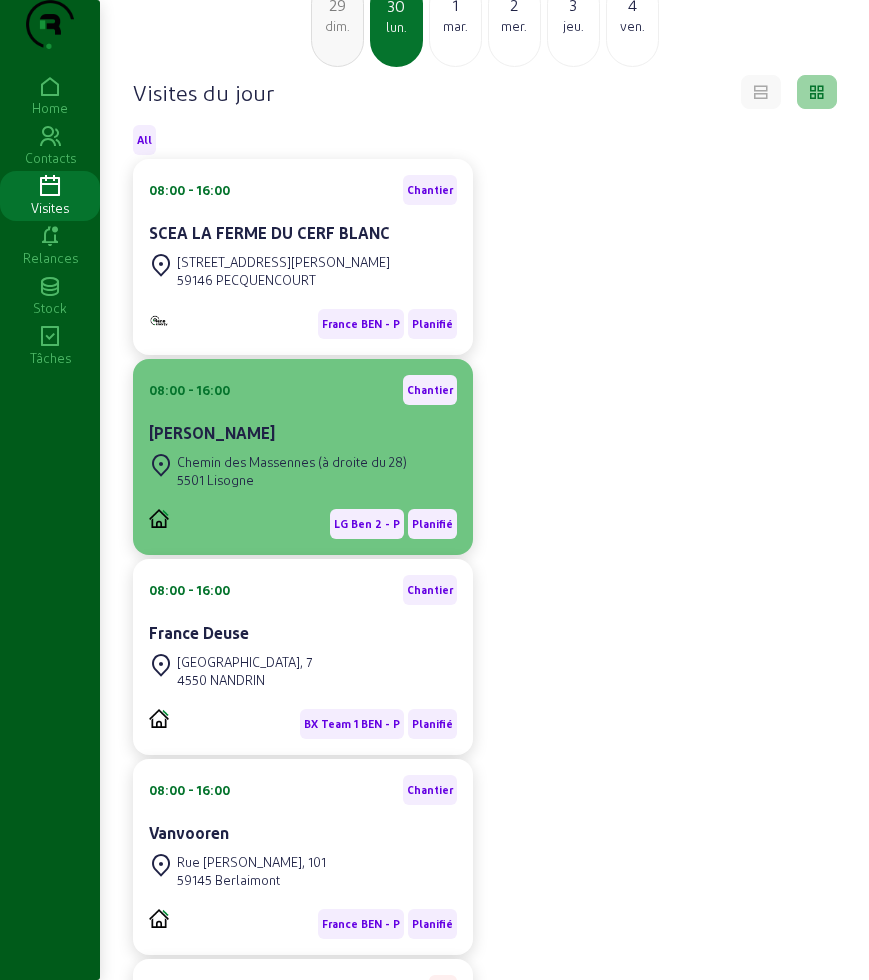 click on "[PERSON_NAME]" 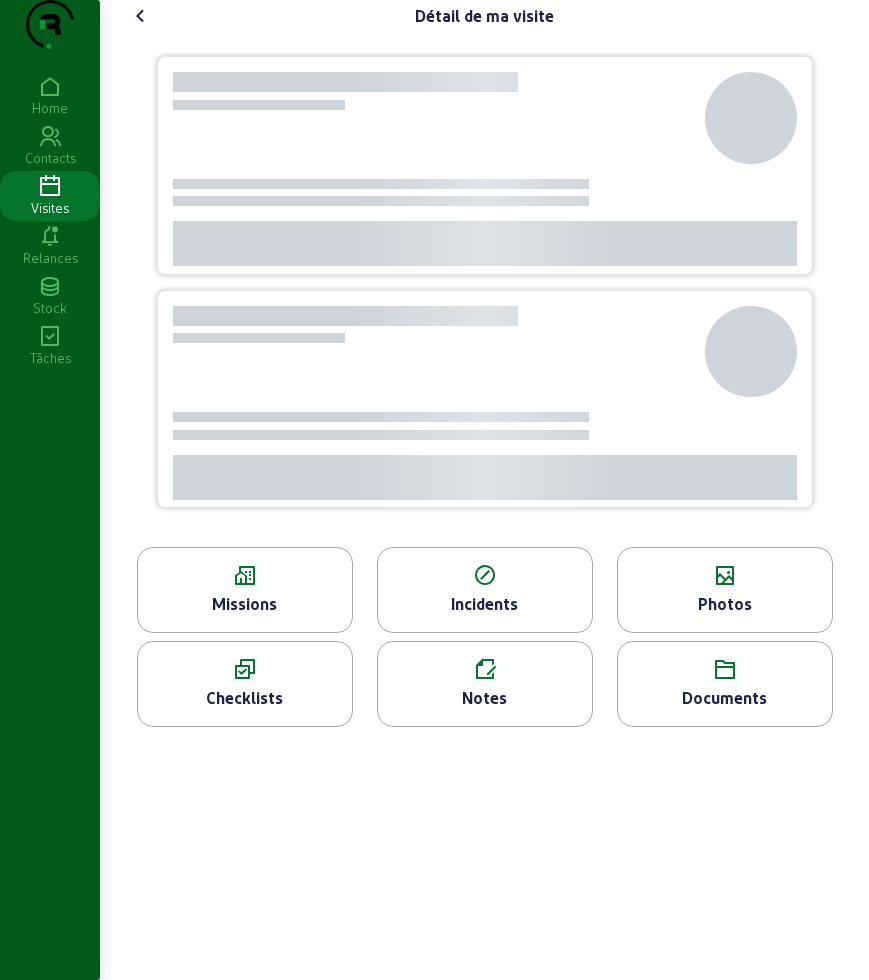 scroll, scrollTop: 0, scrollLeft: 0, axis: both 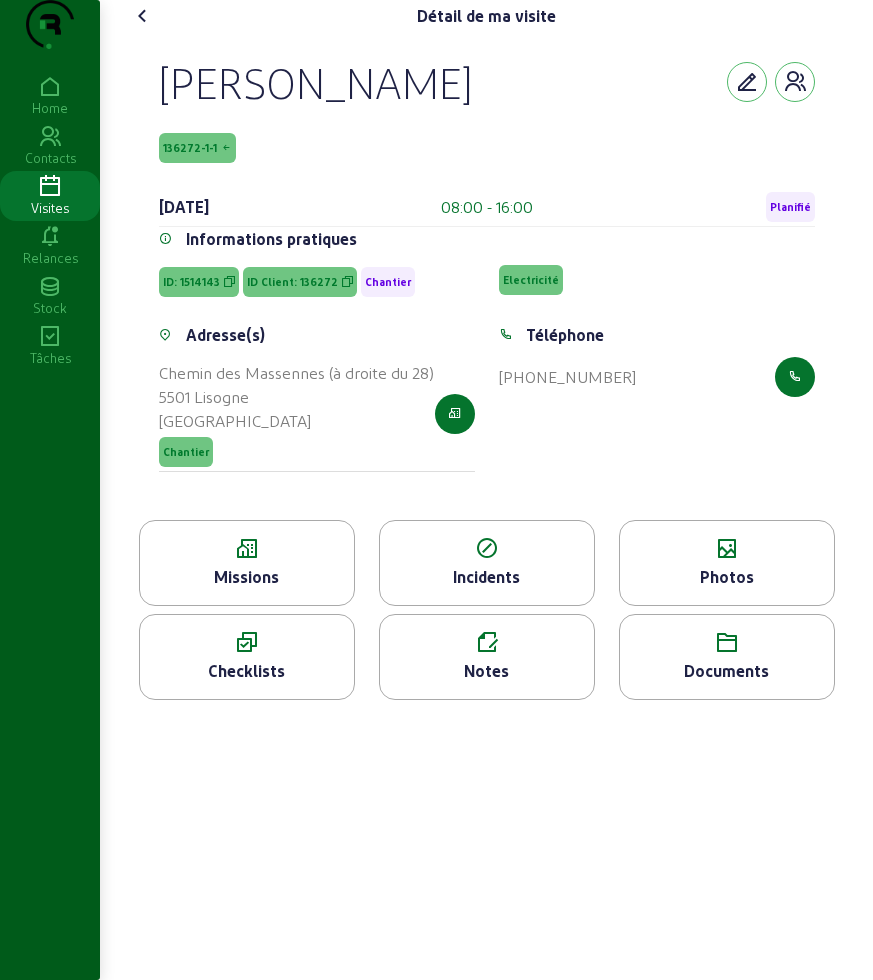 click 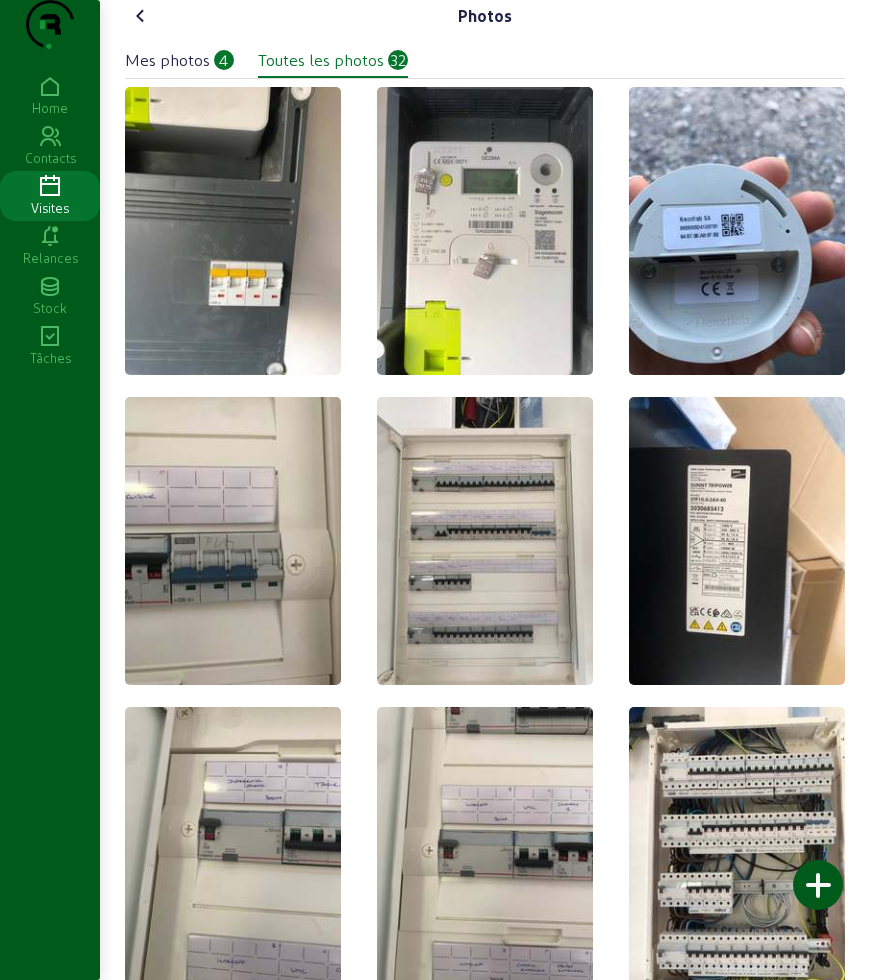 click 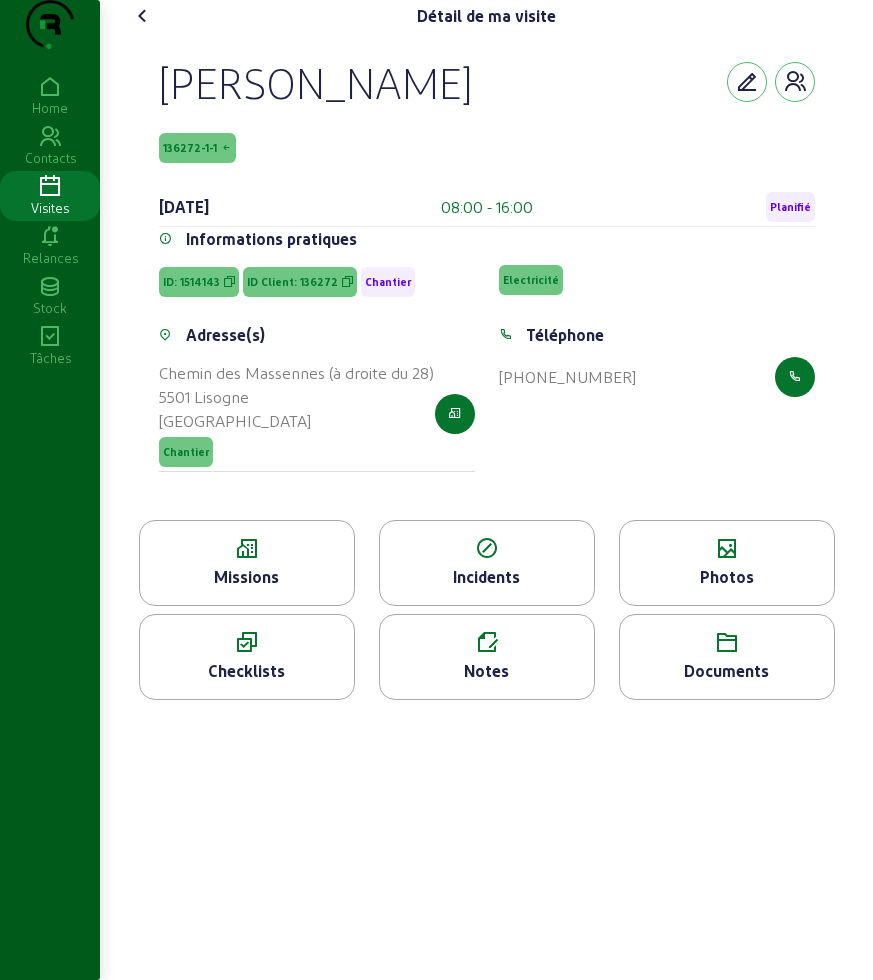 click 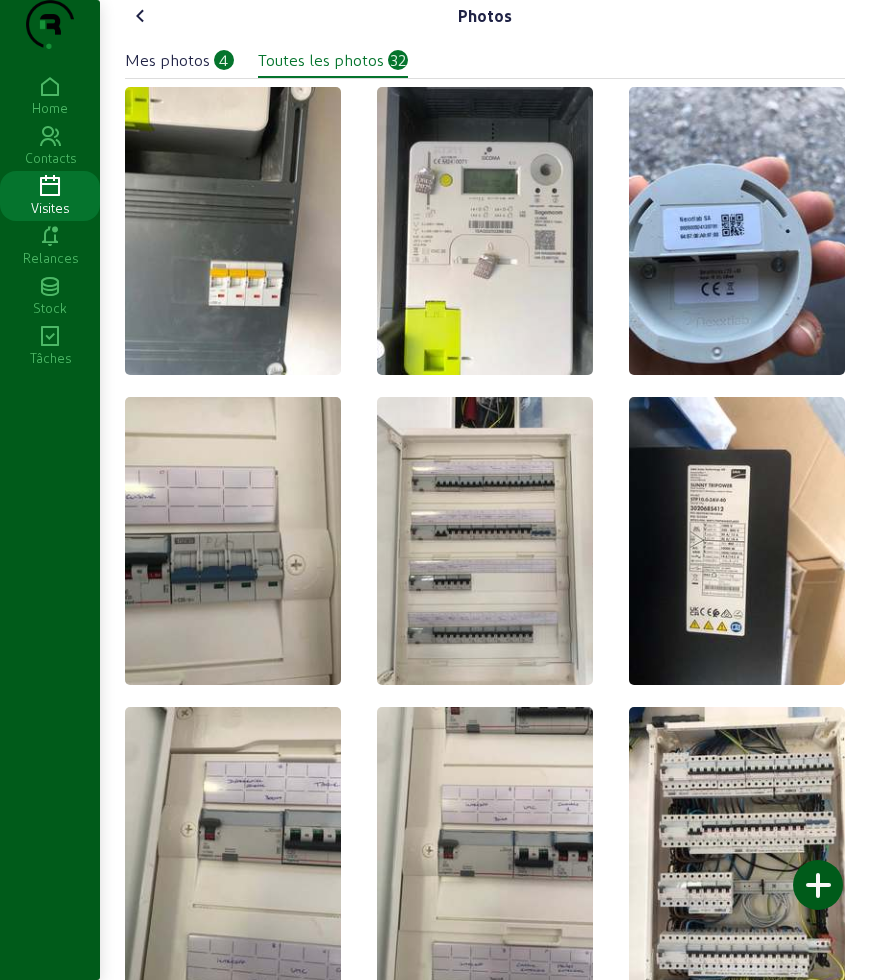 click on "Photos   Mes photos   4   Toutes les photos   32" 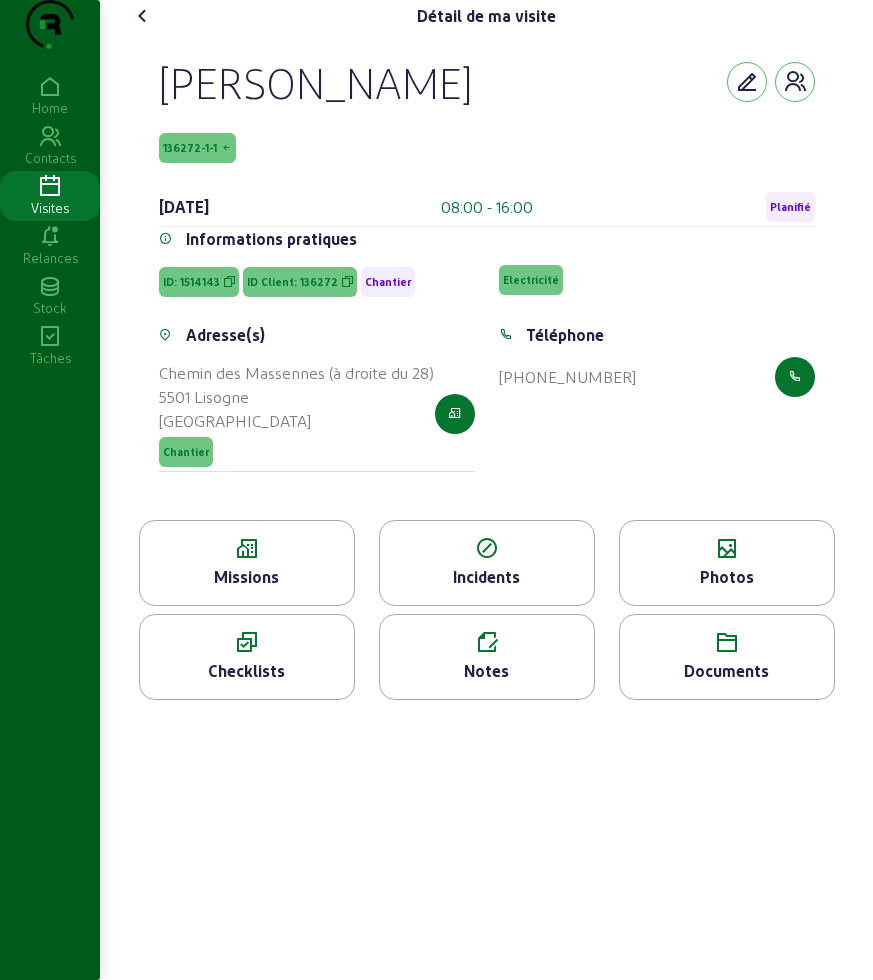 click on "Checklists" 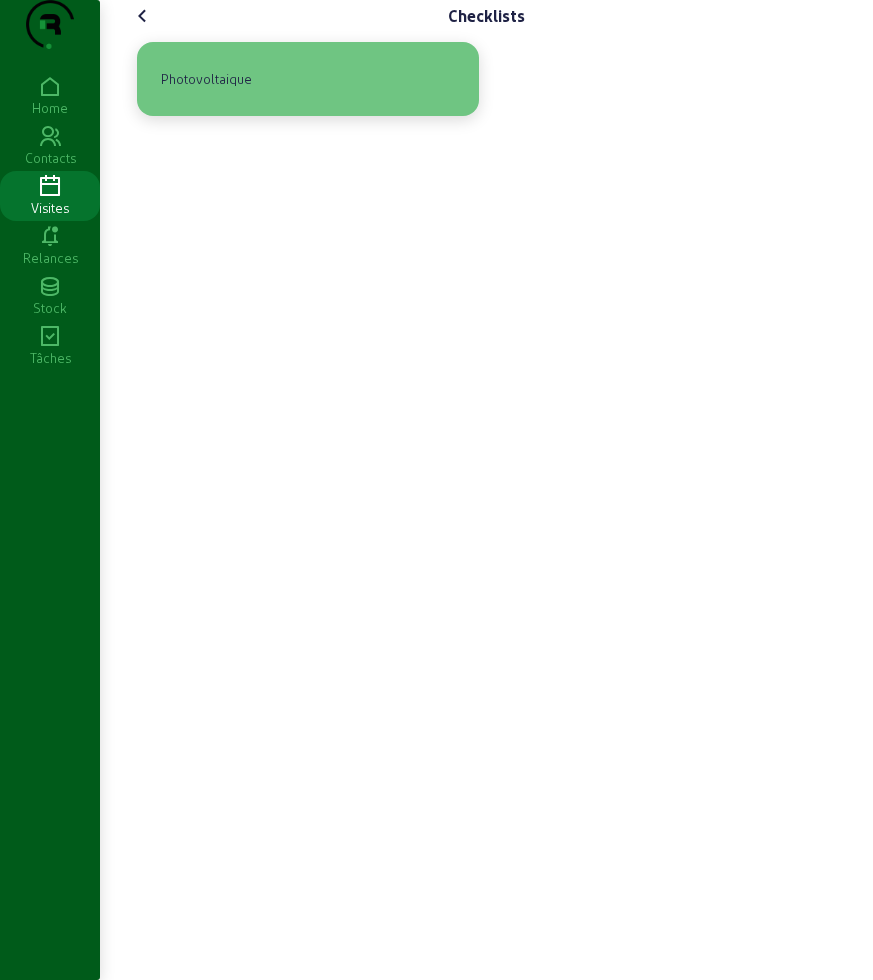 click on "Photovoltaique" 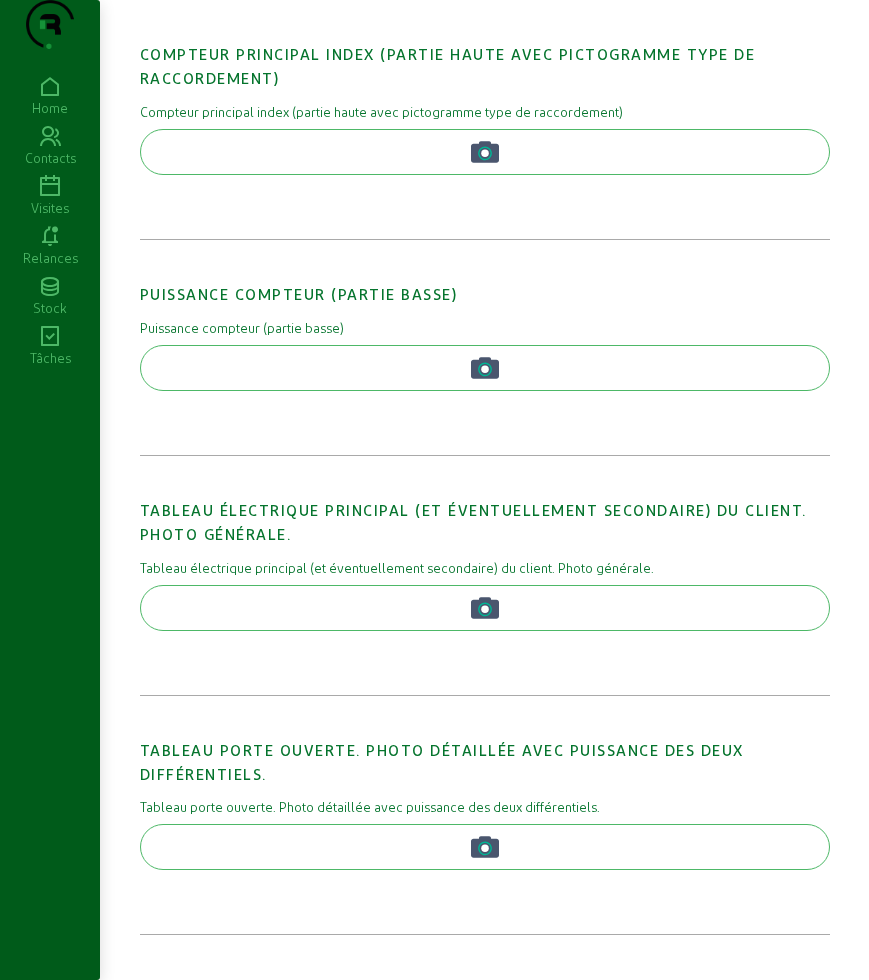scroll, scrollTop: 0, scrollLeft: 0, axis: both 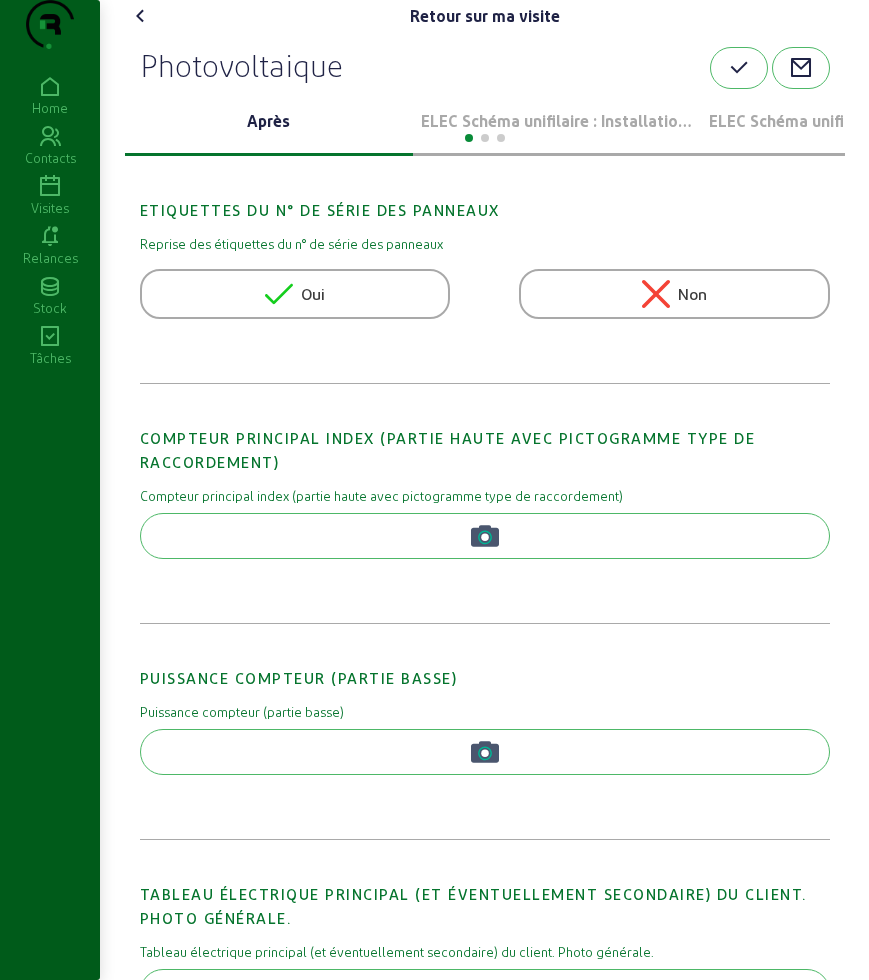drag, startPoint x: 136, startPoint y: 77, endPoint x: 146, endPoint y: 46, distance: 32.572994 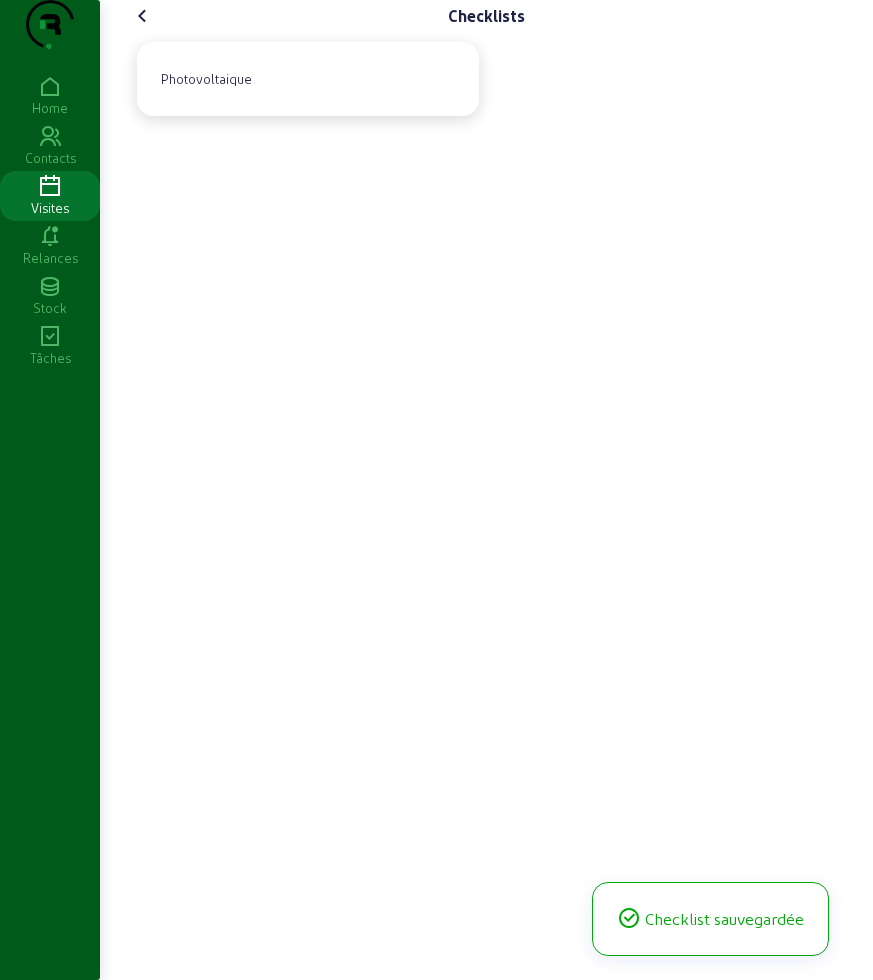 click 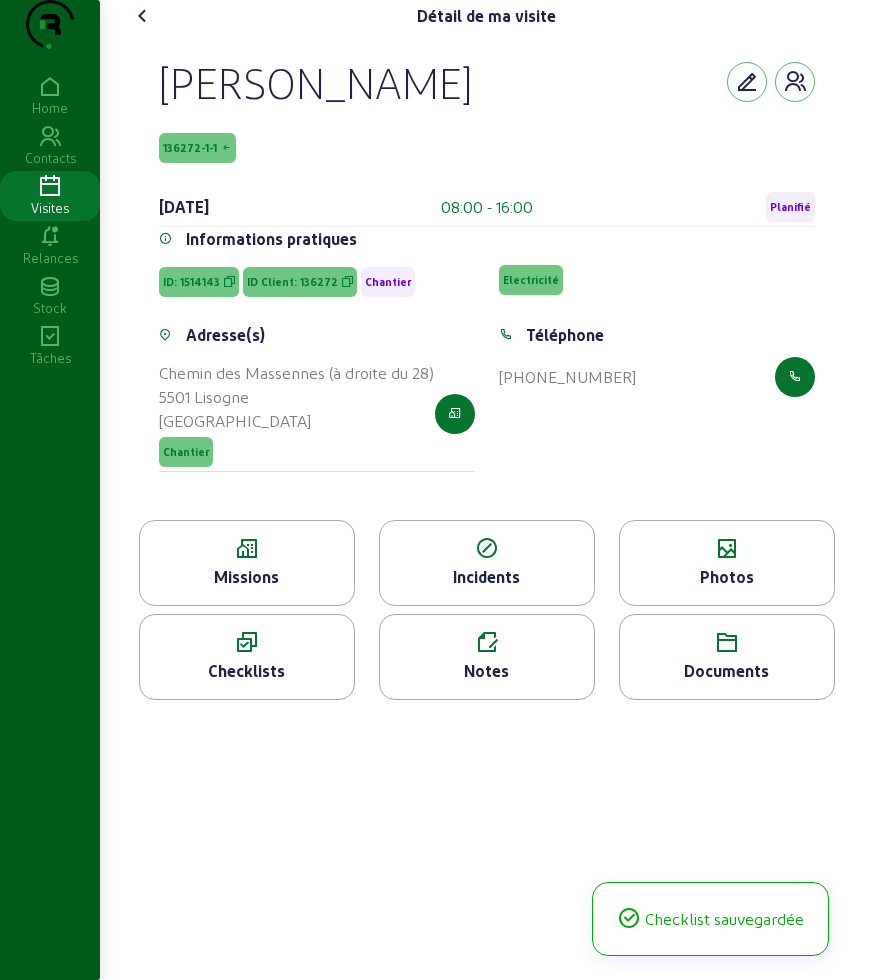 click 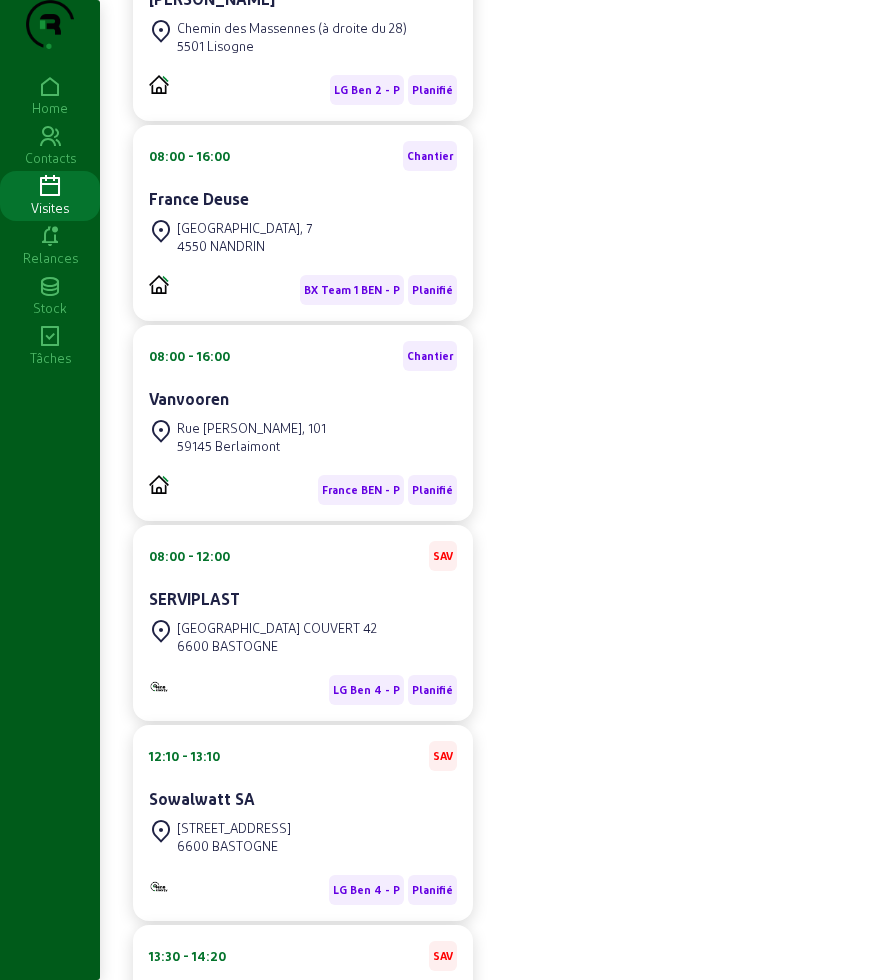 scroll, scrollTop: 516, scrollLeft: 0, axis: vertical 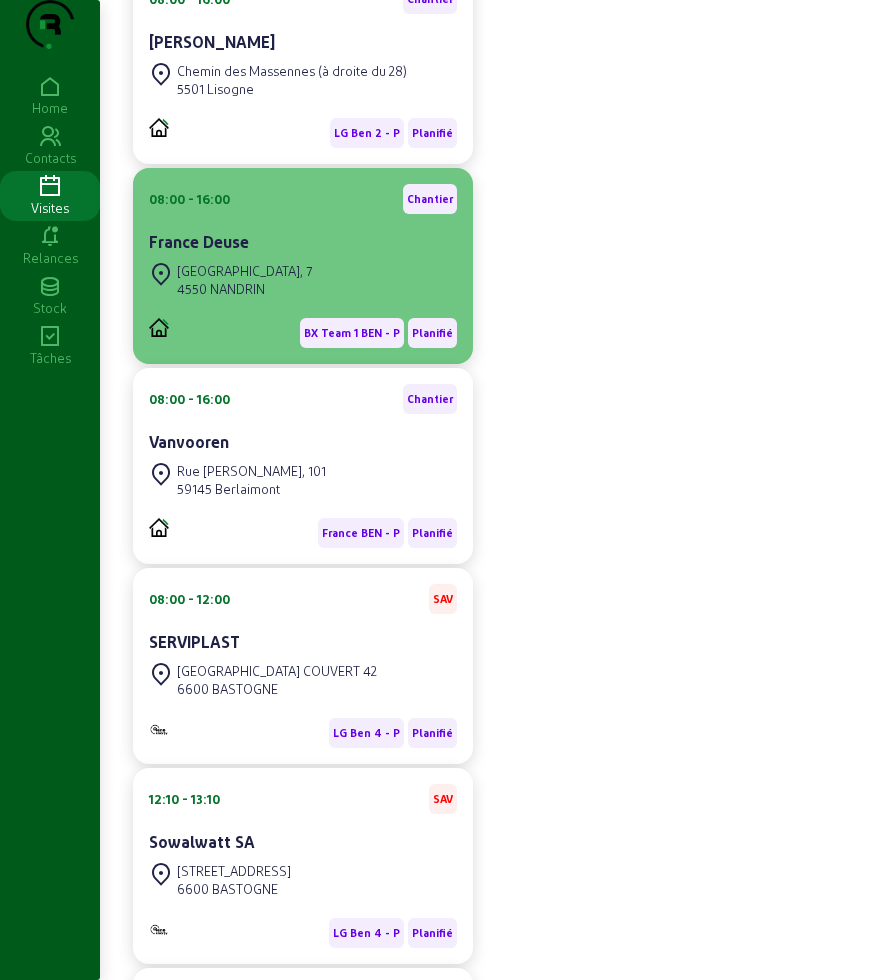 click on "[STREET_ADDRESS]" 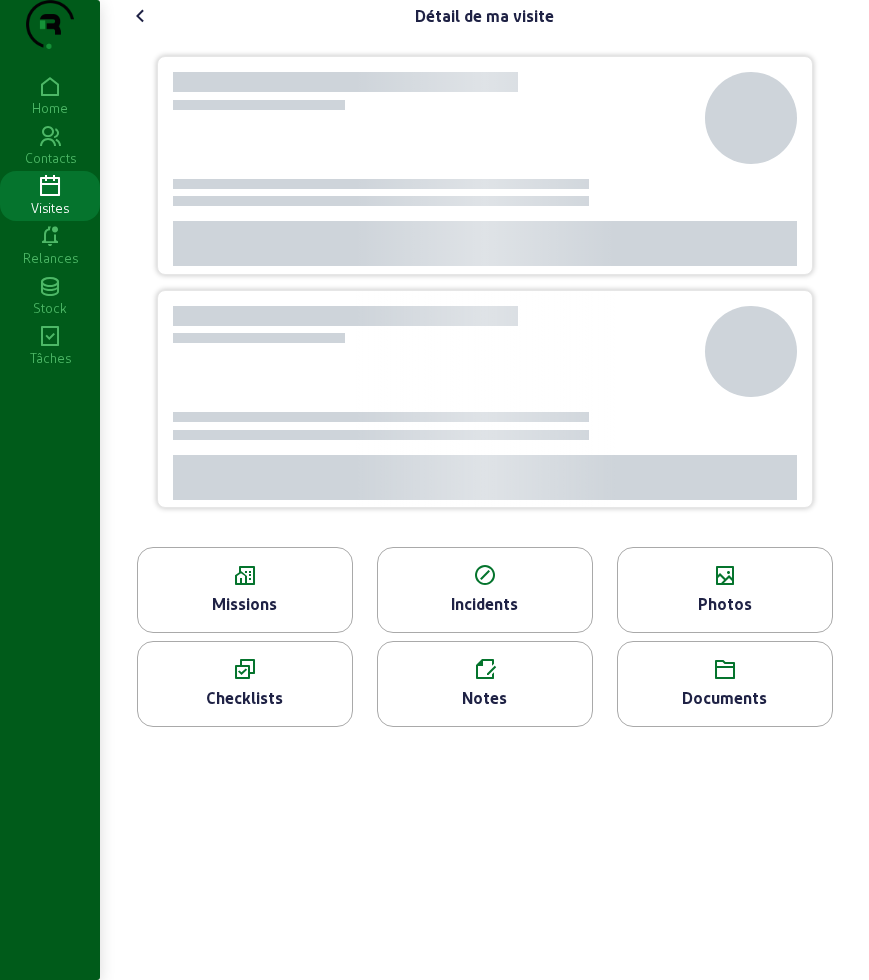 scroll, scrollTop: 0, scrollLeft: 0, axis: both 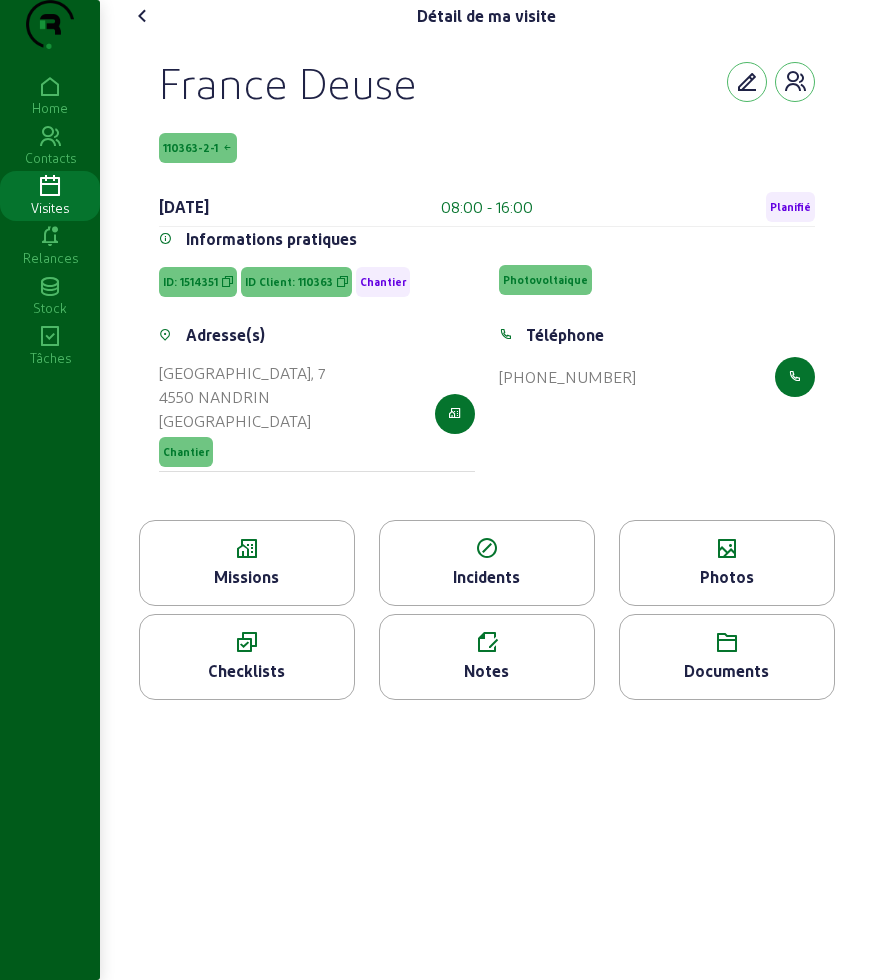 click 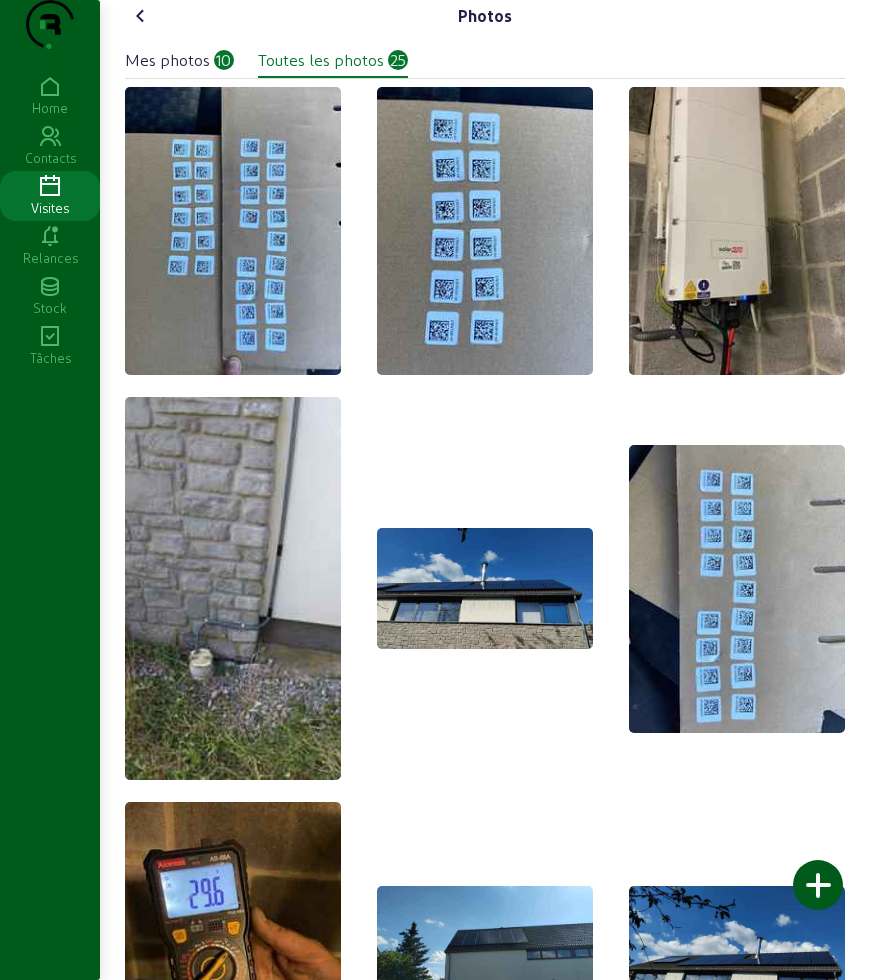 click on "Photos   Mes photos   10   Toutes les photos   25" 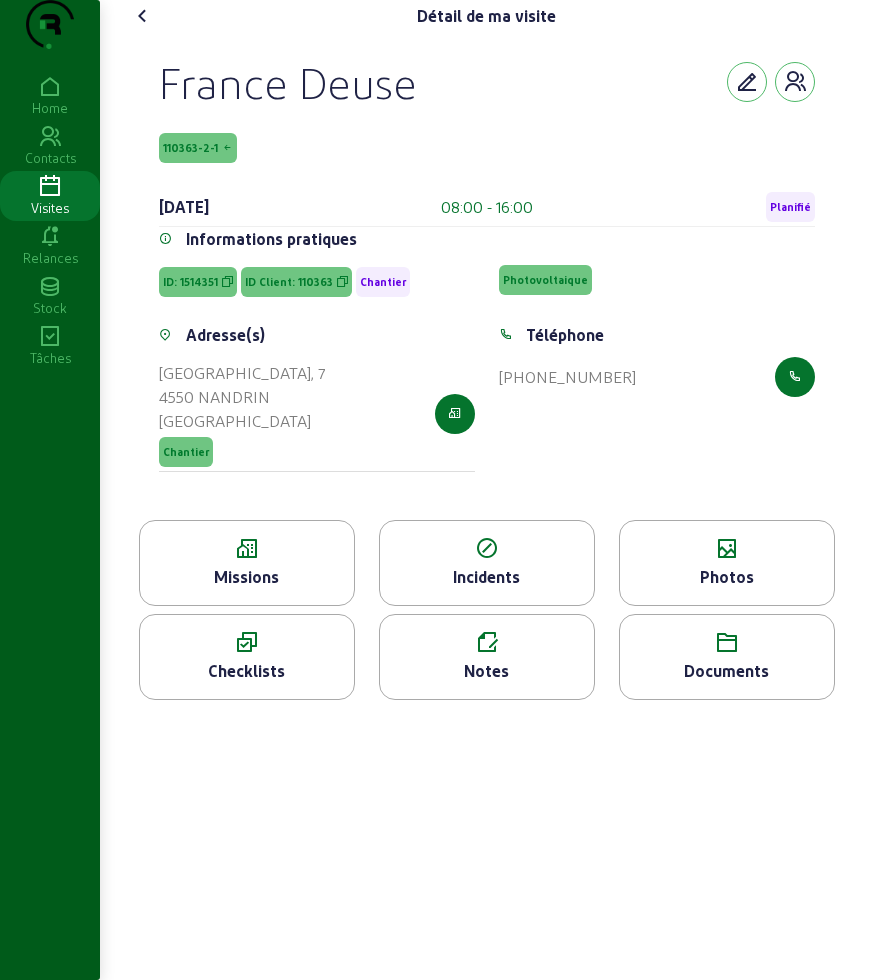 click on "Checklists" 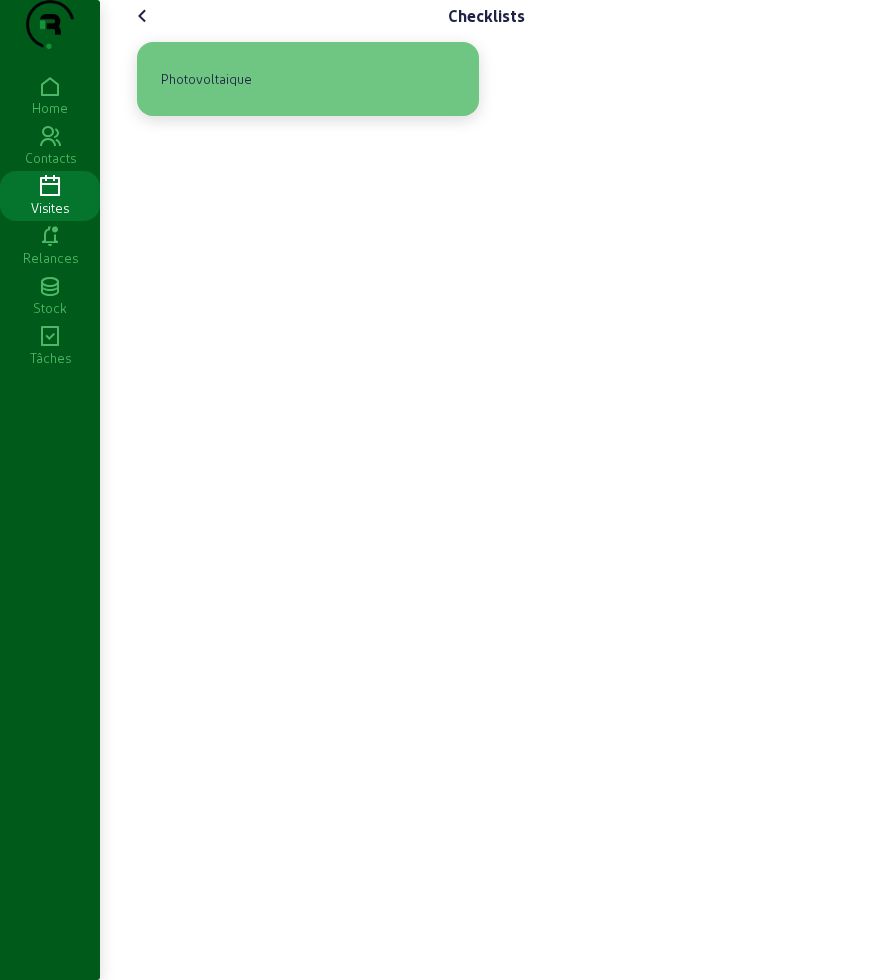 click on "Photovoltaique" 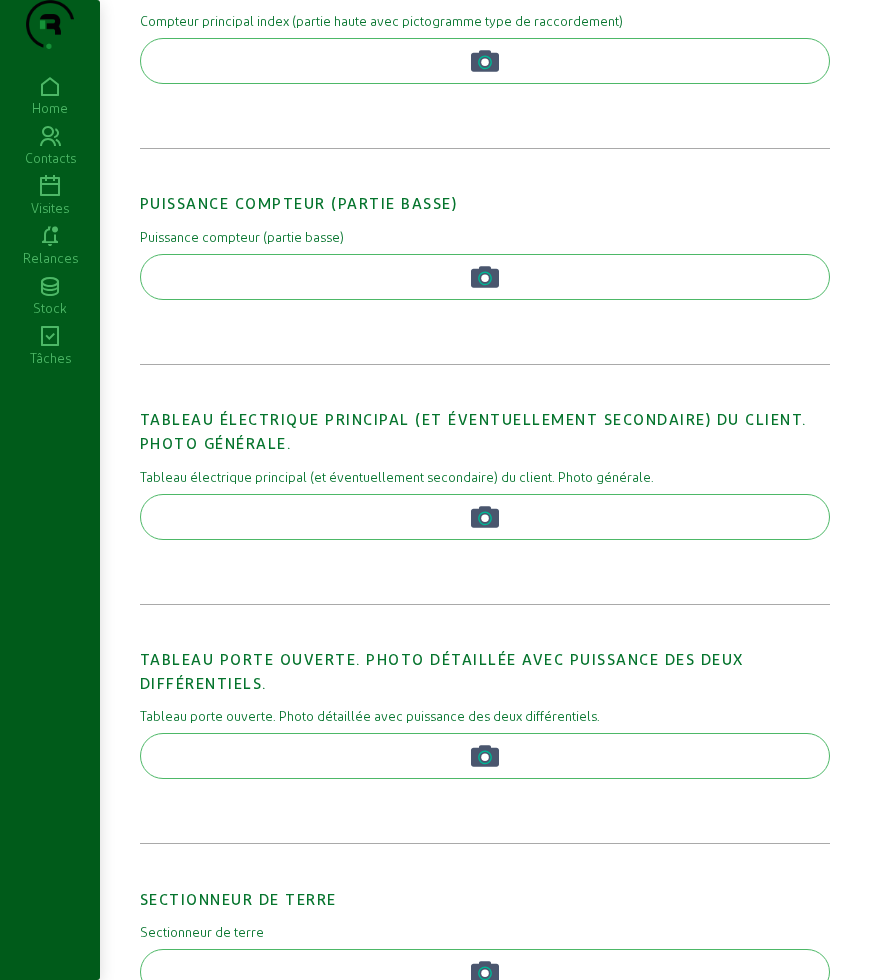 scroll, scrollTop: 0, scrollLeft: 0, axis: both 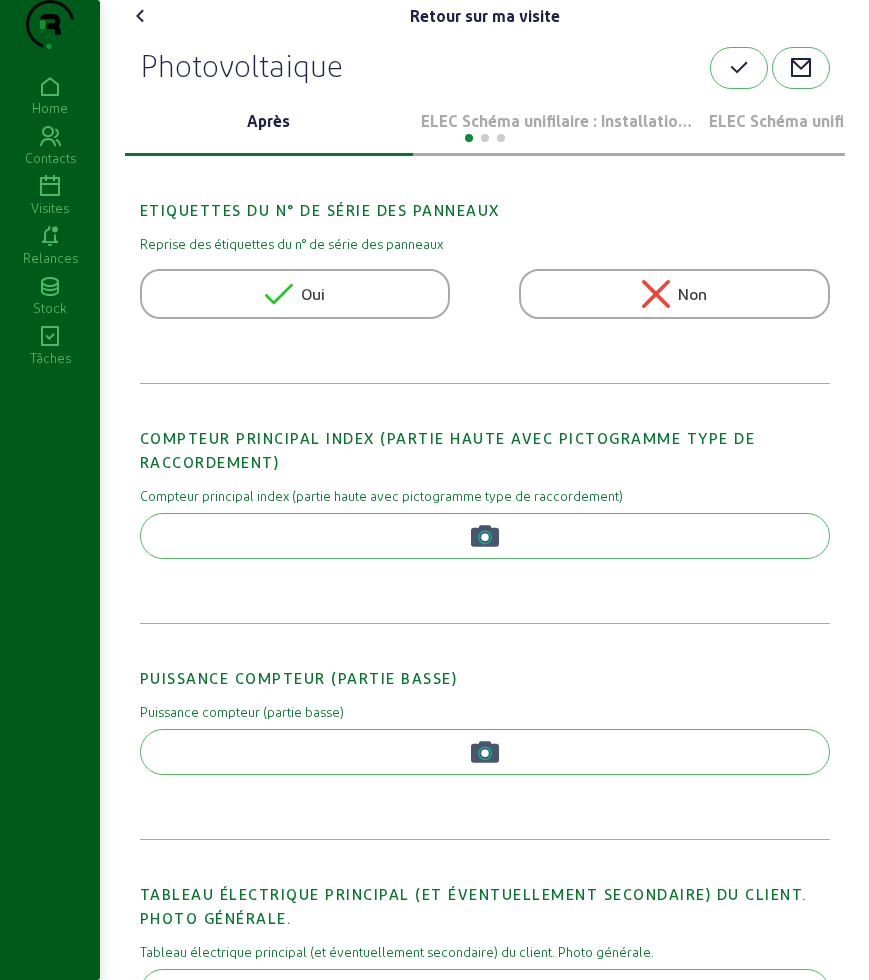 click 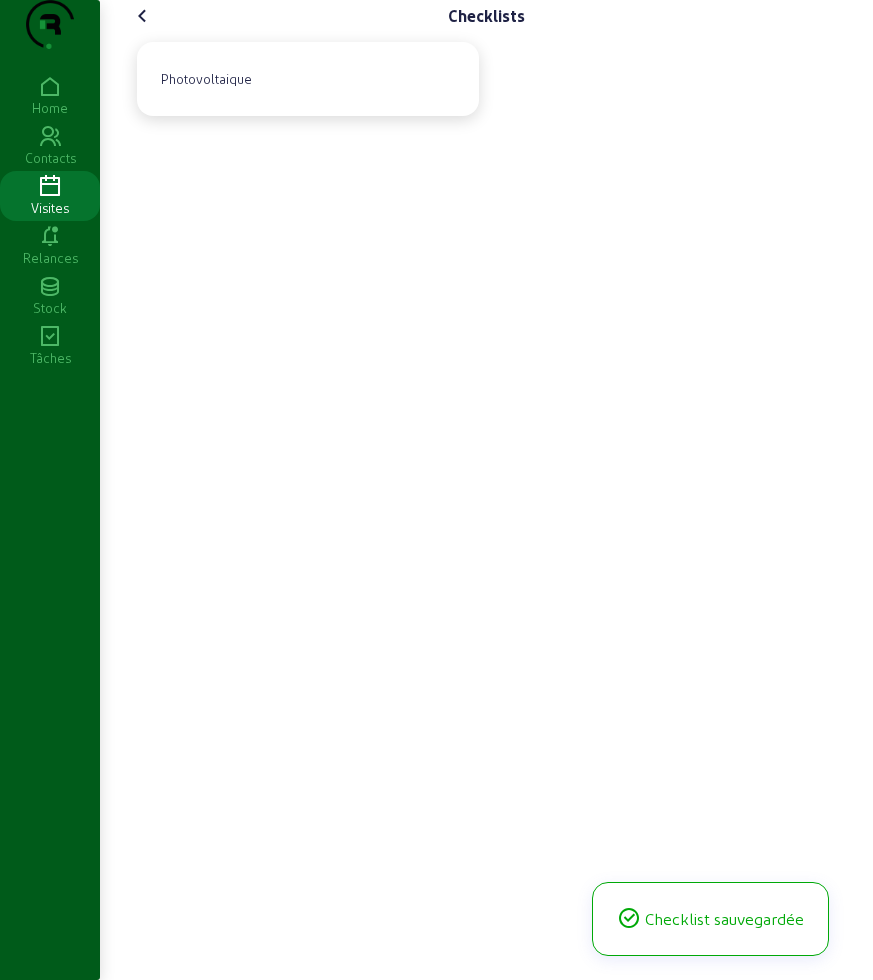 click 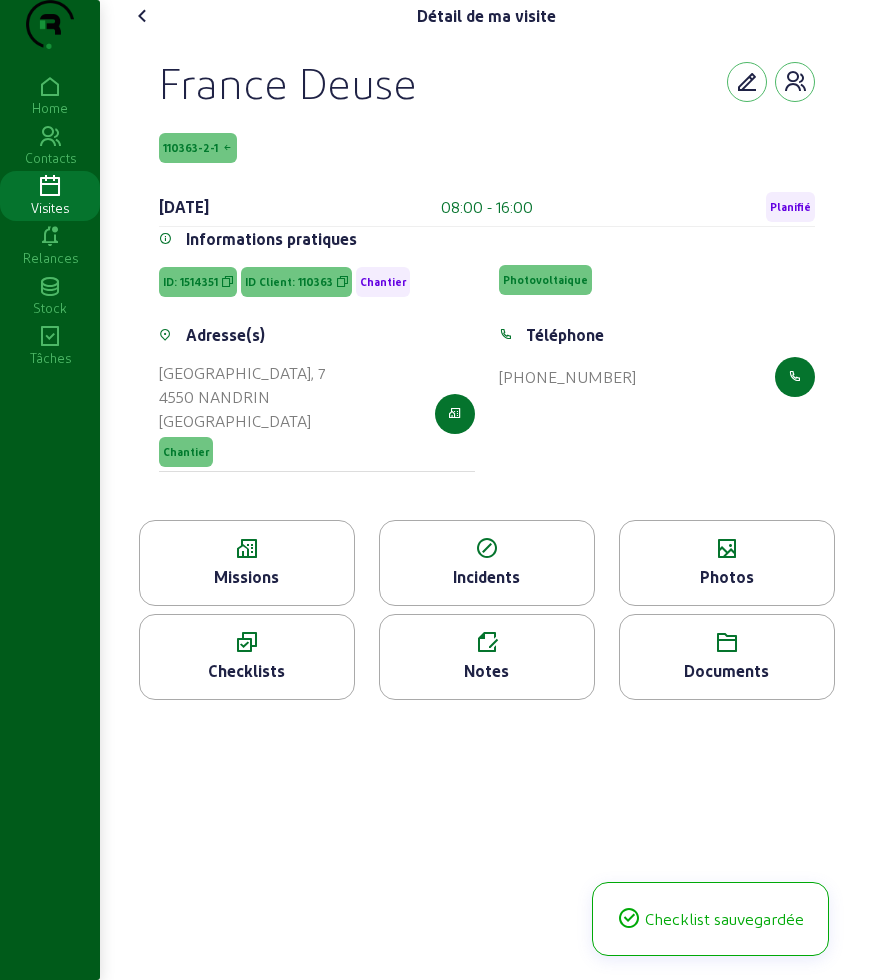 click on "Détail de ma visite   [GEOGRAPHIC_DATA] Deuse  110363-2-1 [DATE]  08:00 - 16:00  Planifié Informations pratiques ID: 1514351 ID Client: 110363 Chantier Photovoltaique  Adresse(s) [STREET_ADDRESS] Chantier Téléphone  [PHONE_NUMBER]   Missions   Incidents   Photos   Checklists   Notes   Documents" 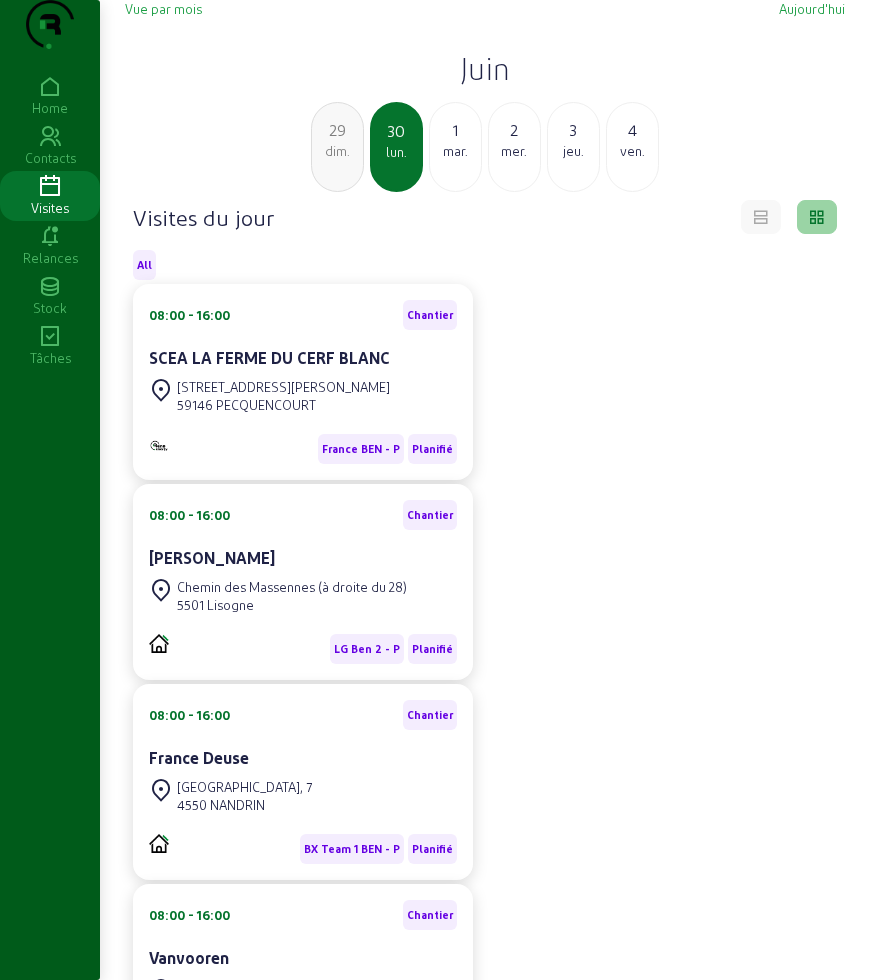click on "1" 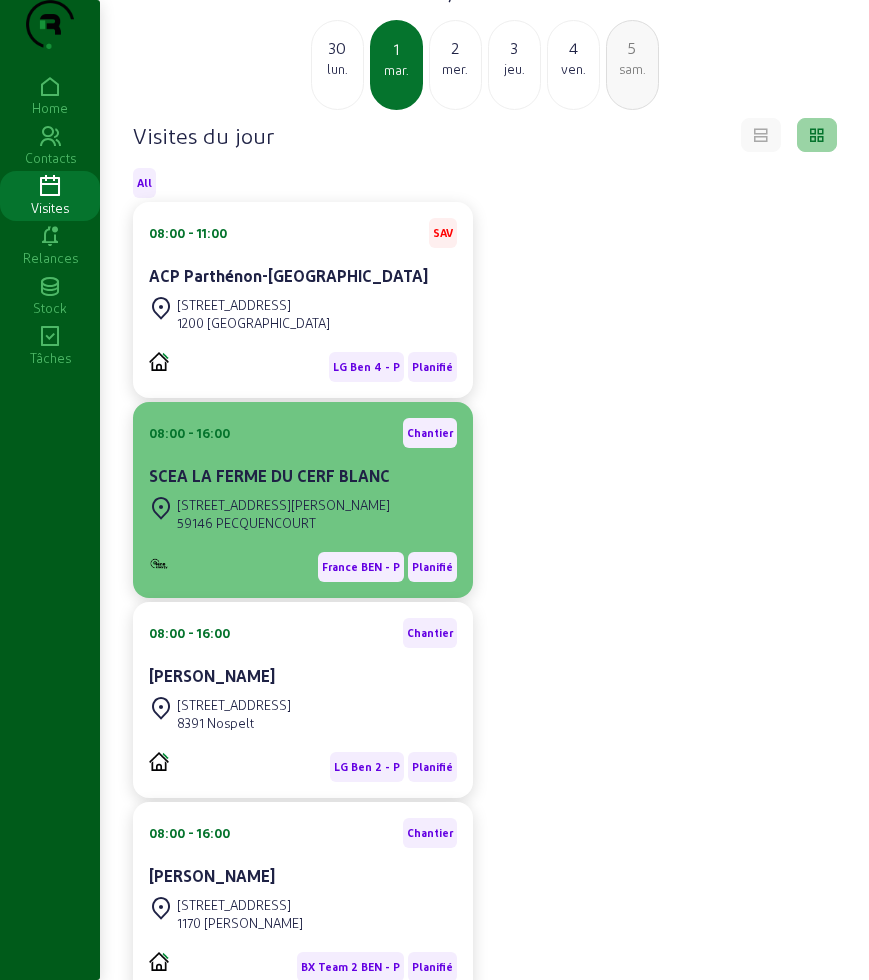 scroll, scrollTop: 125, scrollLeft: 0, axis: vertical 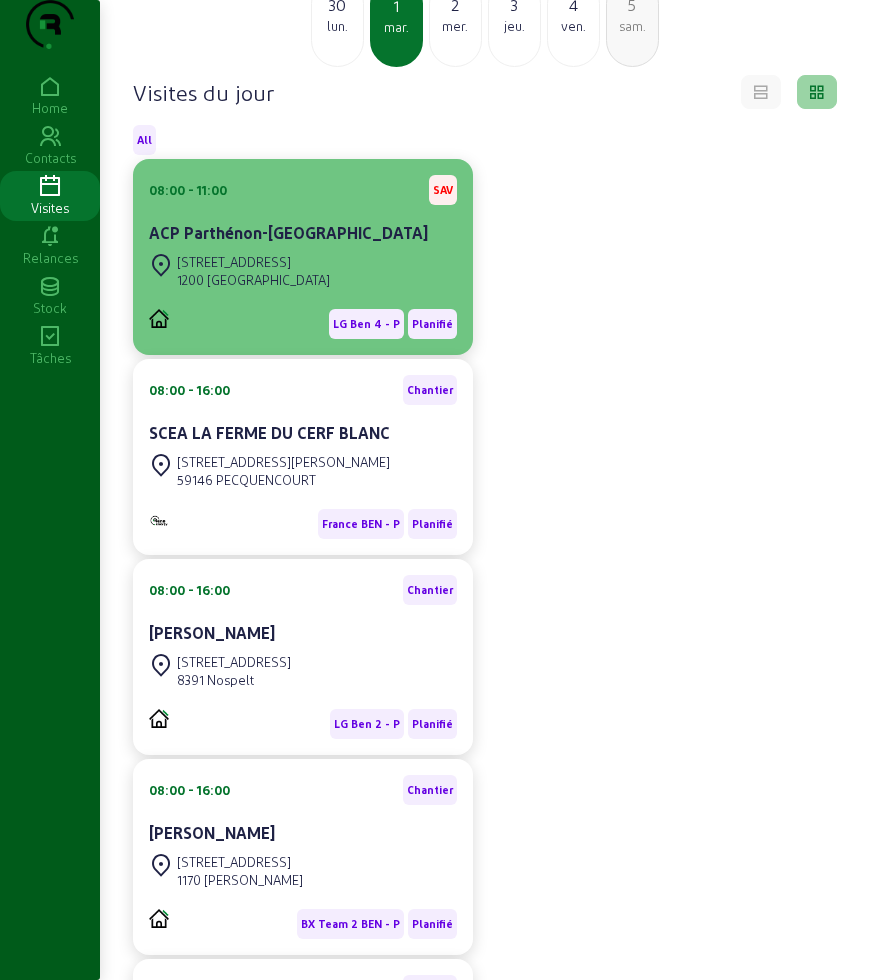 click on "1200 [GEOGRAPHIC_DATA]" 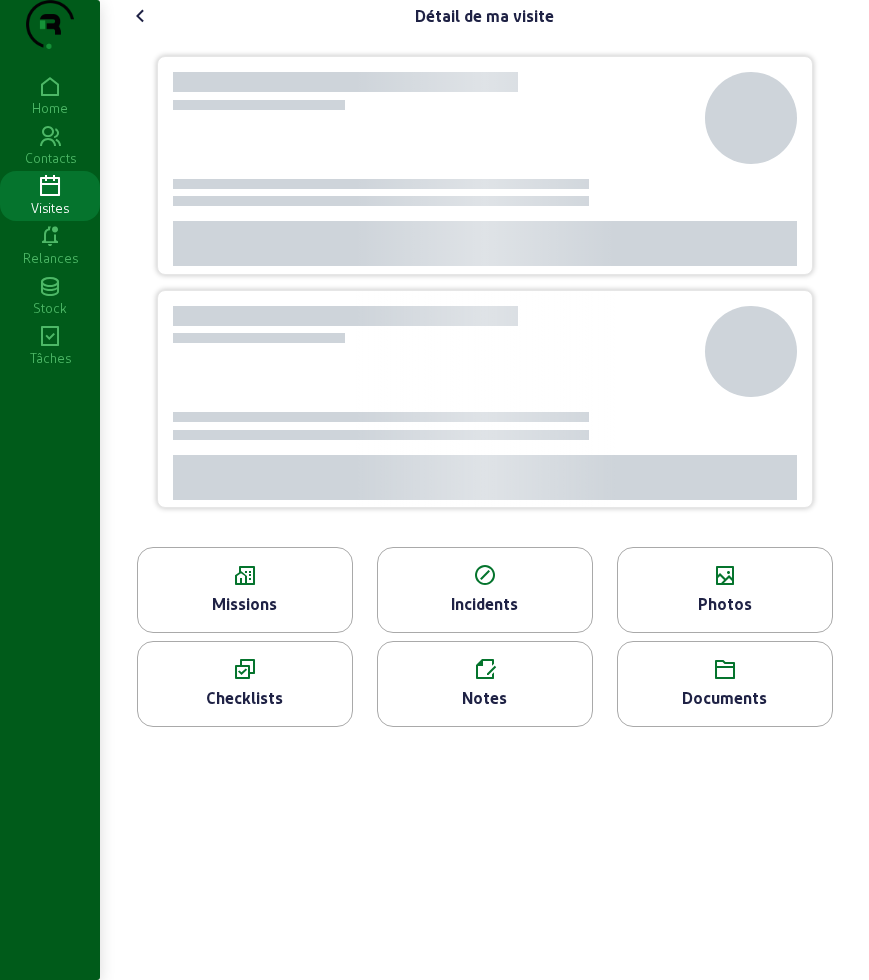 scroll, scrollTop: 0, scrollLeft: 0, axis: both 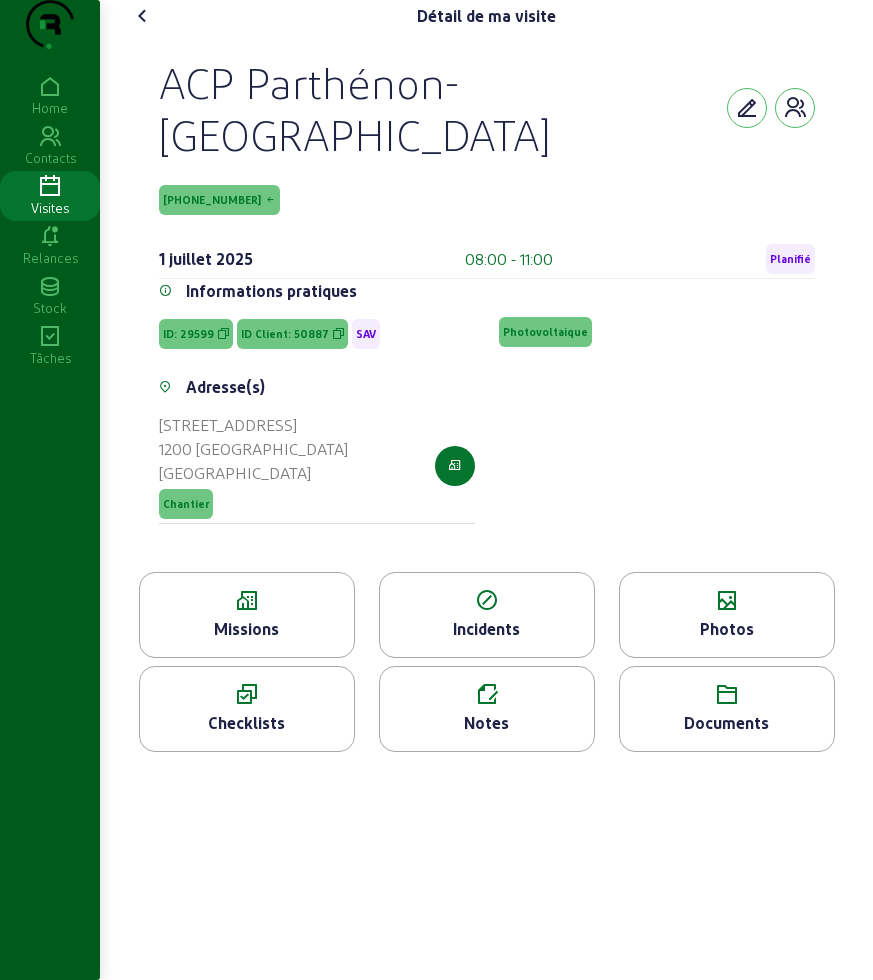 click on "Checklists" 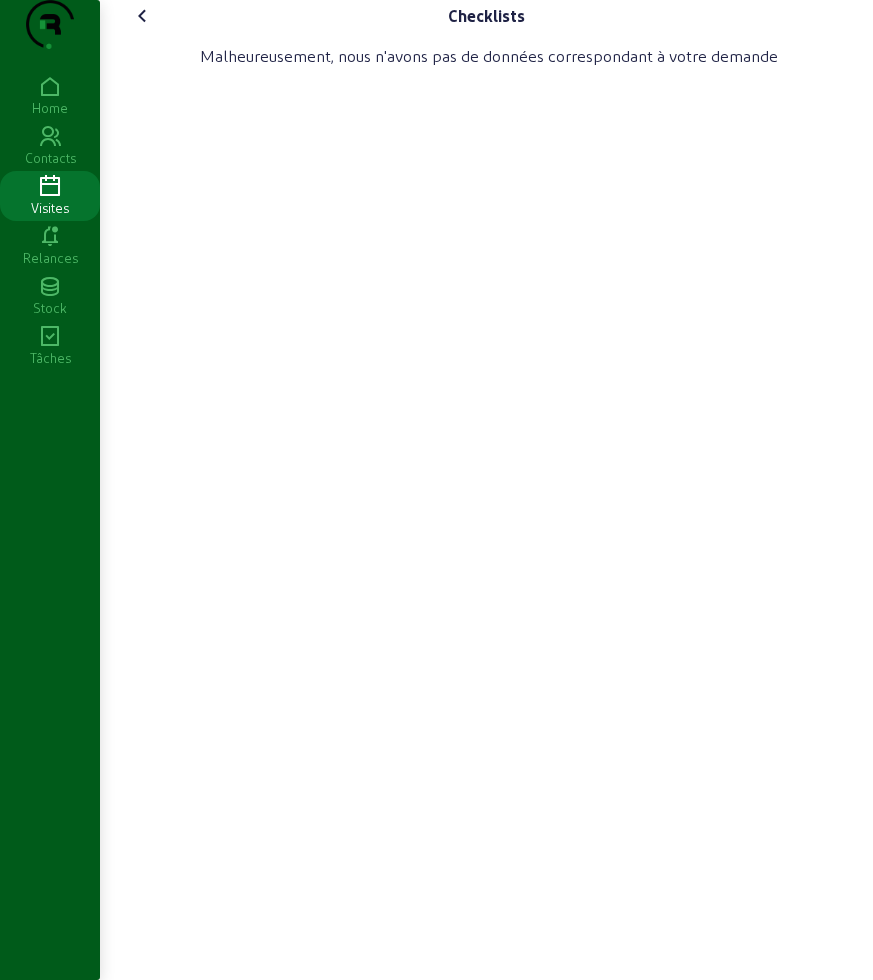 click 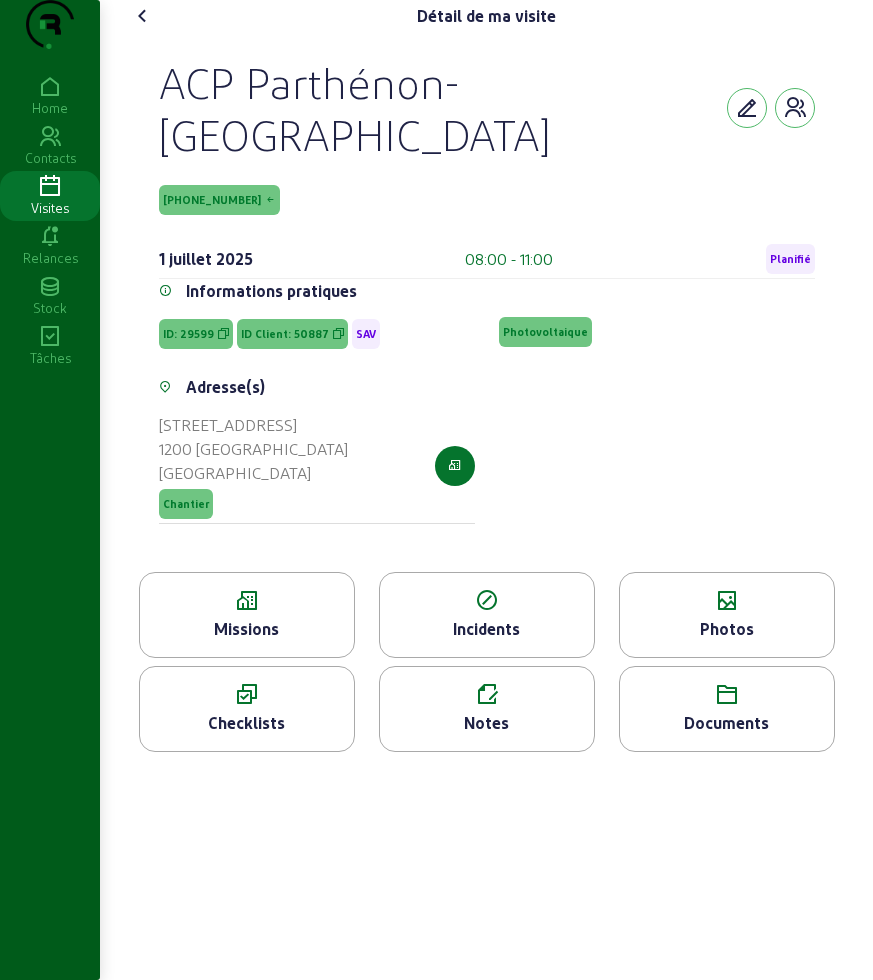 click on "Détail de ma visite    ACP Parthénon-[GEOGRAPHIC_DATA]  [PHONE_NUMBER] [DATE]  08:00 - 11:00  Planifié Informations pratiques ID: 29599 ID Client: 50887 SAV Photovoltaique  Adresse(s) [STREET_ADDRESS] Chantier  Missions   Incidents   Photos   Checklists   Notes   Documents" 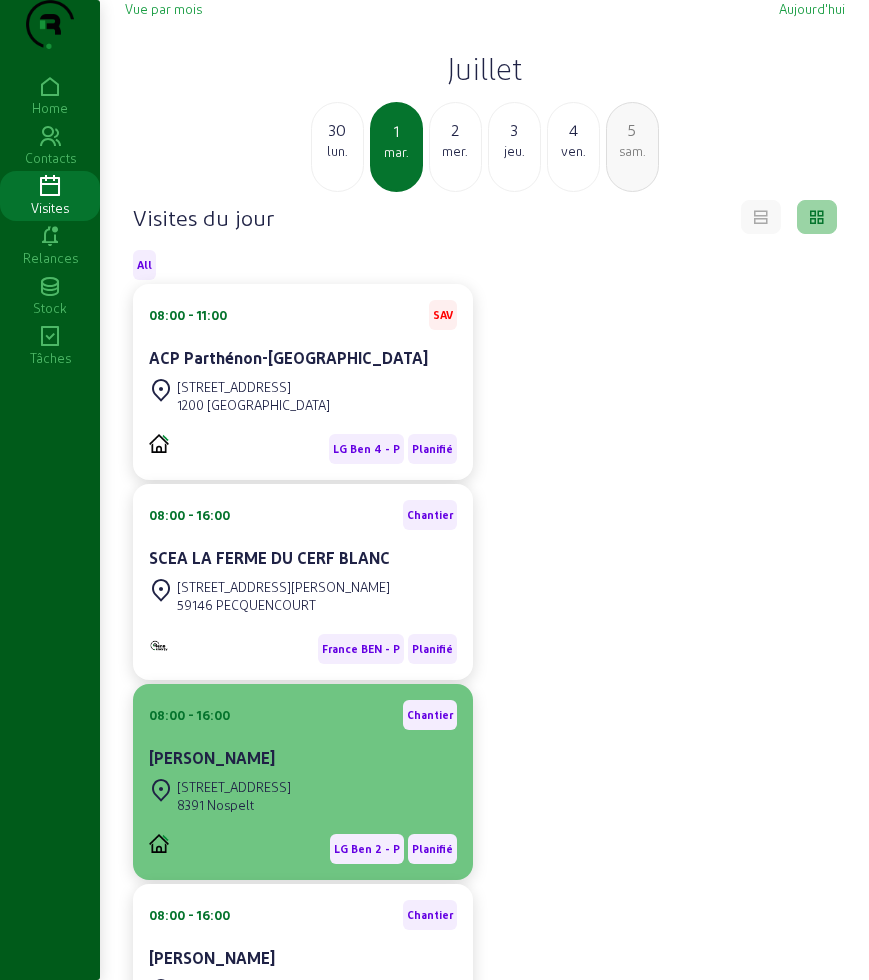 click on "[PERSON_NAME]" 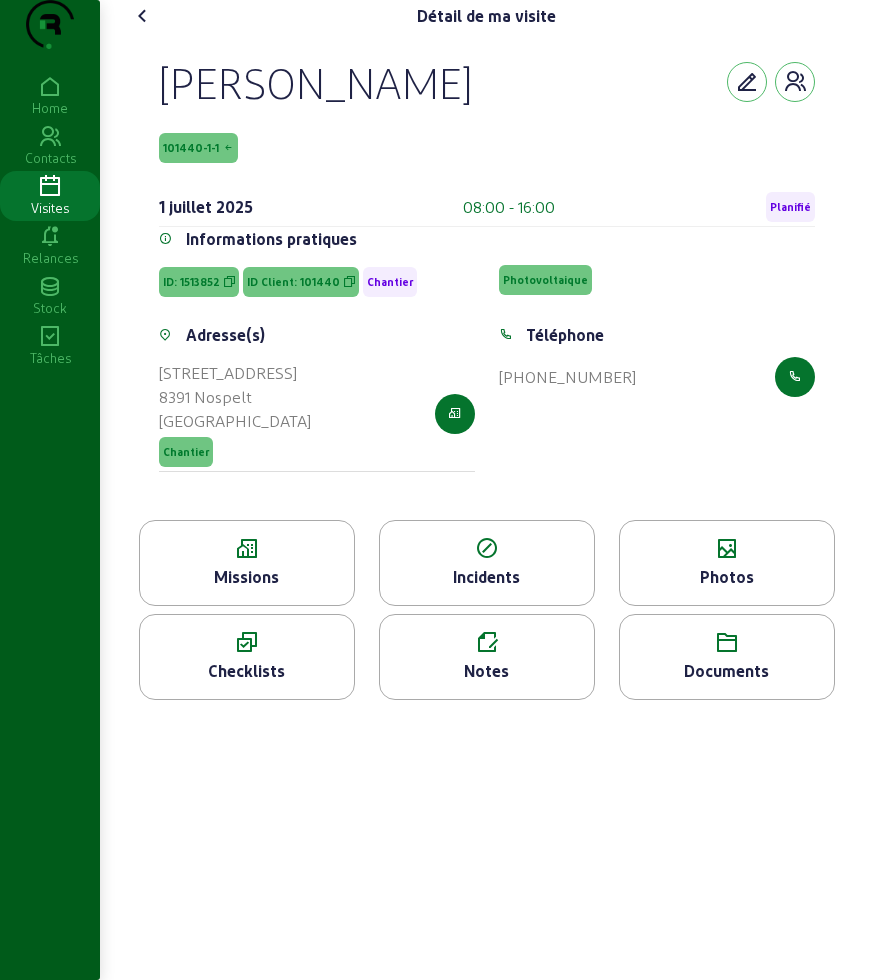 click on "Checklists" 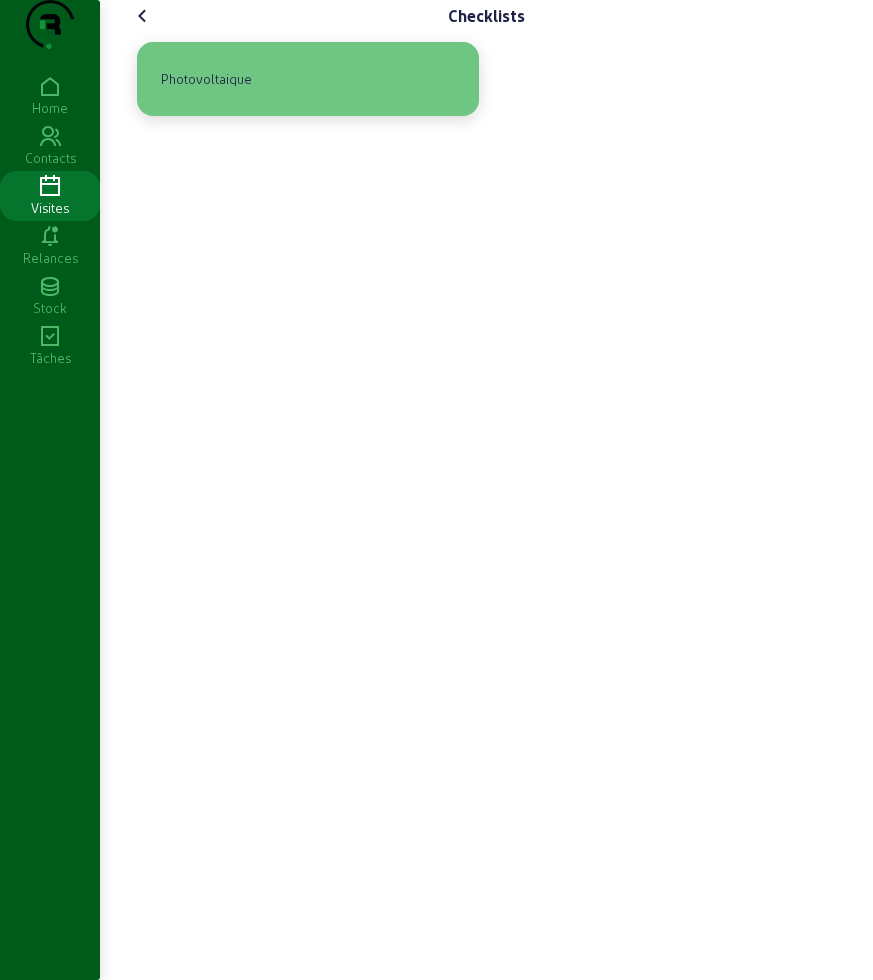 click on "Photovoltaique" 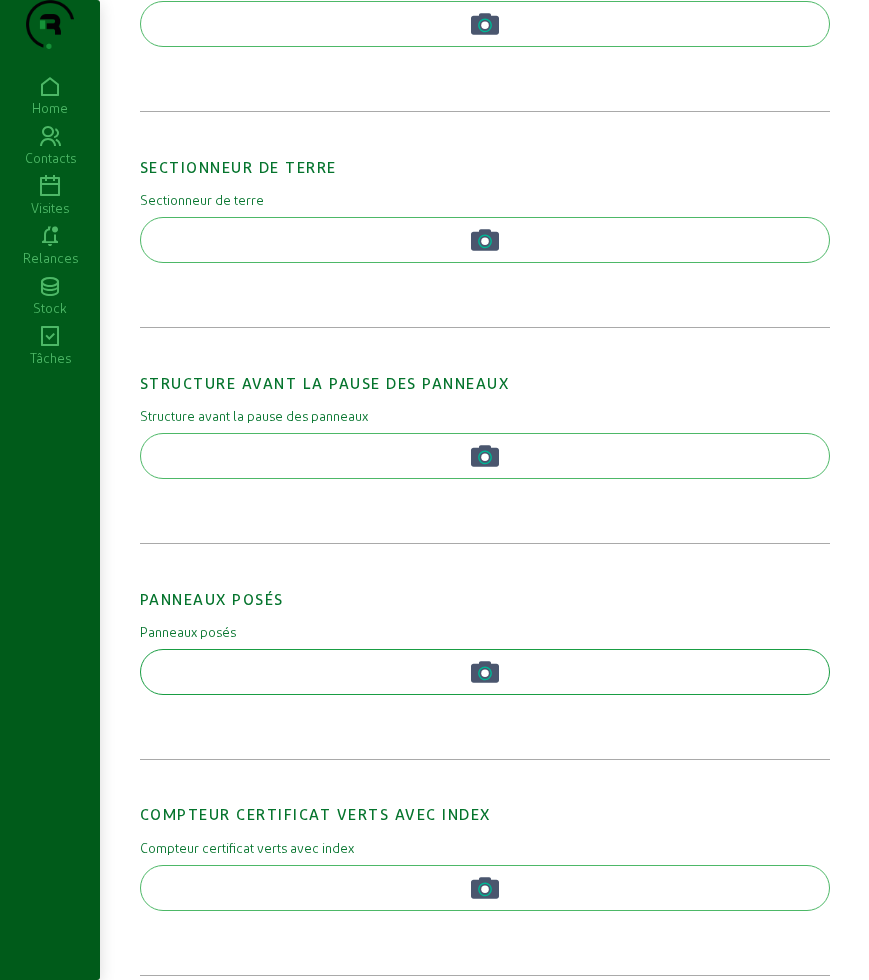 scroll, scrollTop: 1250, scrollLeft: 0, axis: vertical 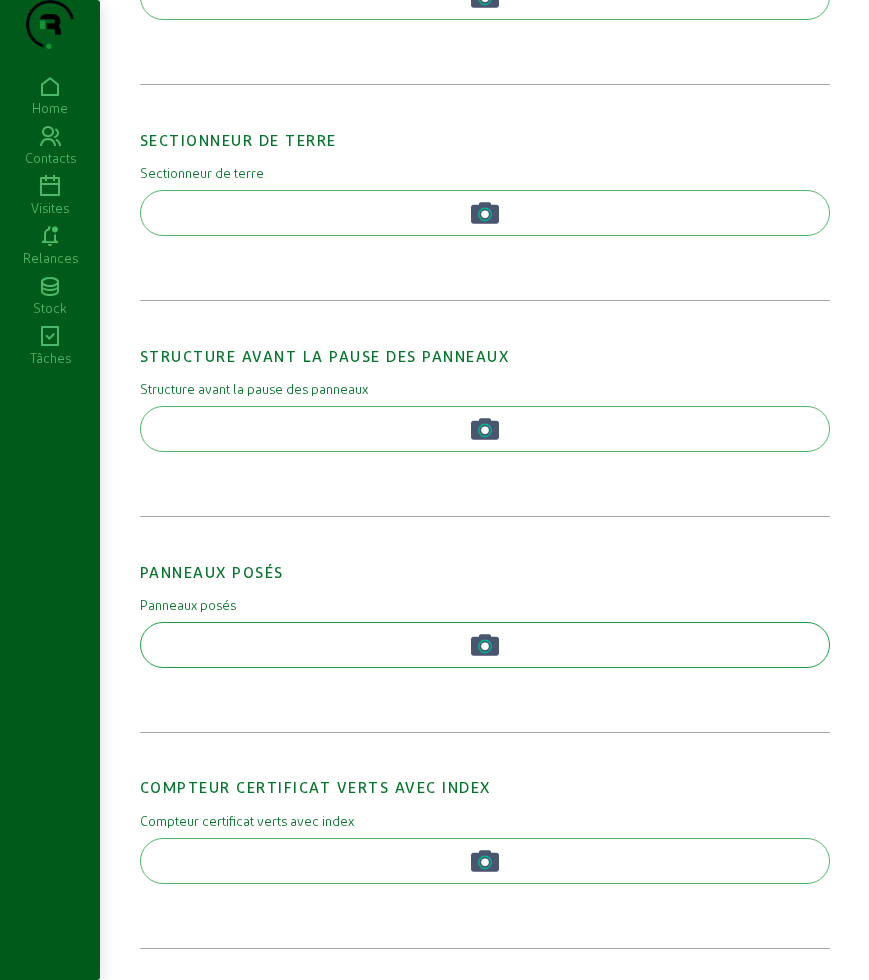 click 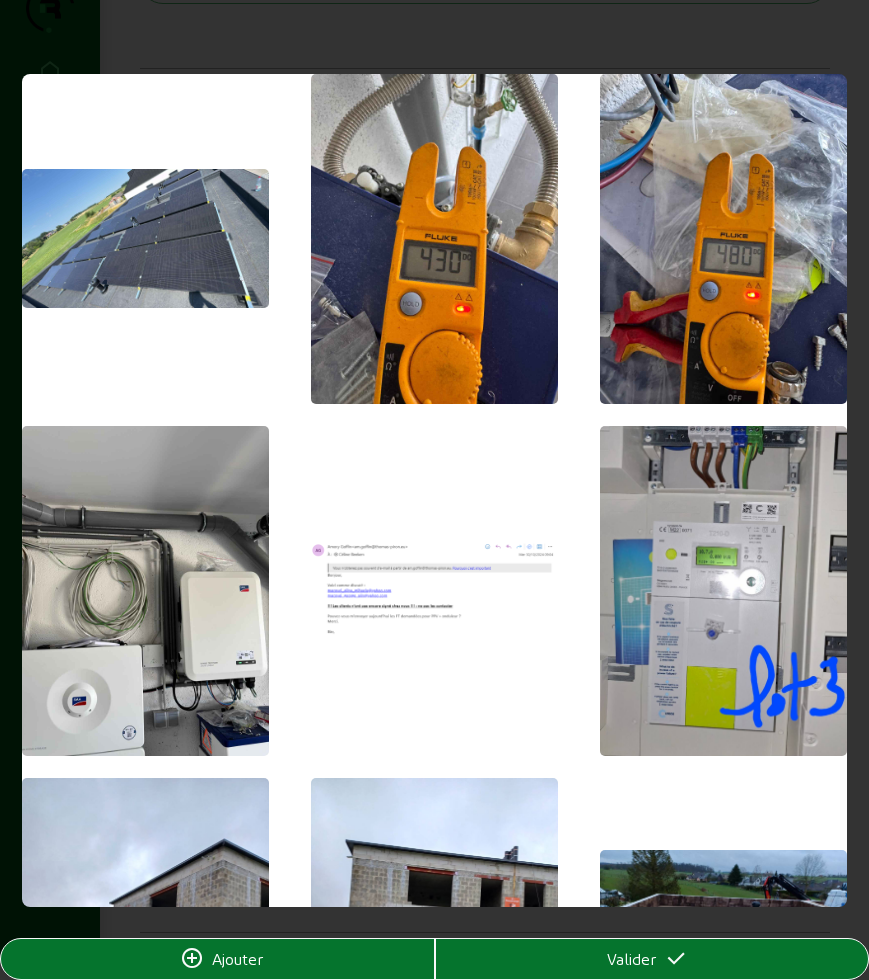 click at bounding box center (146, 238) 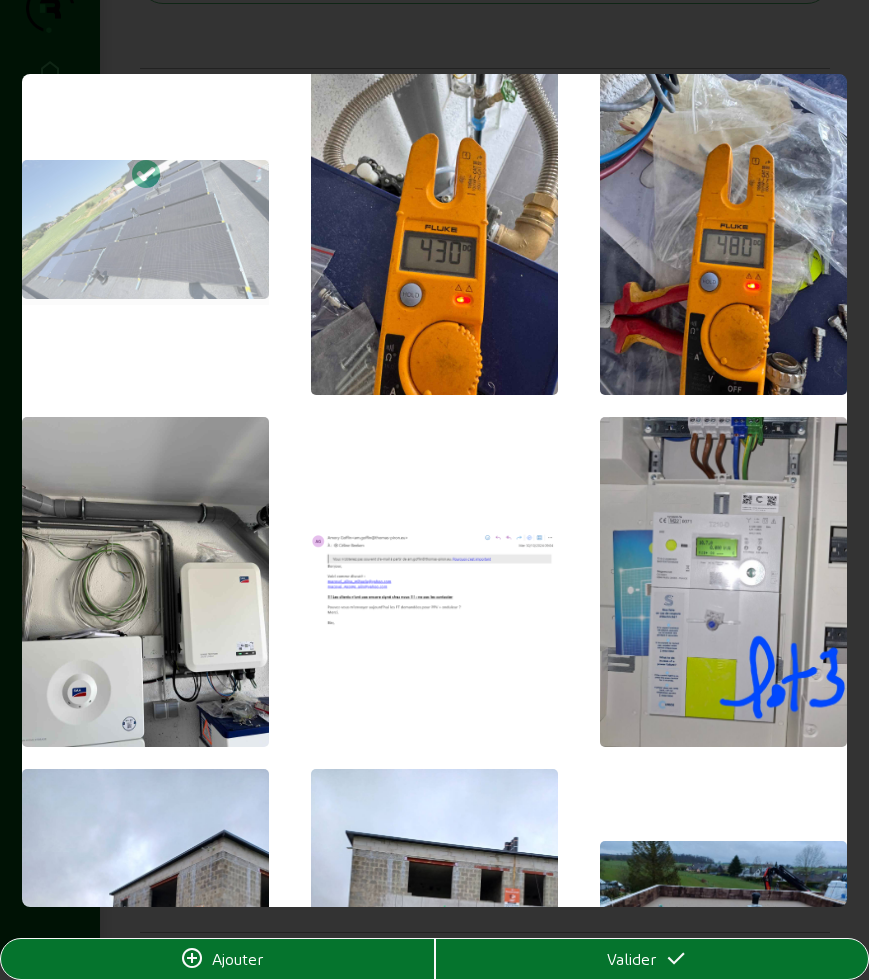 scroll, scrollTop: 0, scrollLeft: 0, axis: both 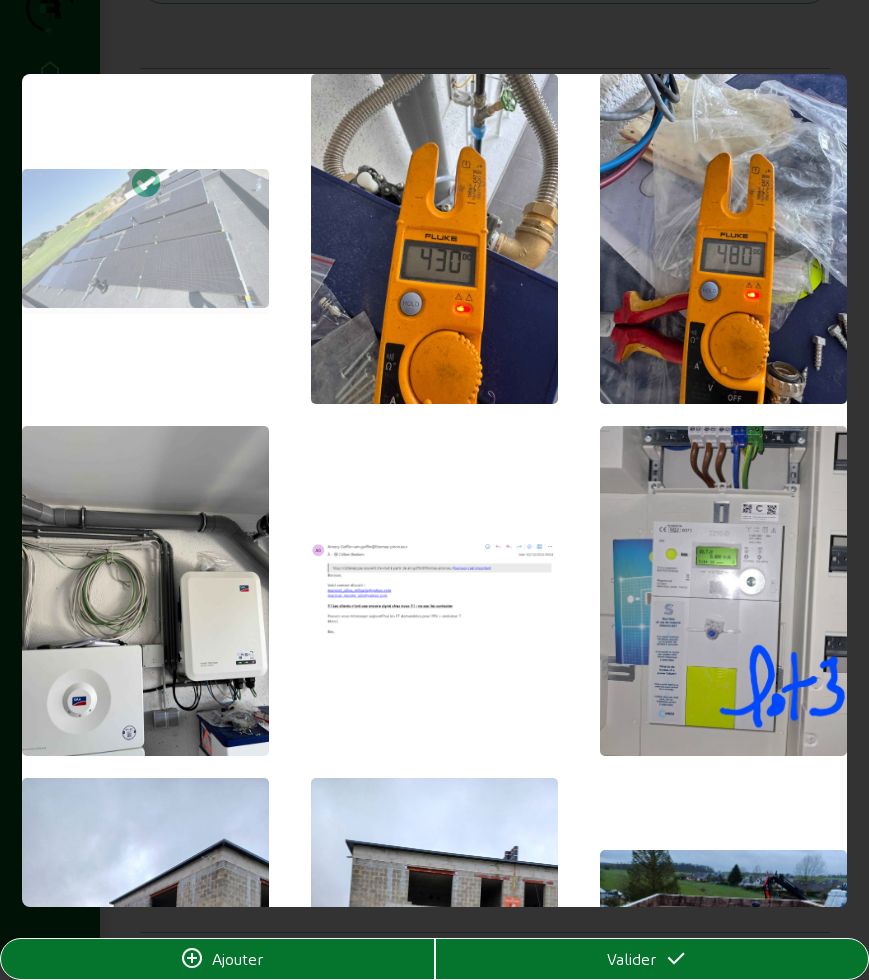 click on "Valider" at bounding box center [652, 959] 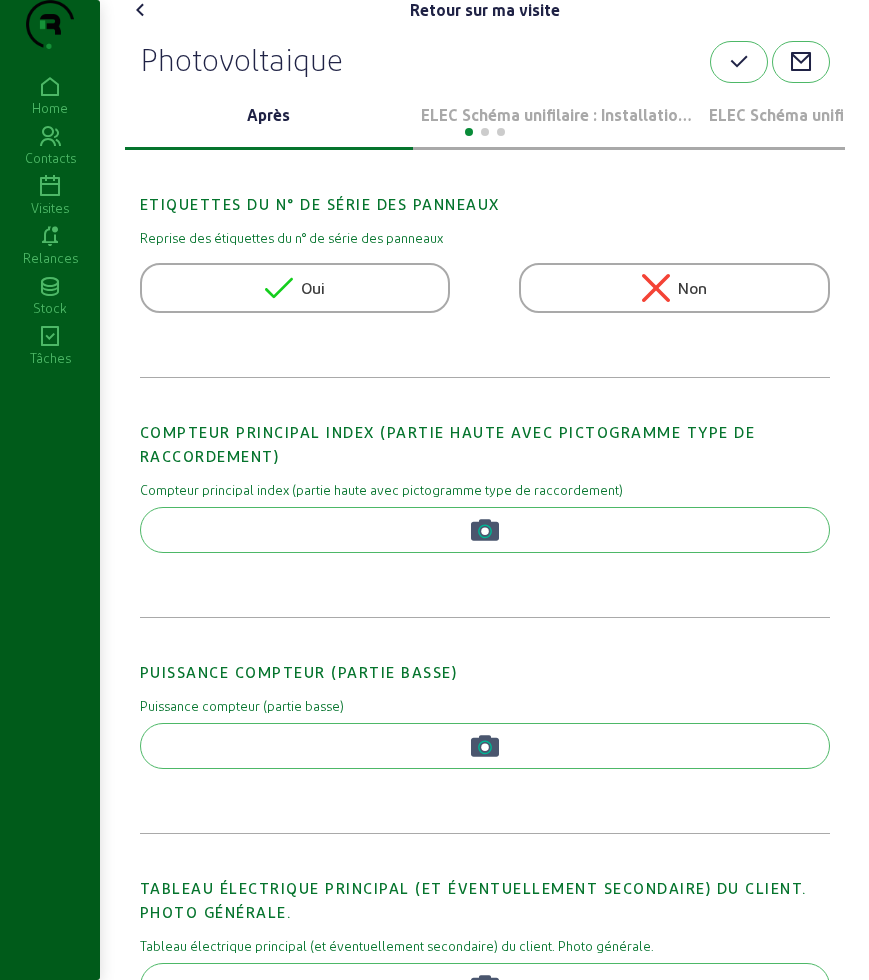 scroll, scrollTop: 0, scrollLeft: 0, axis: both 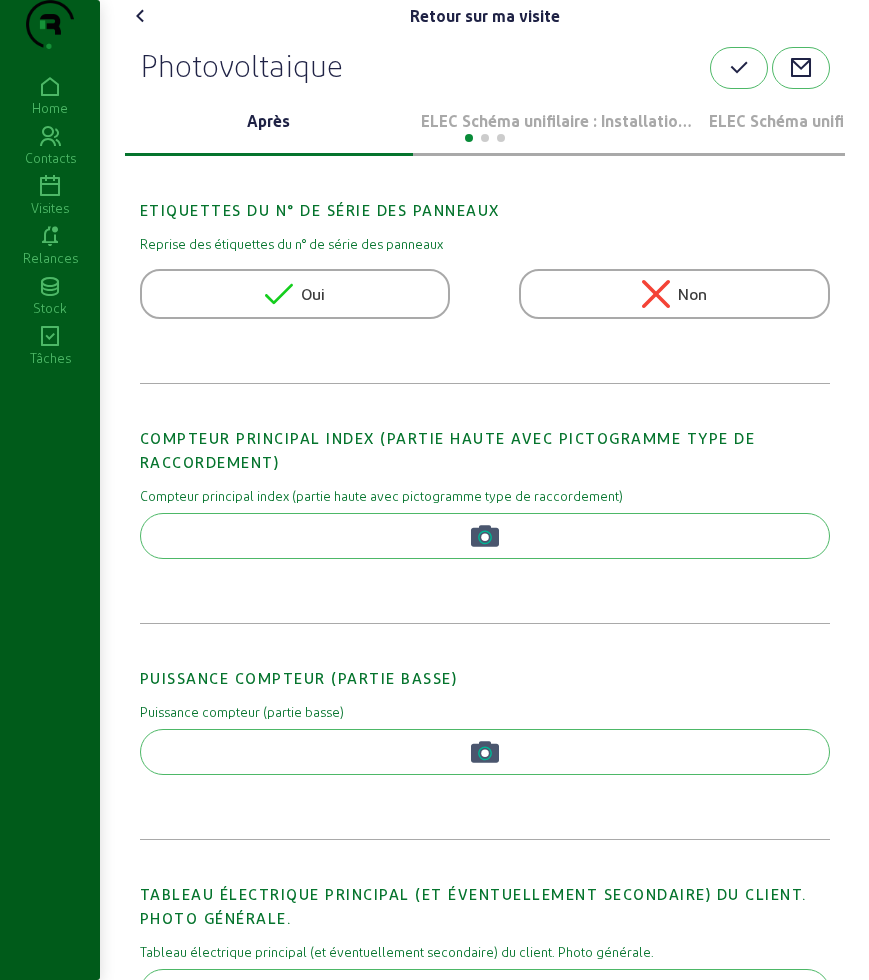 click 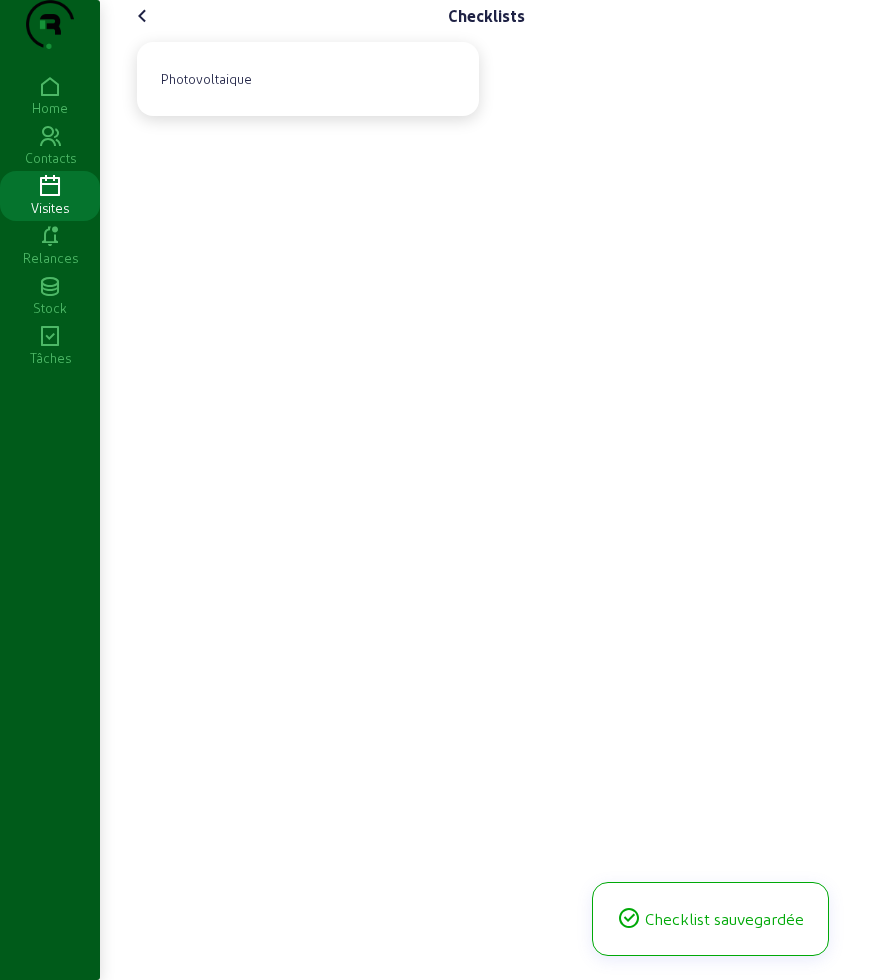 click 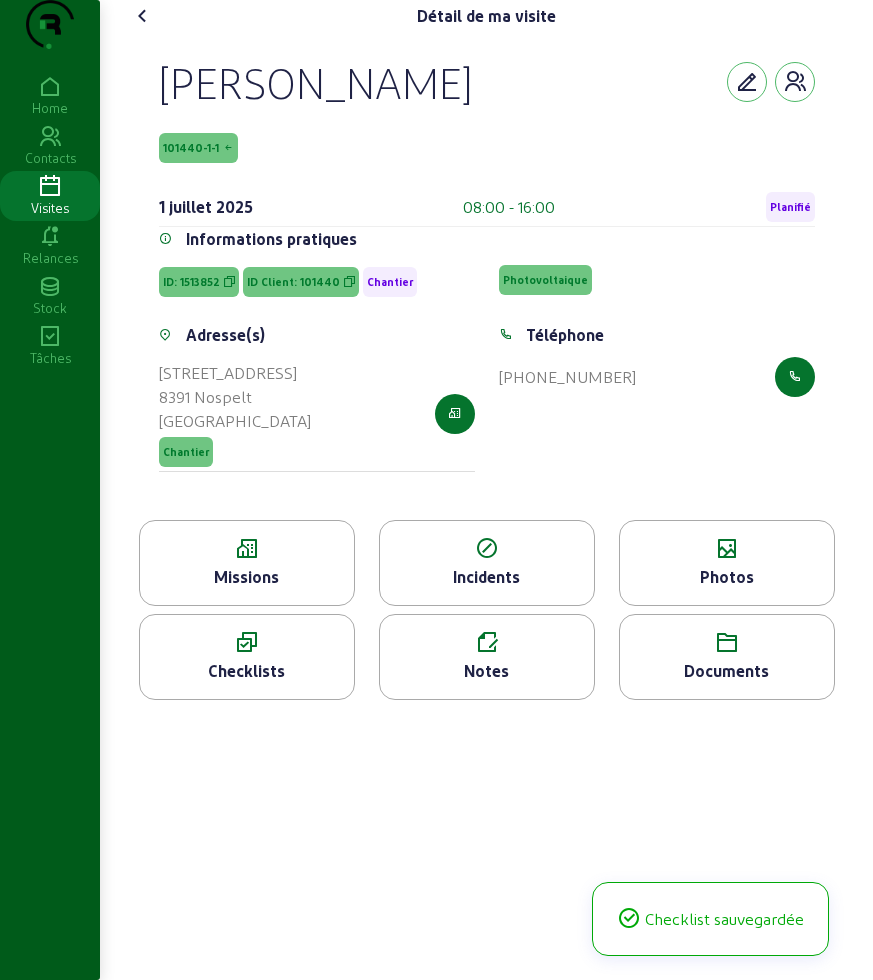 click 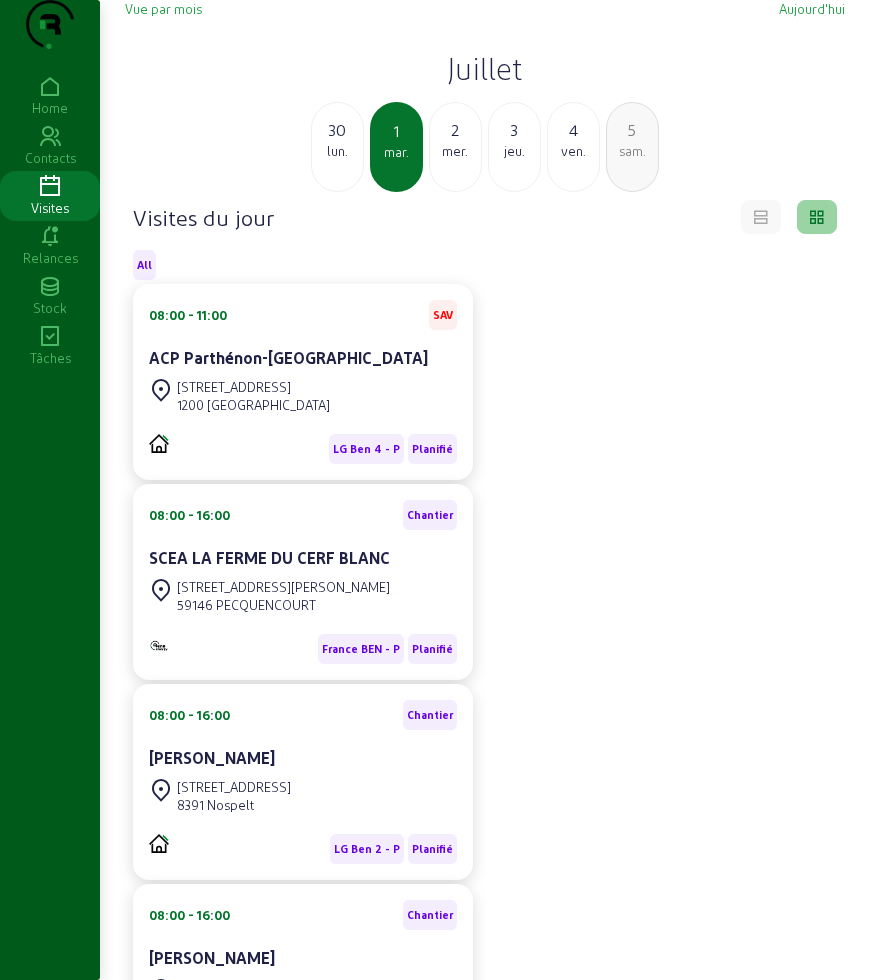 click on "2" 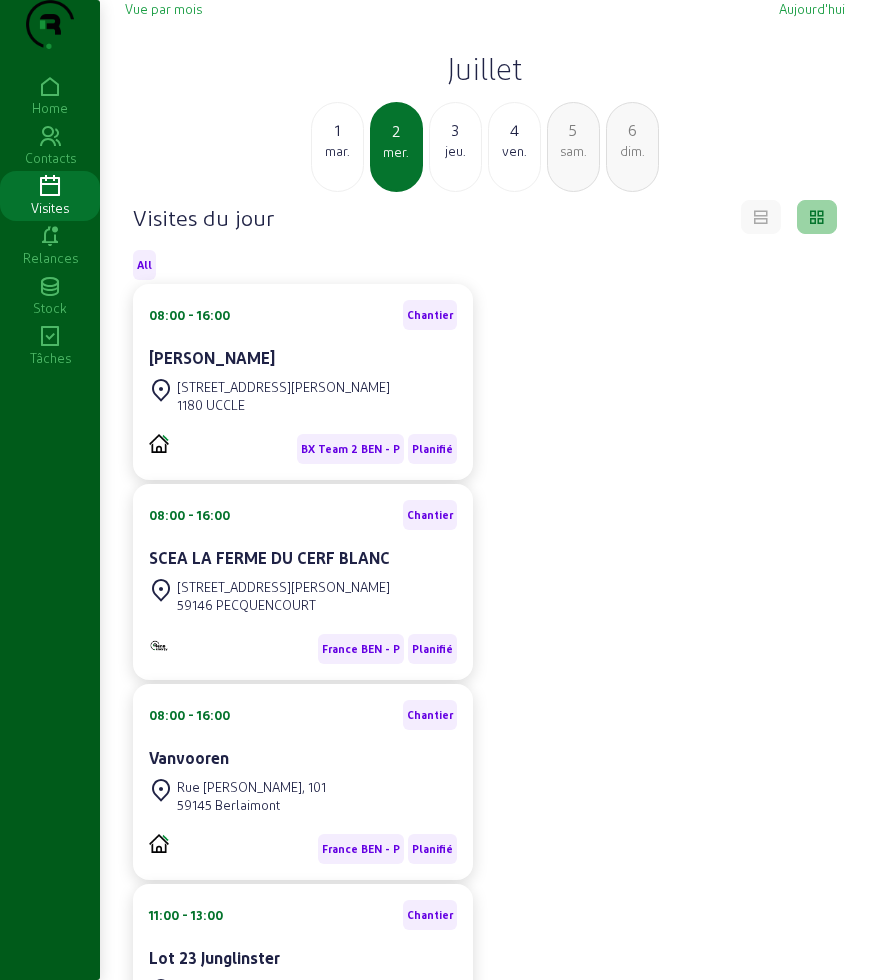click on "mar." 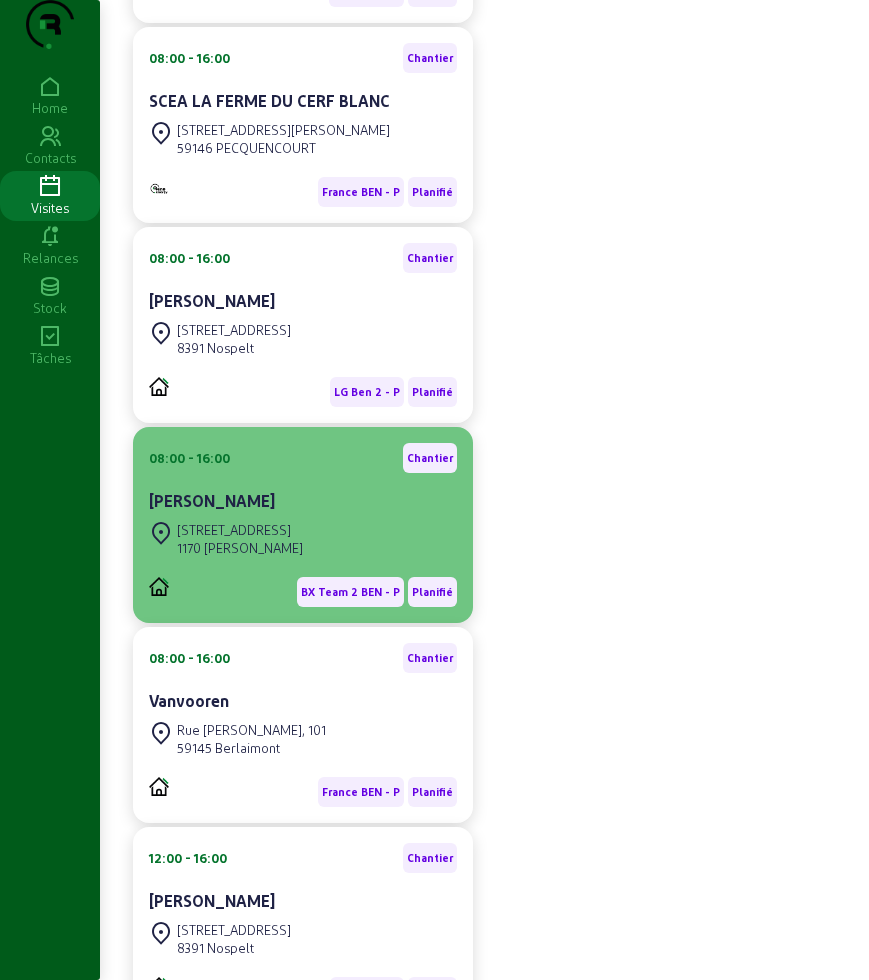 scroll, scrollTop: 500, scrollLeft: 0, axis: vertical 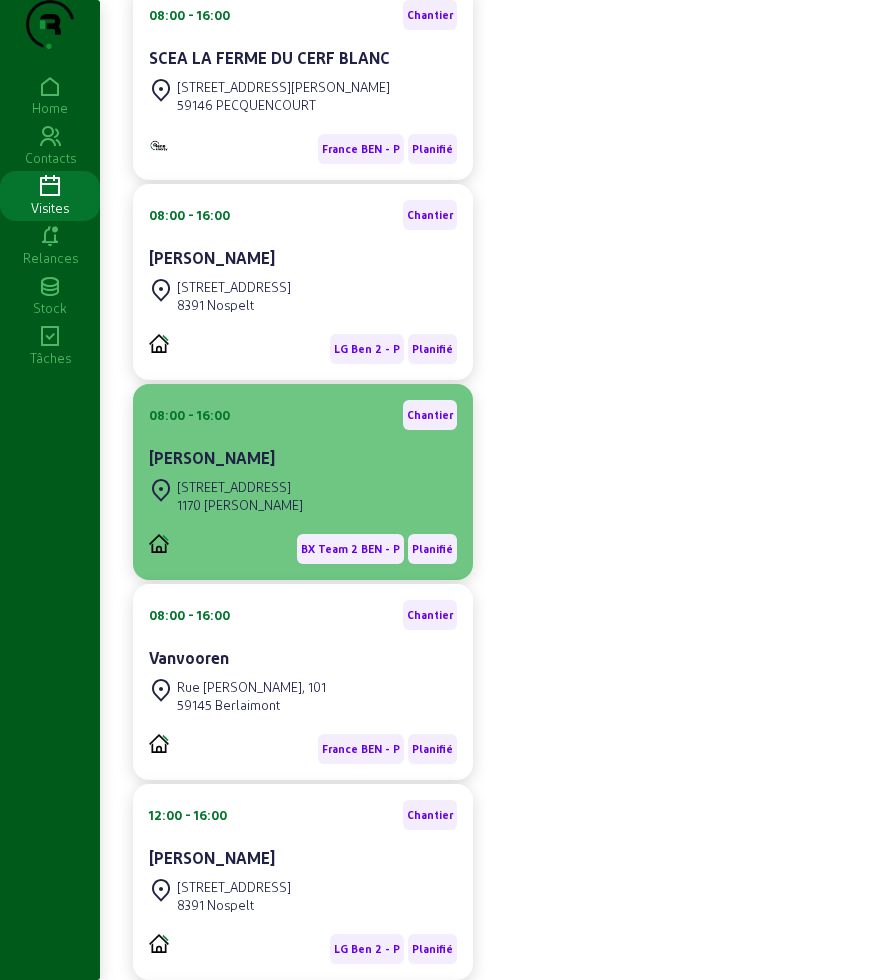 click on "1170 [PERSON_NAME]" 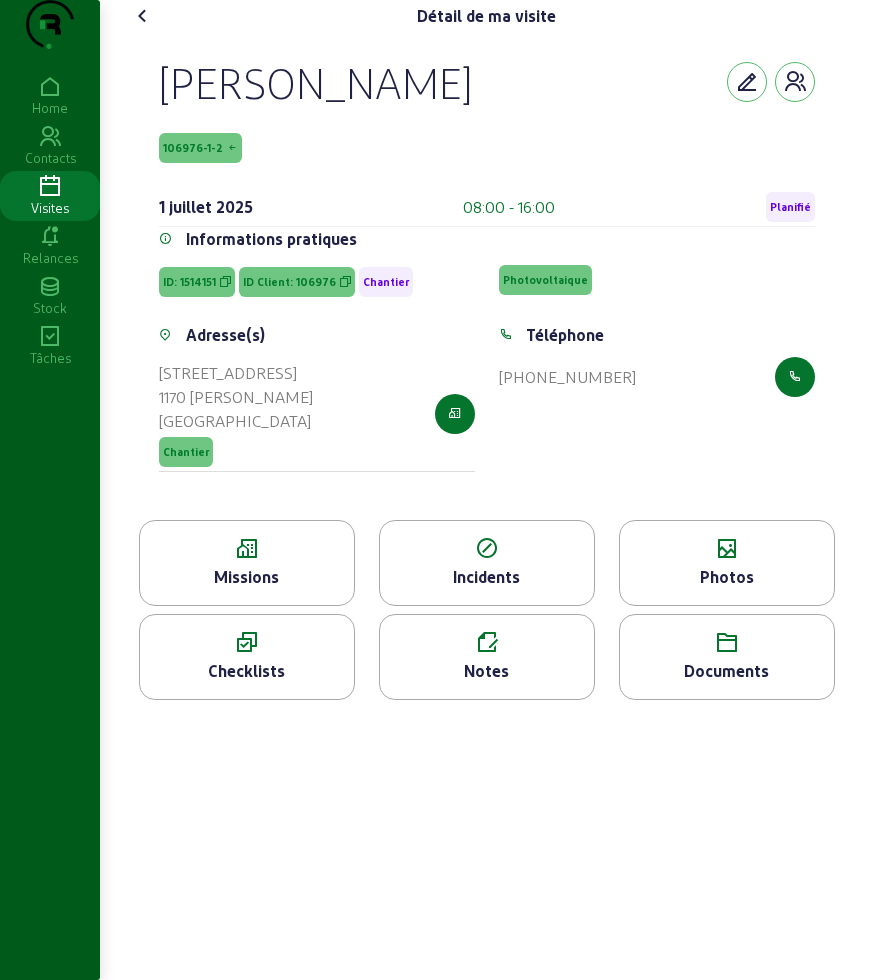 click on "Photos" 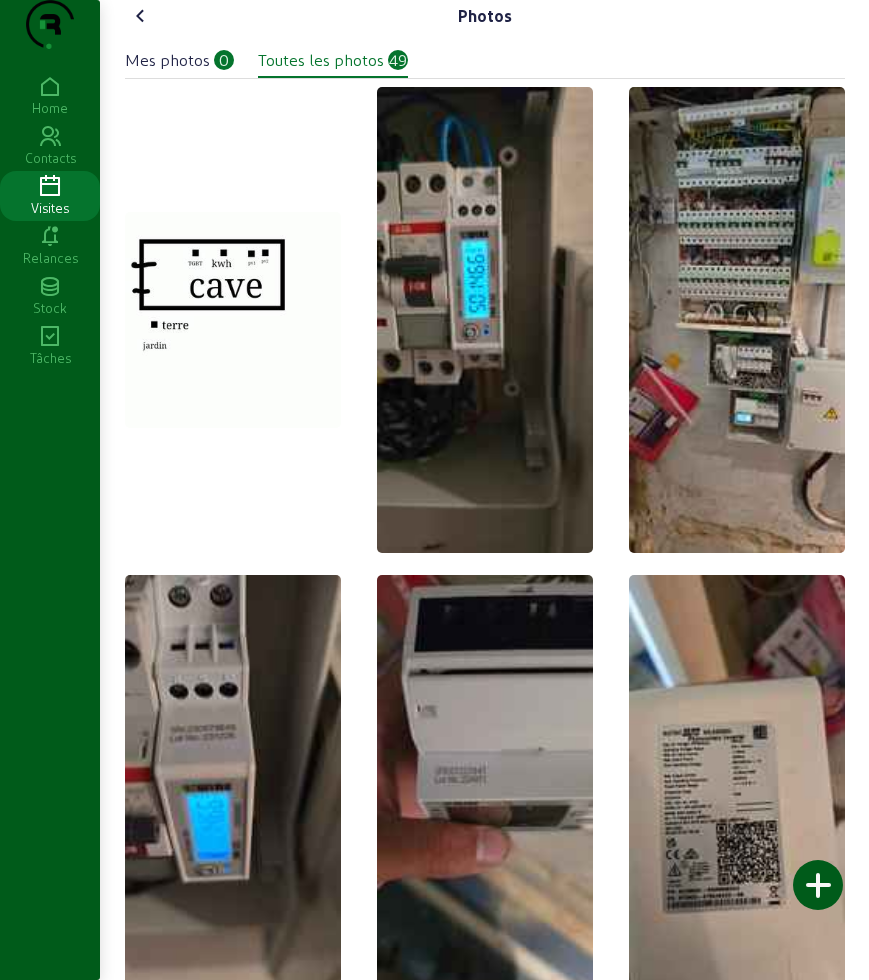 click 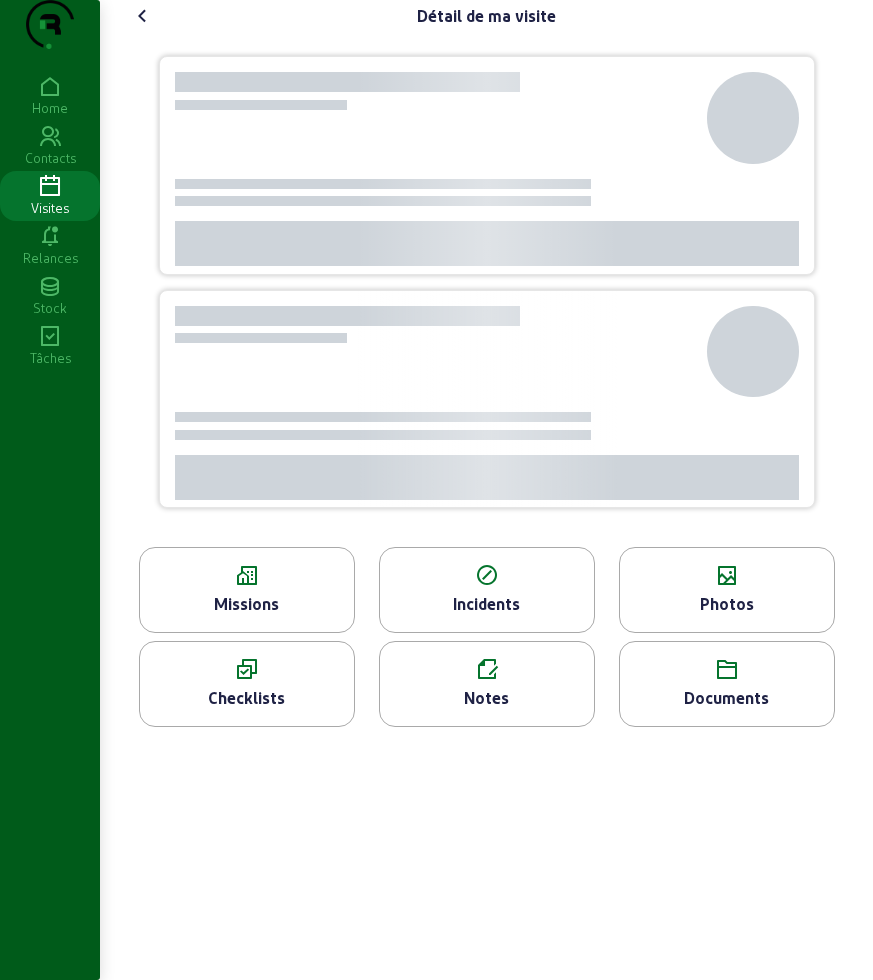 click on "Missions" 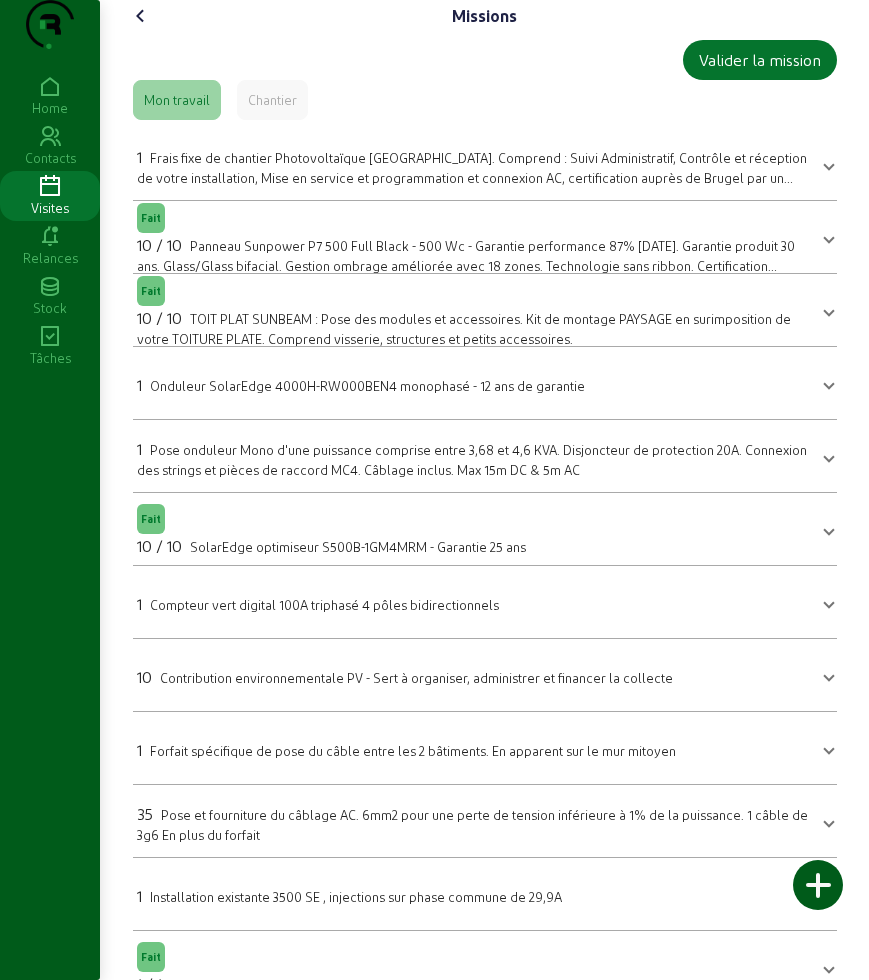 click 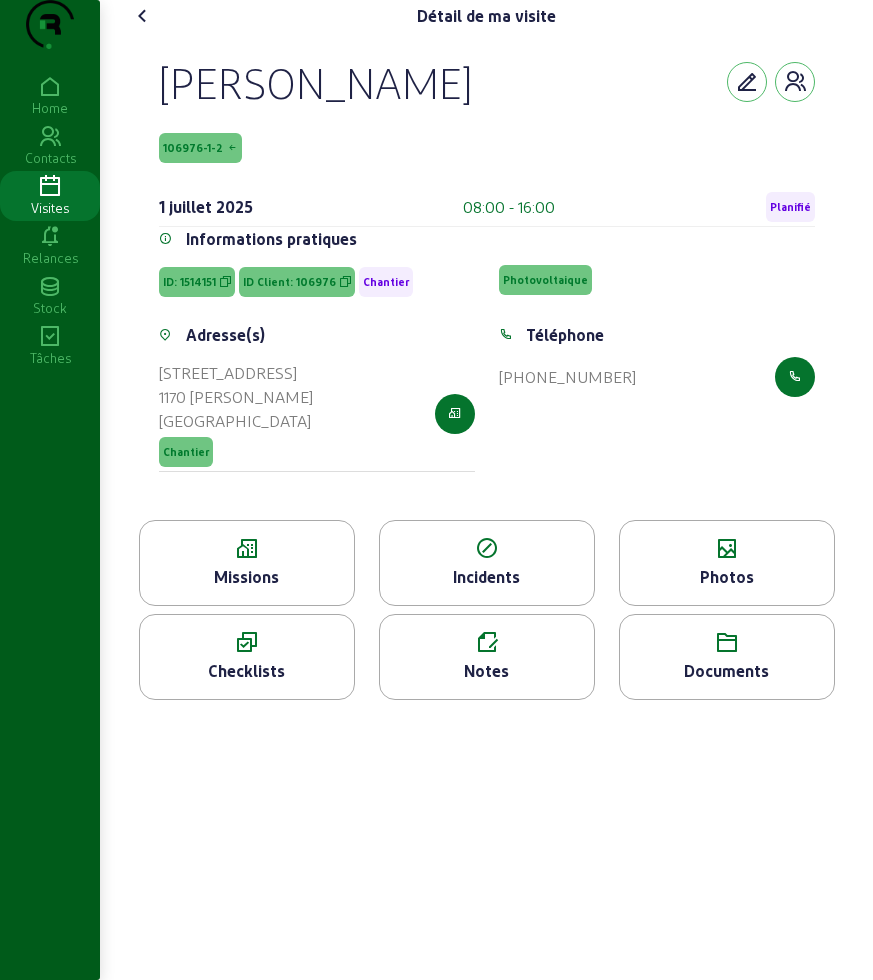 drag, startPoint x: 145, startPoint y: 128, endPoint x: 433, endPoint y: 135, distance: 288.08505 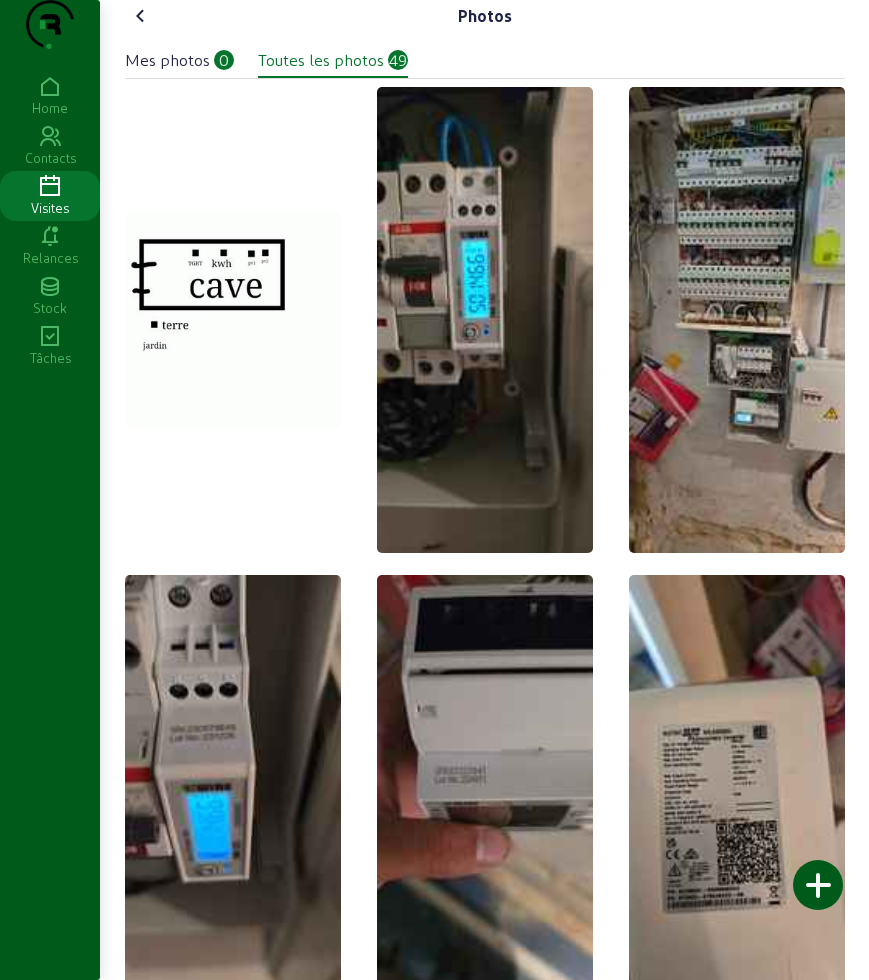 click 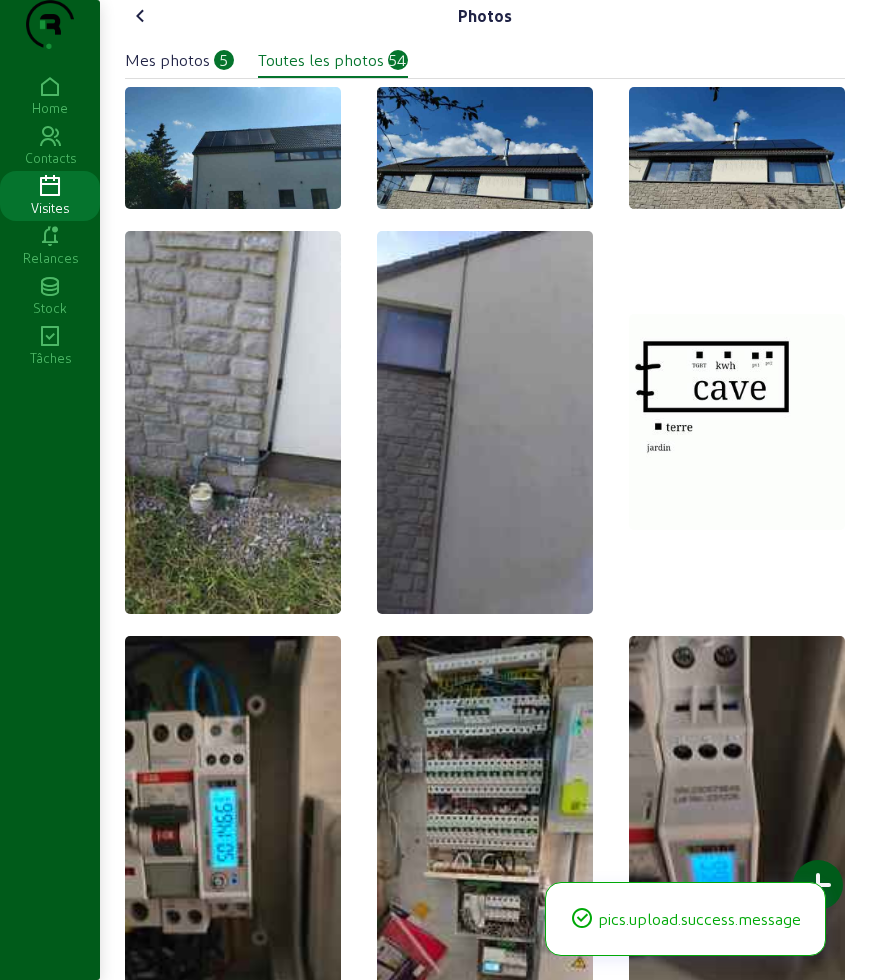 click 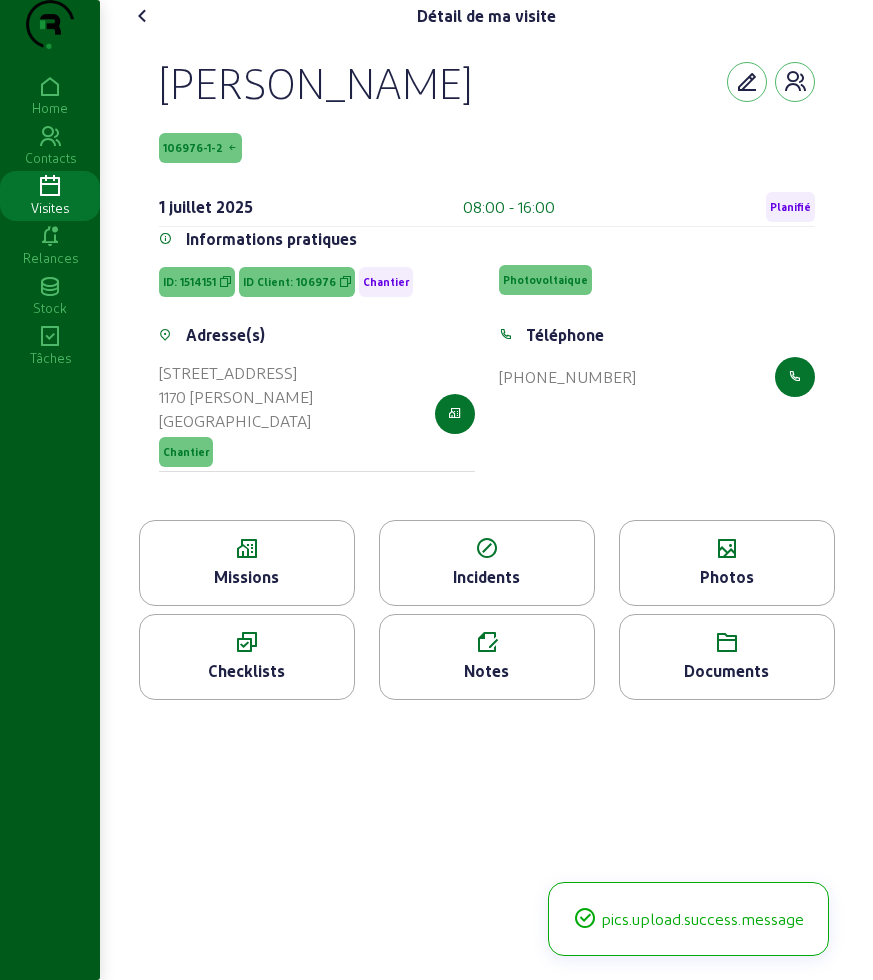 click on "Checklists" 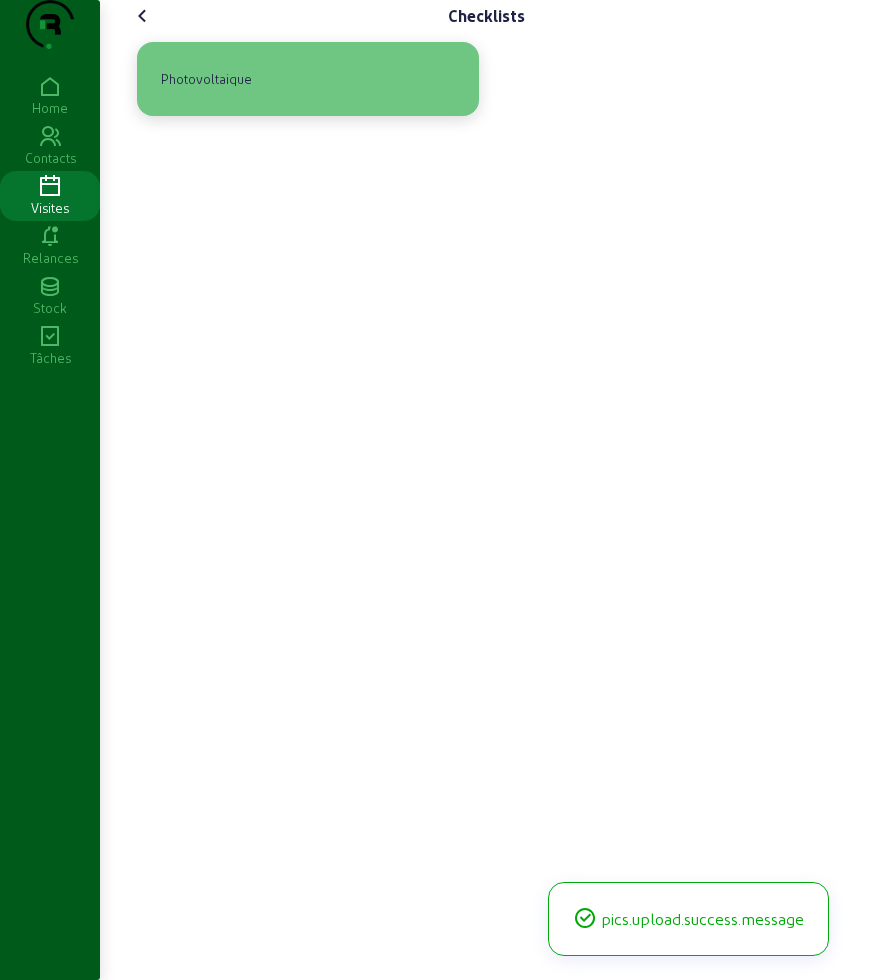 click on "Photovoltaique" 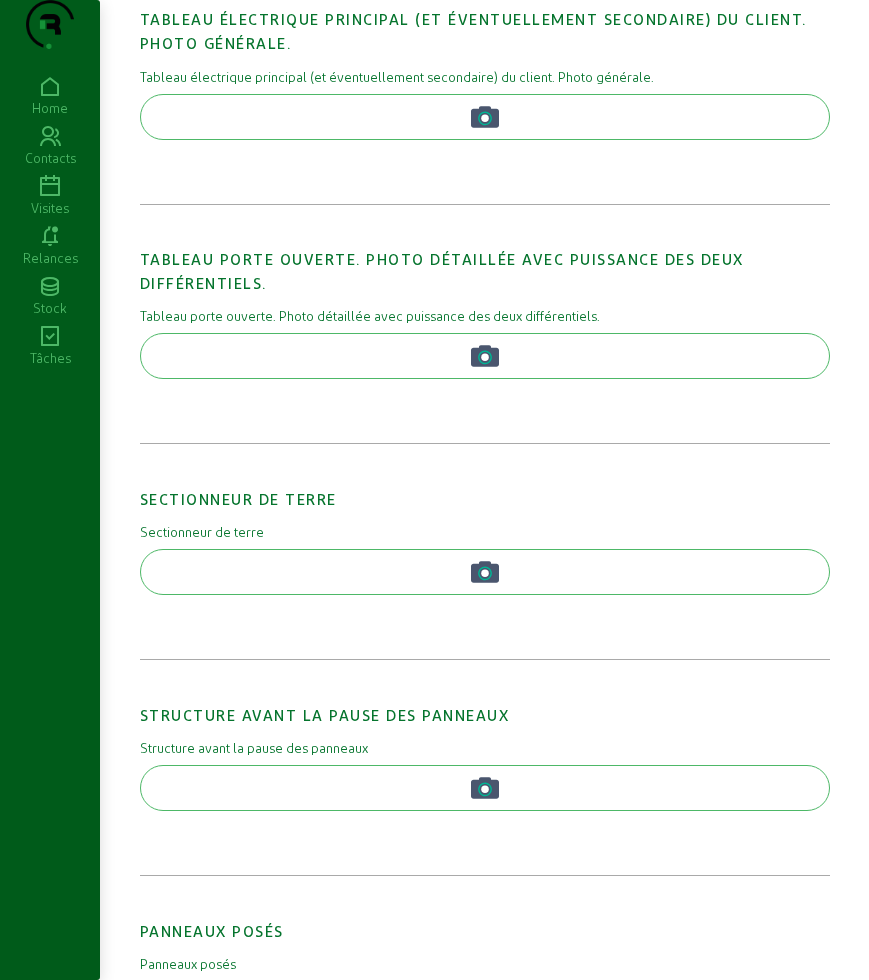 scroll, scrollTop: 1490, scrollLeft: 0, axis: vertical 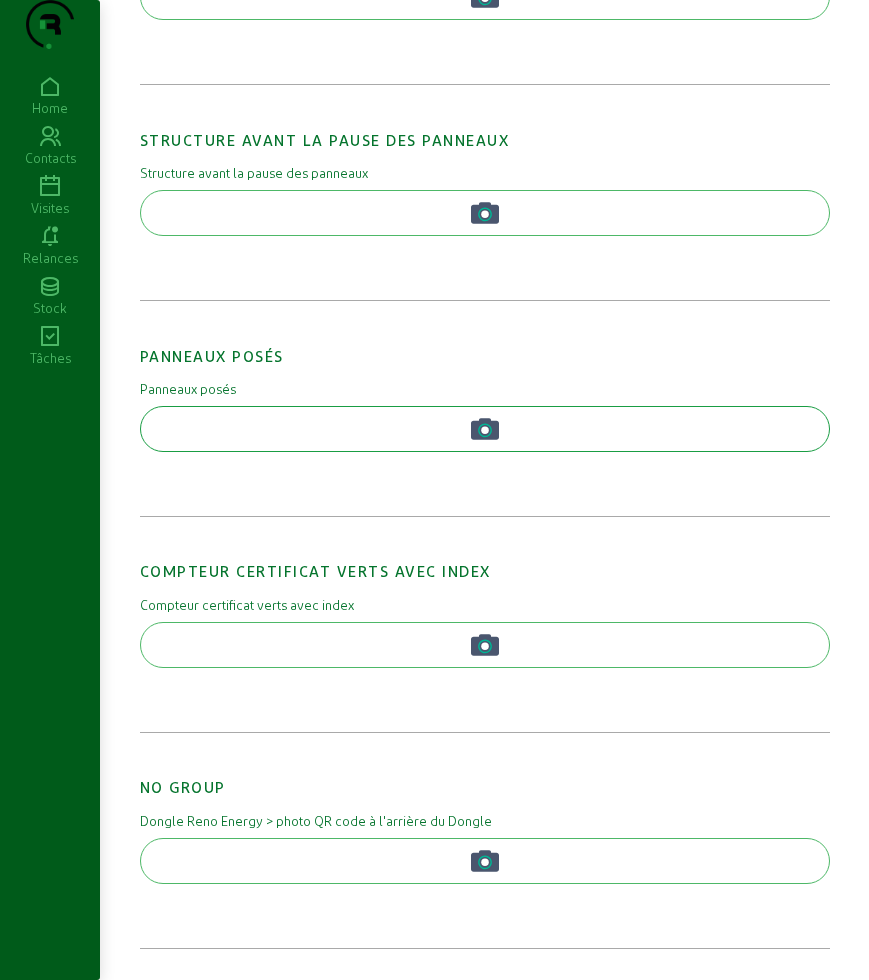 click 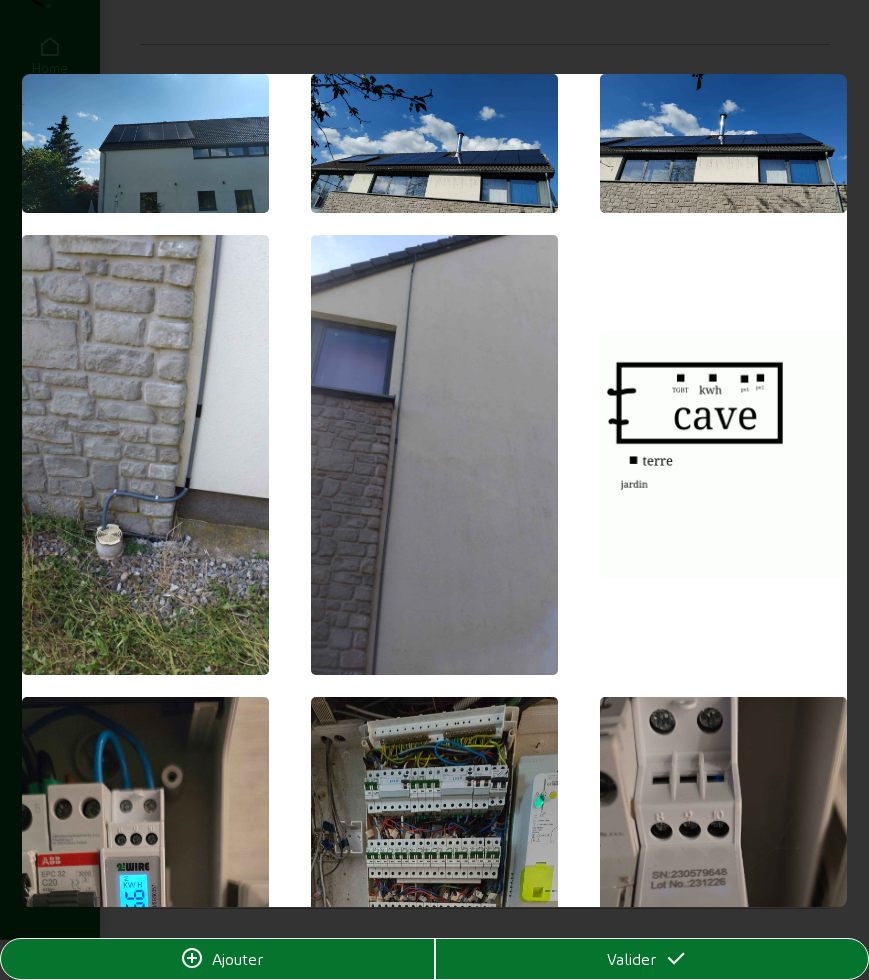 scroll, scrollTop: 0, scrollLeft: 0, axis: both 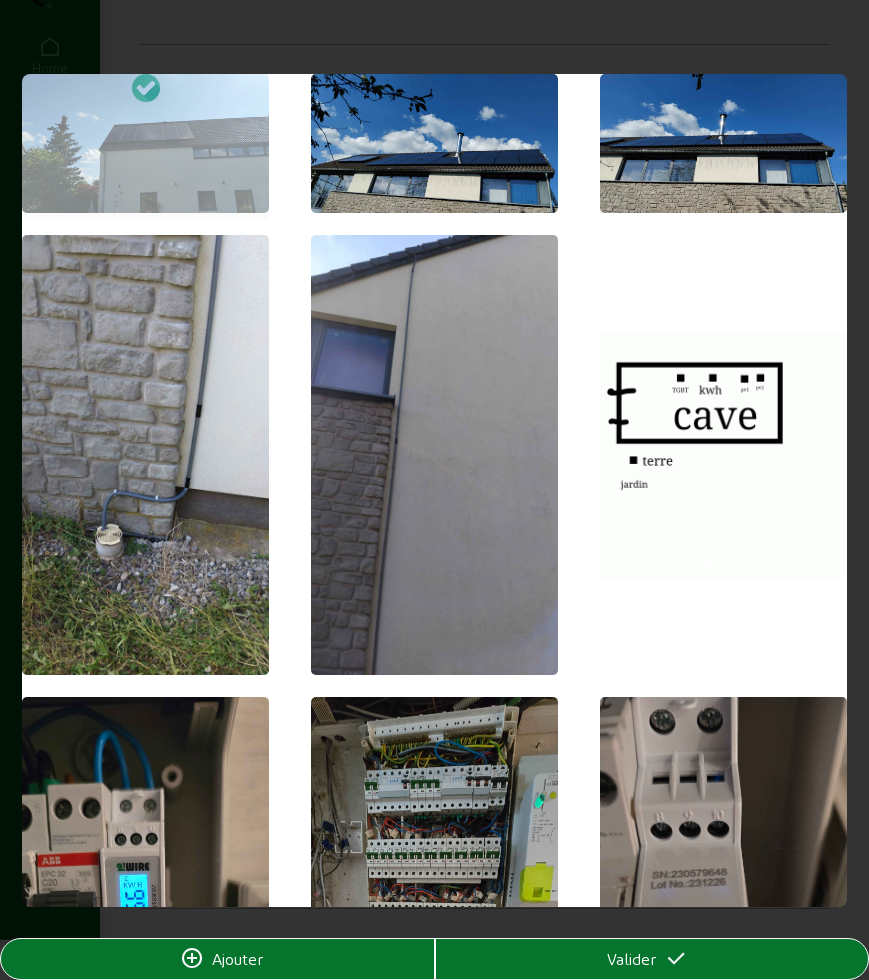 click at bounding box center [435, 143] 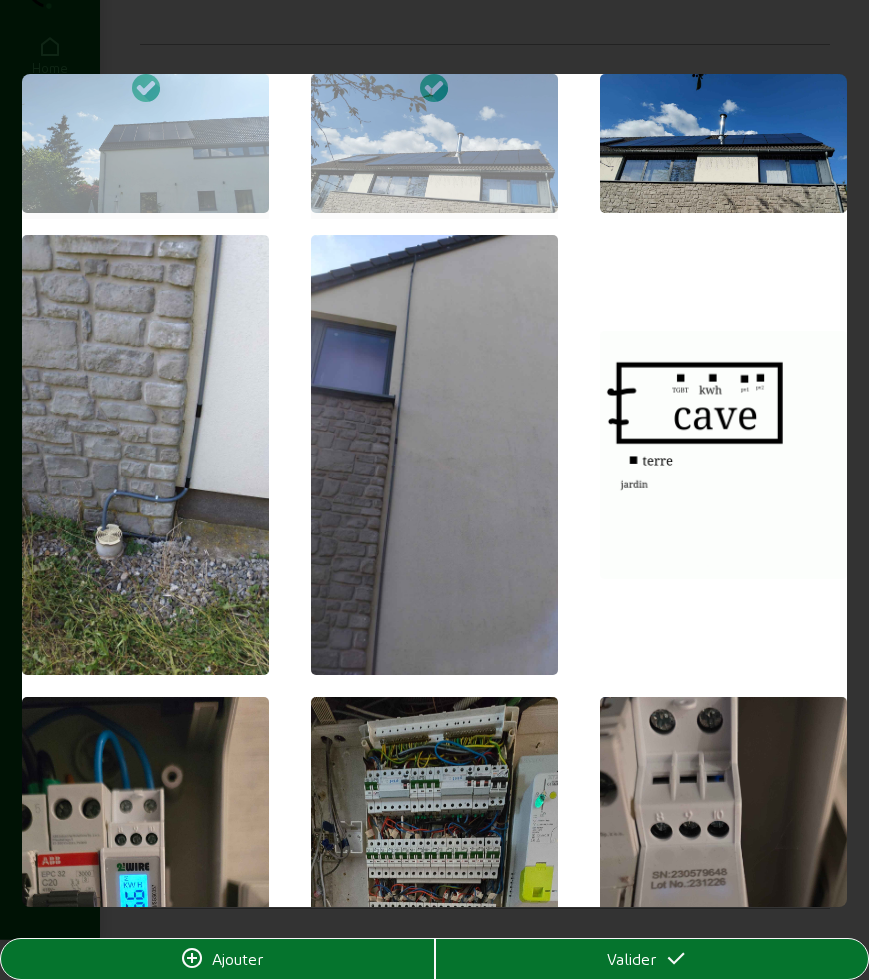 click at bounding box center (724, 143) 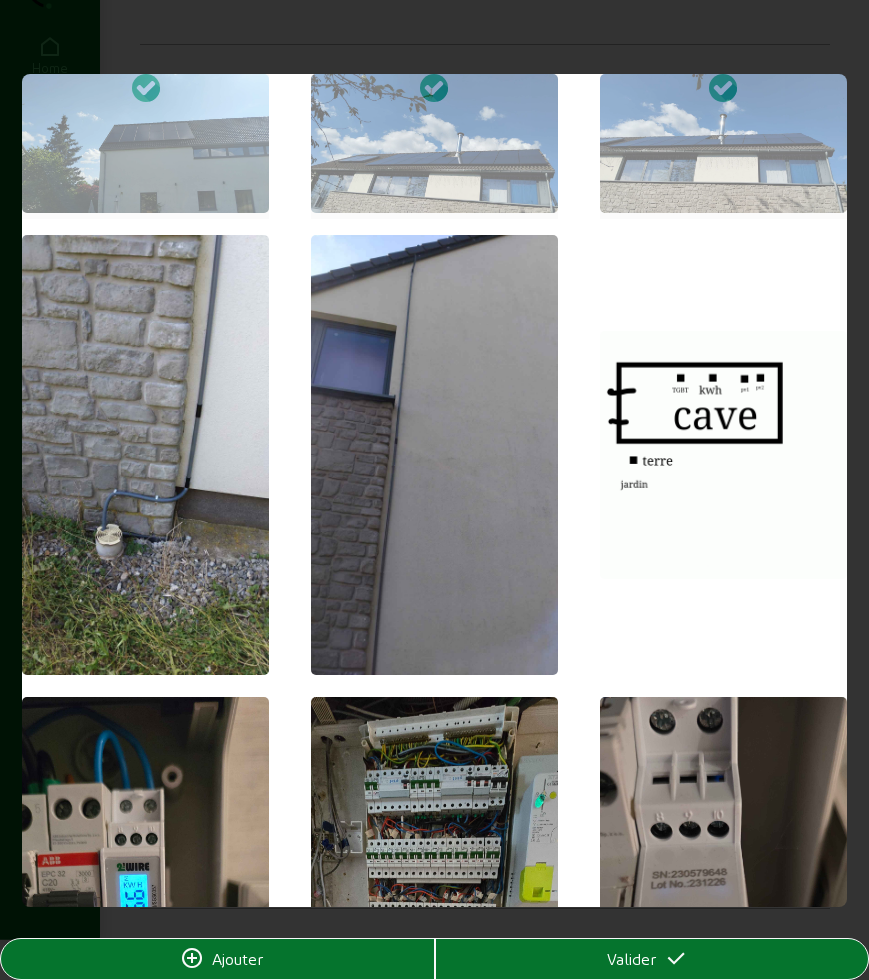 click on "Valider" at bounding box center [652, 959] 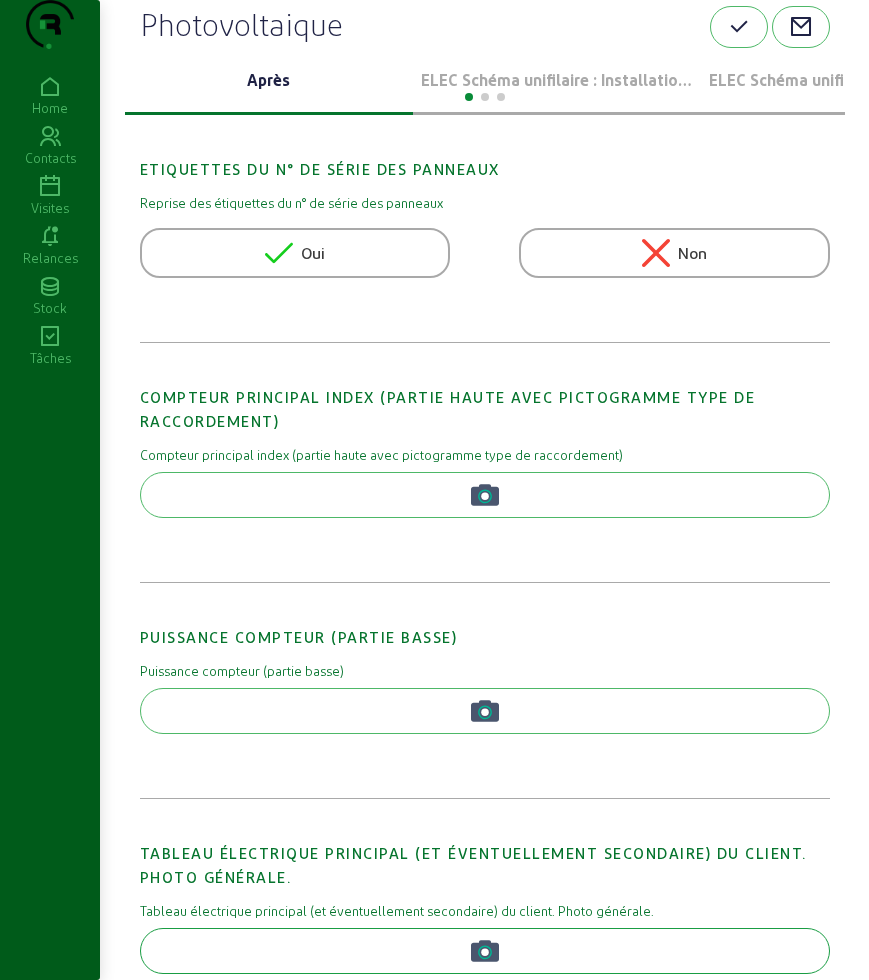 scroll, scrollTop: 0, scrollLeft: 0, axis: both 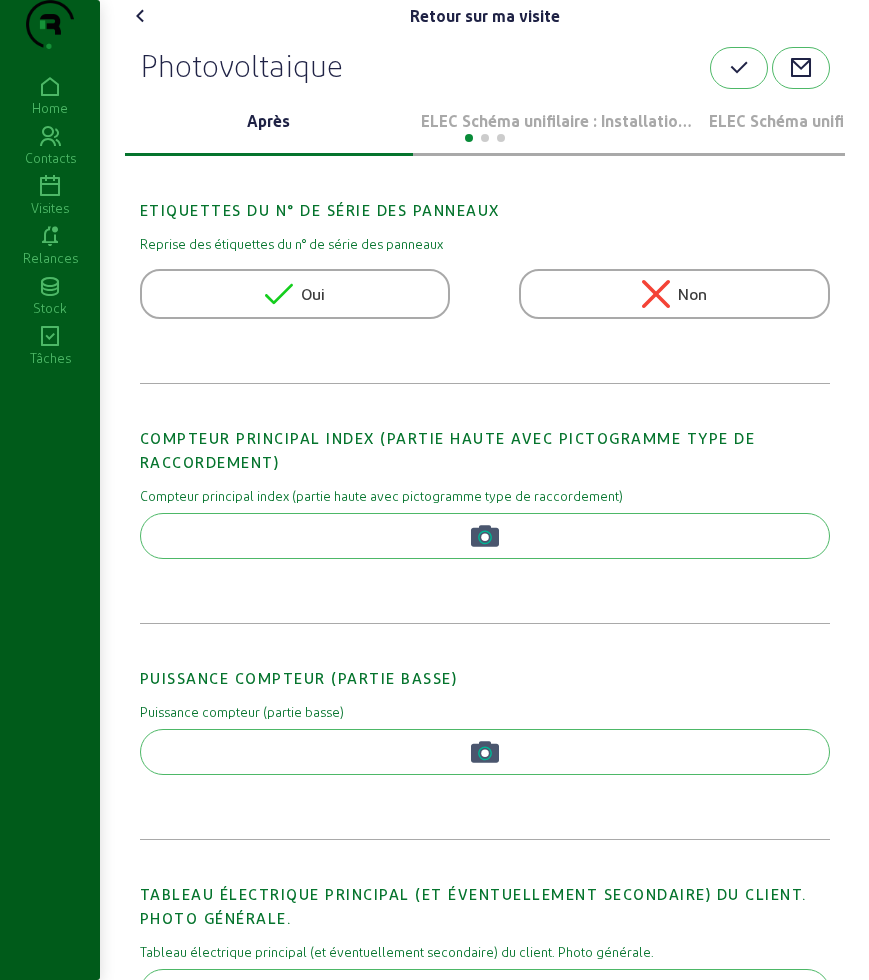 click 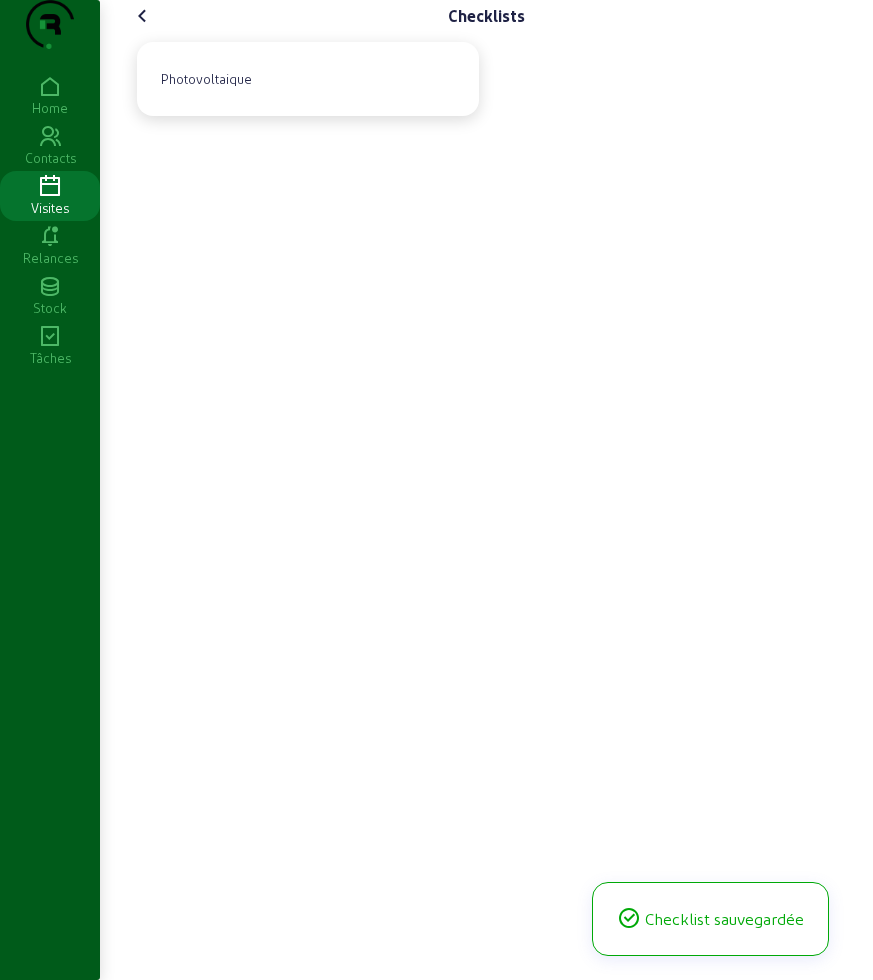 click 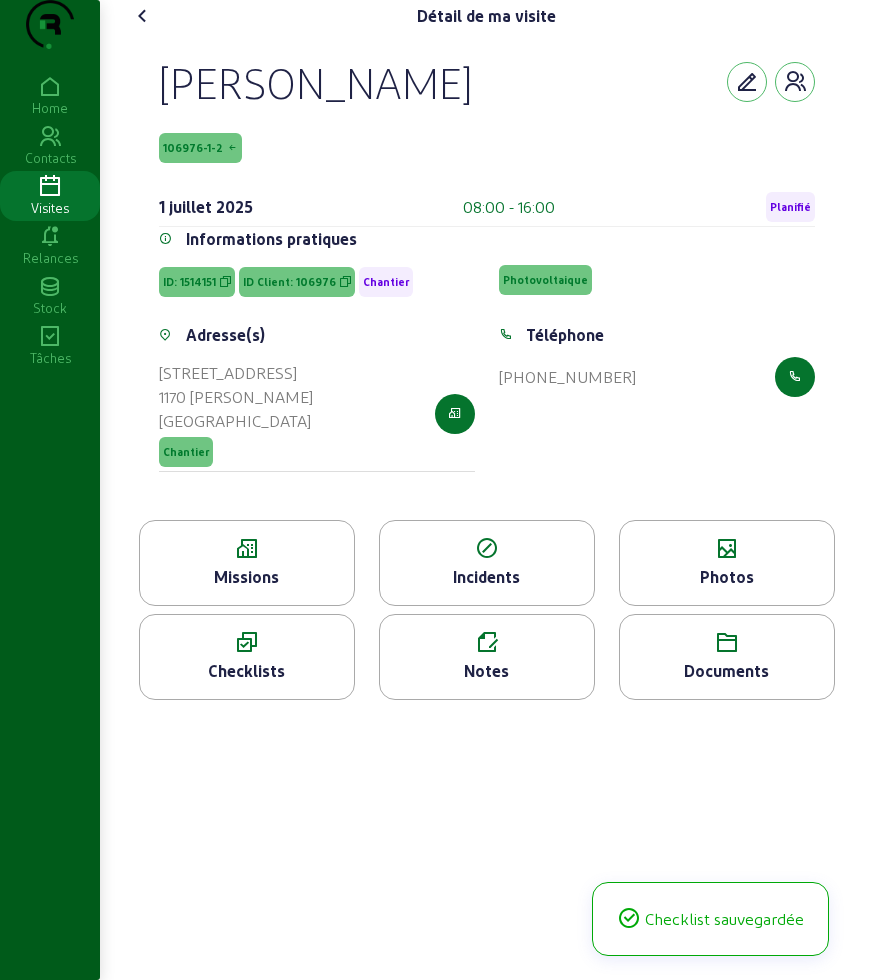 click 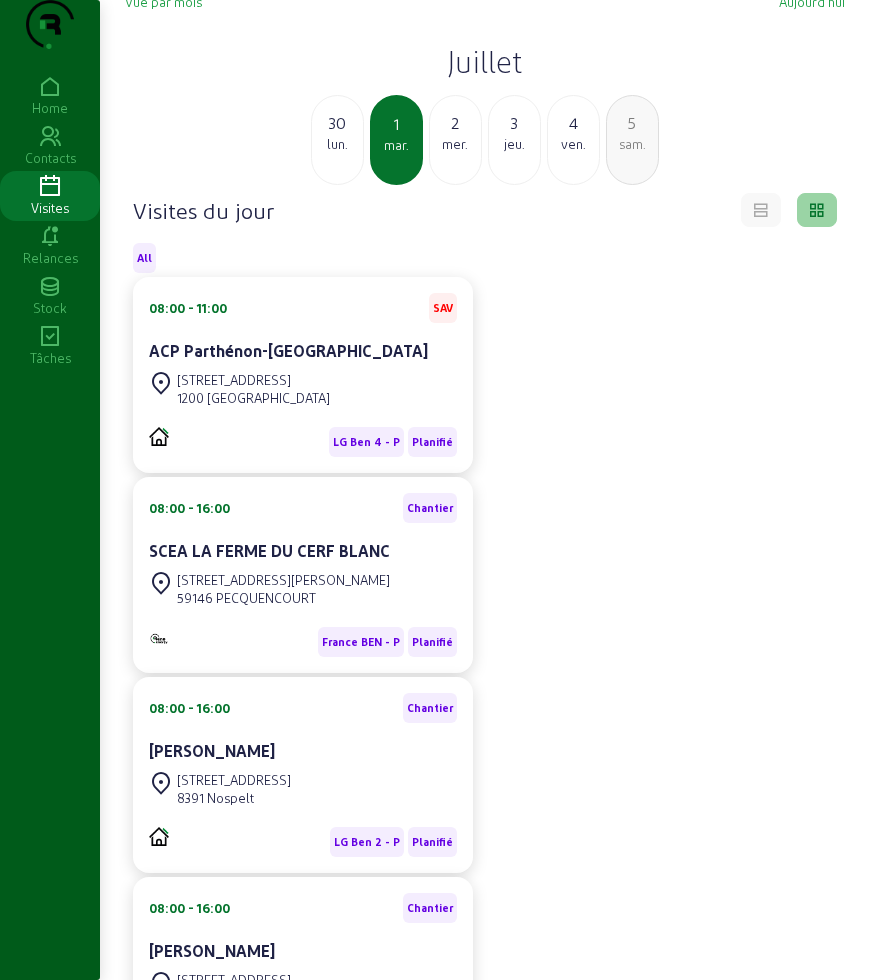 scroll, scrollTop: 0, scrollLeft: 0, axis: both 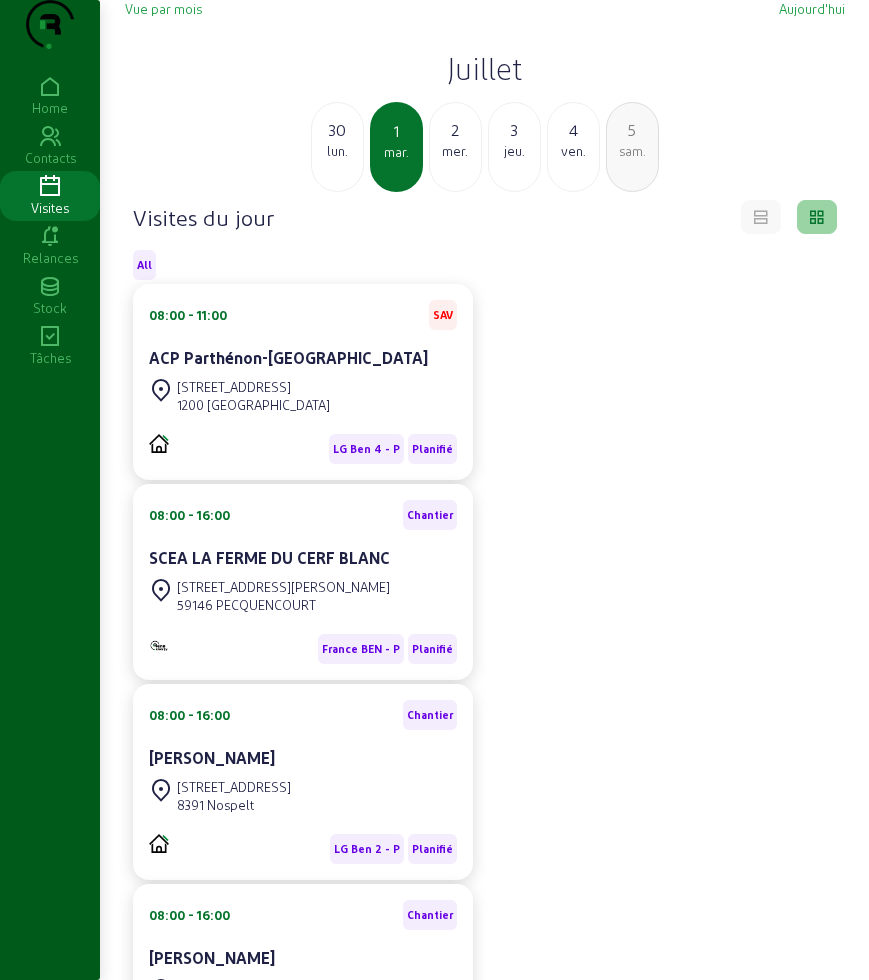 click on "2" 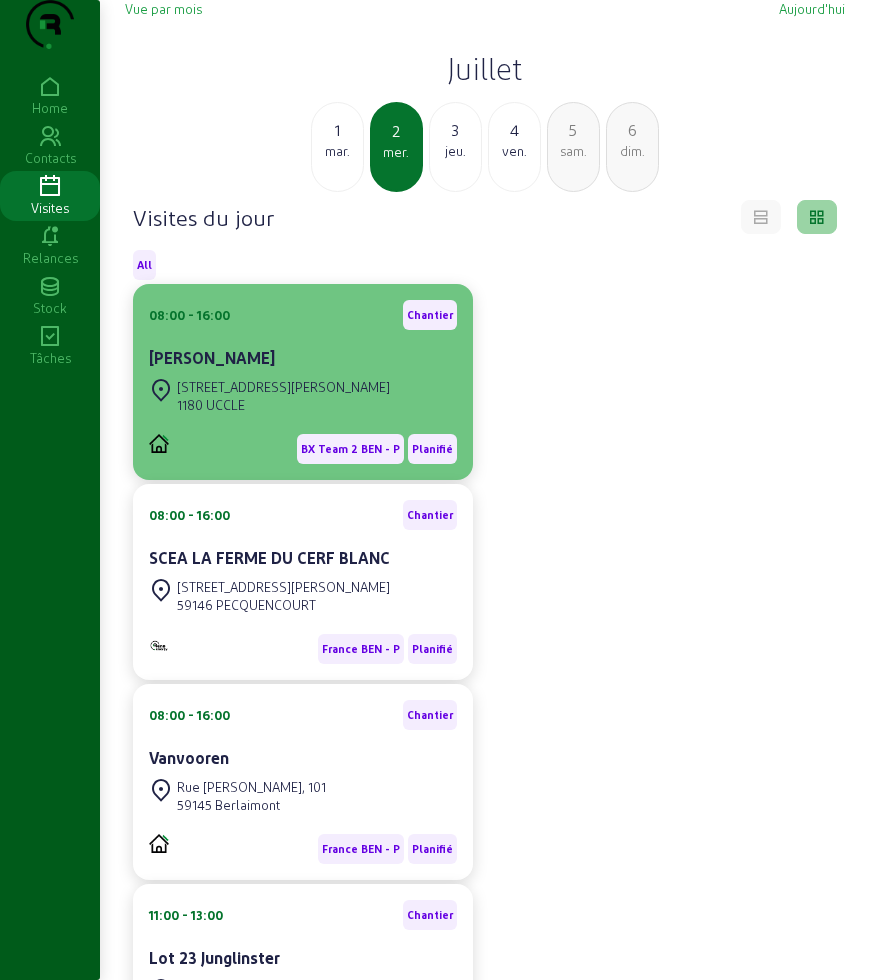 click on "[PERSON_NAME]" 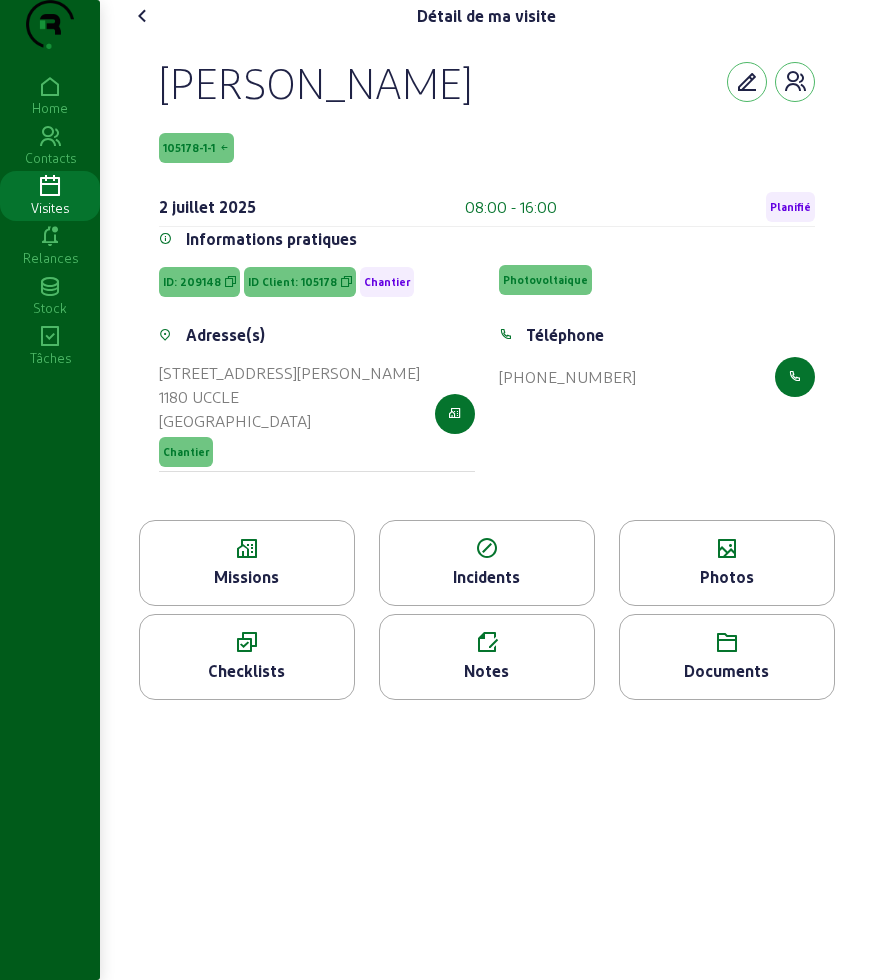 click on "Checklists" 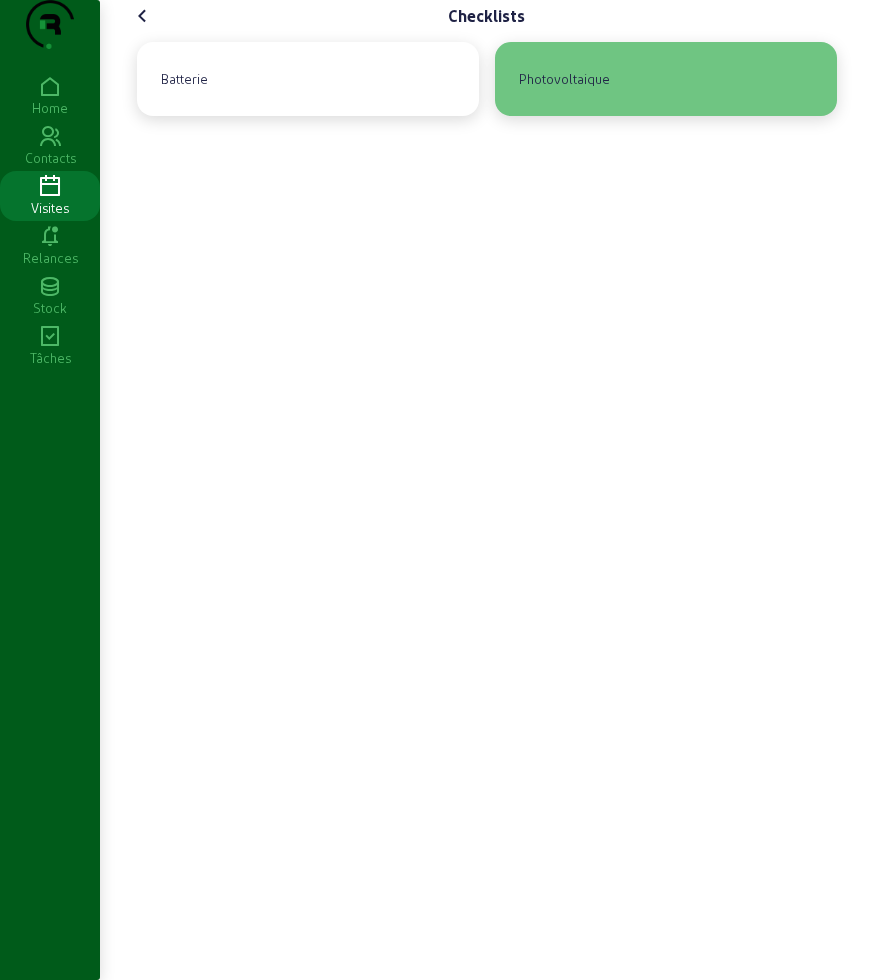 click on "Photovoltaique" 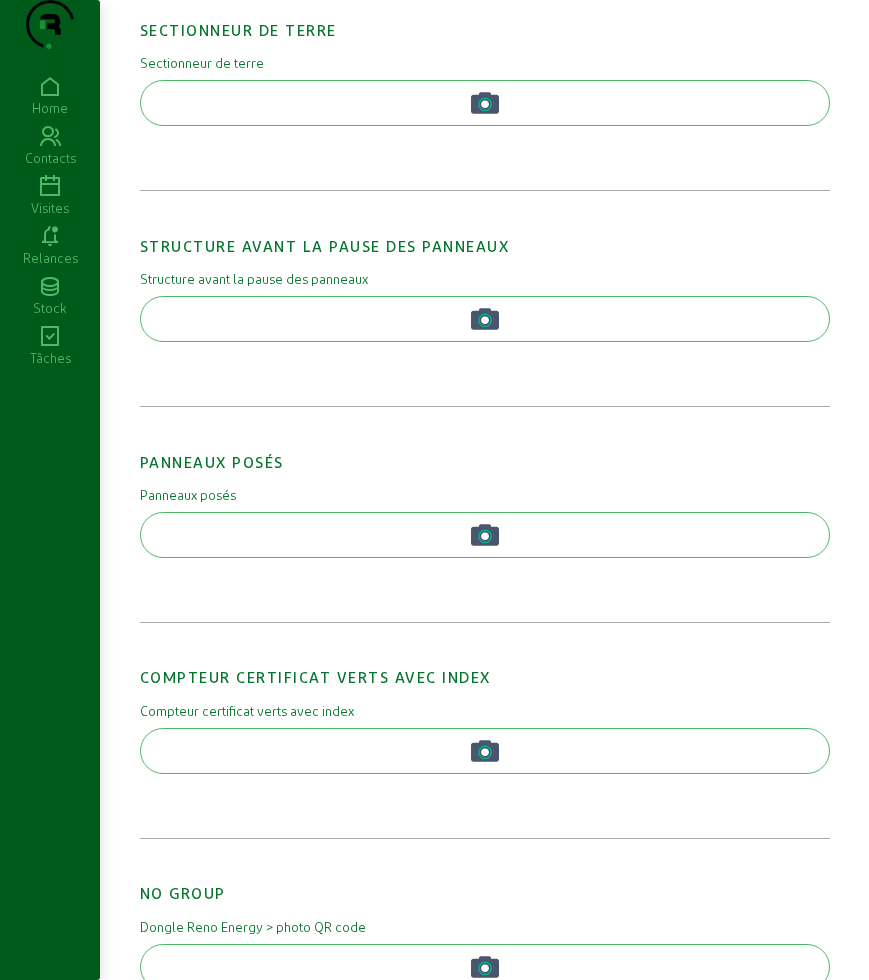 scroll, scrollTop: 1490, scrollLeft: 0, axis: vertical 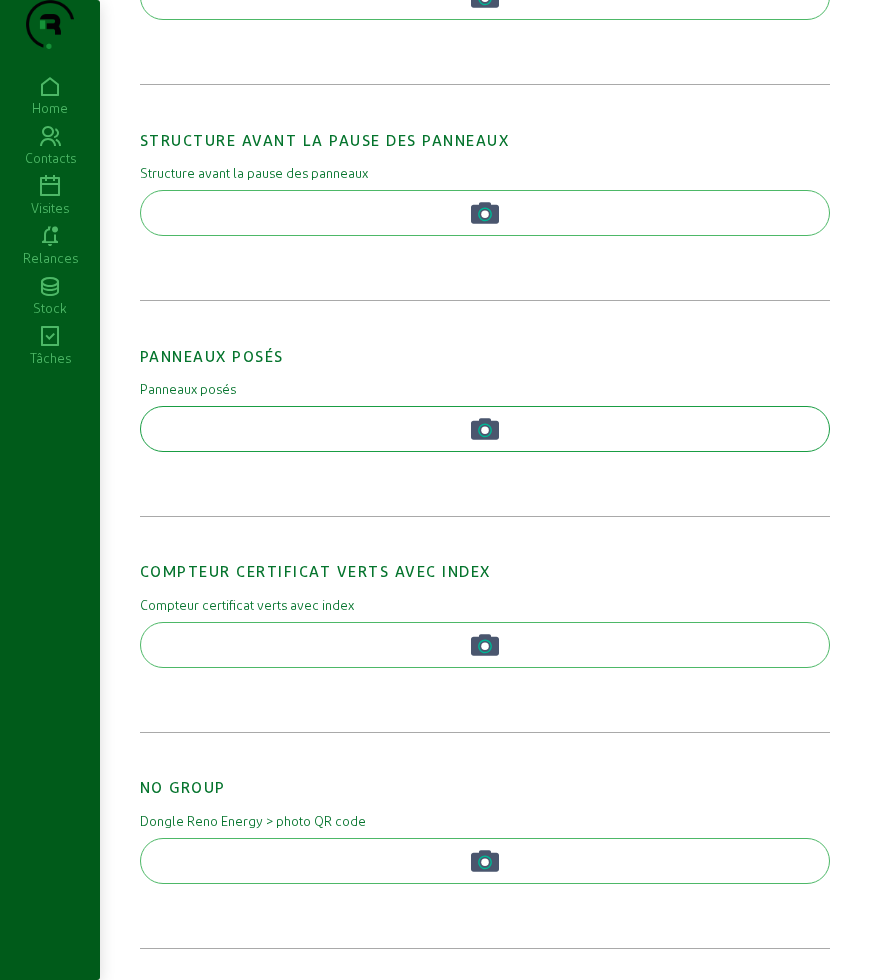 click 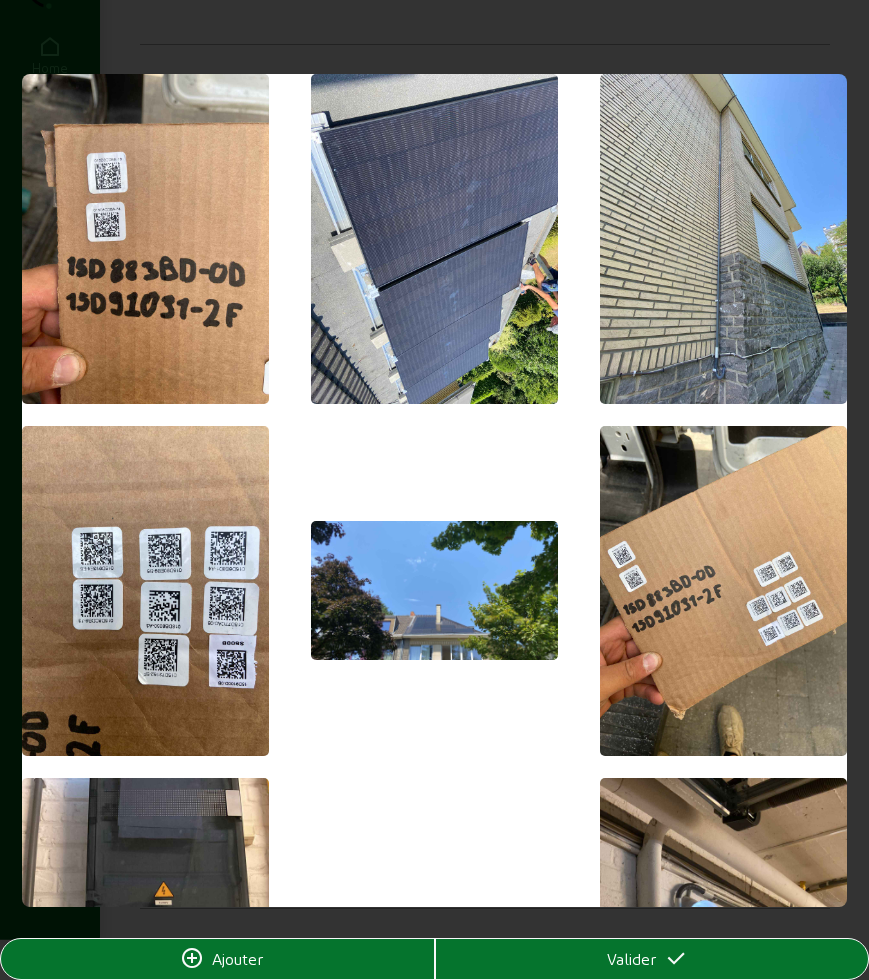 scroll, scrollTop: 0, scrollLeft: 0, axis: both 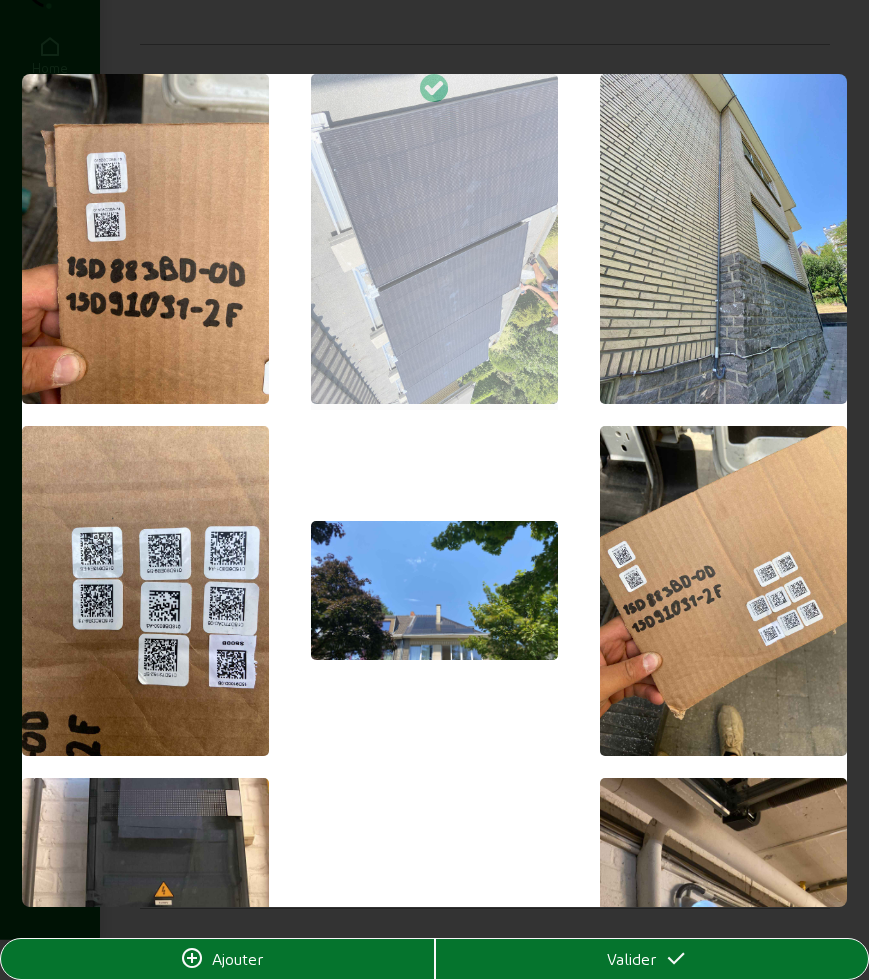 click at bounding box center (435, 590) 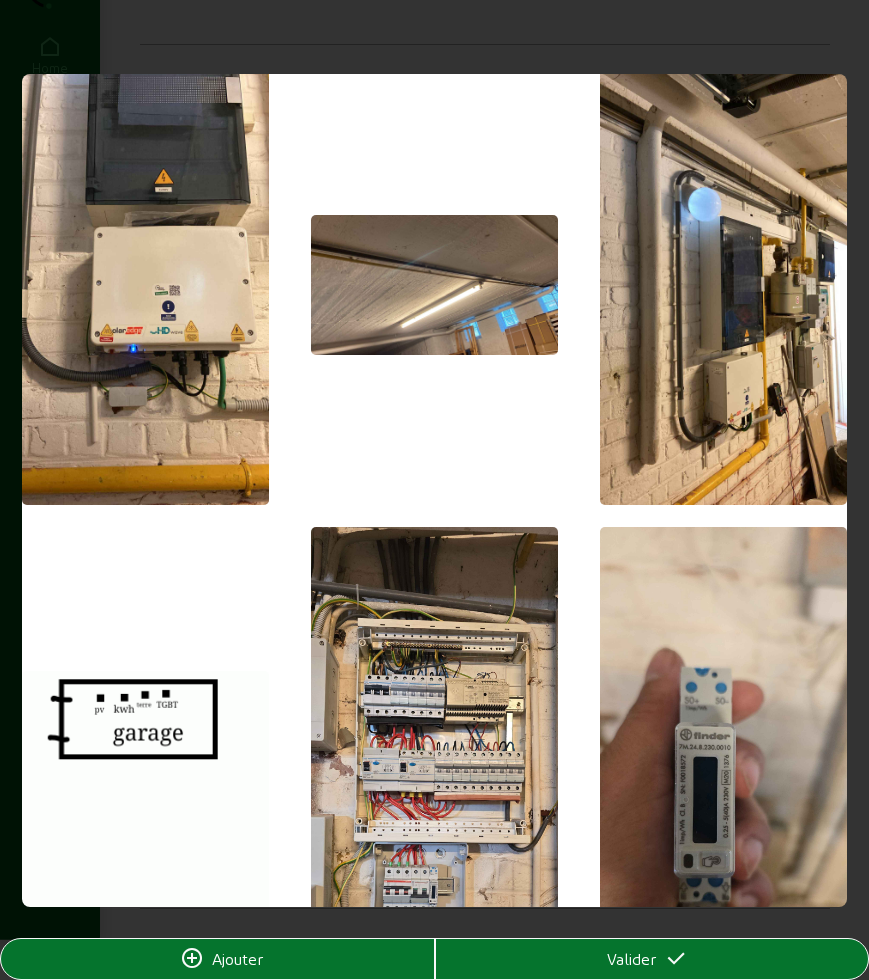 scroll, scrollTop: 1125, scrollLeft: 0, axis: vertical 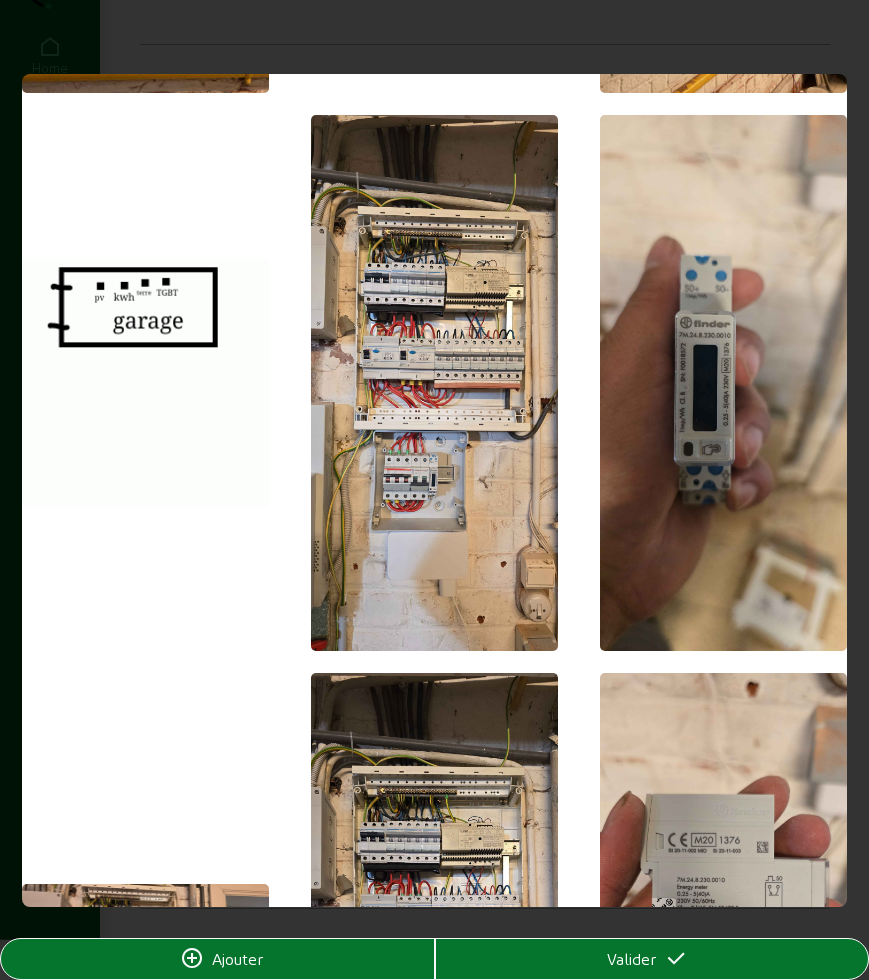 click on "Valider" at bounding box center (652, 959) 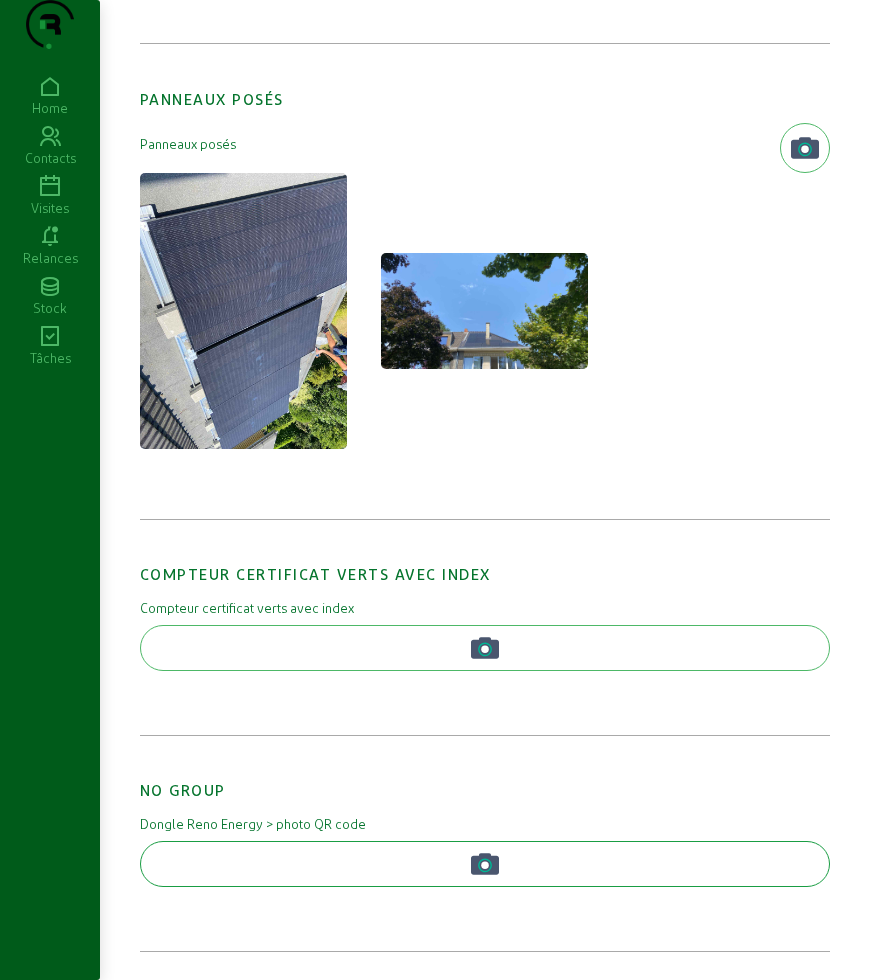 scroll, scrollTop: 1750, scrollLeft: 0, axis: vertical 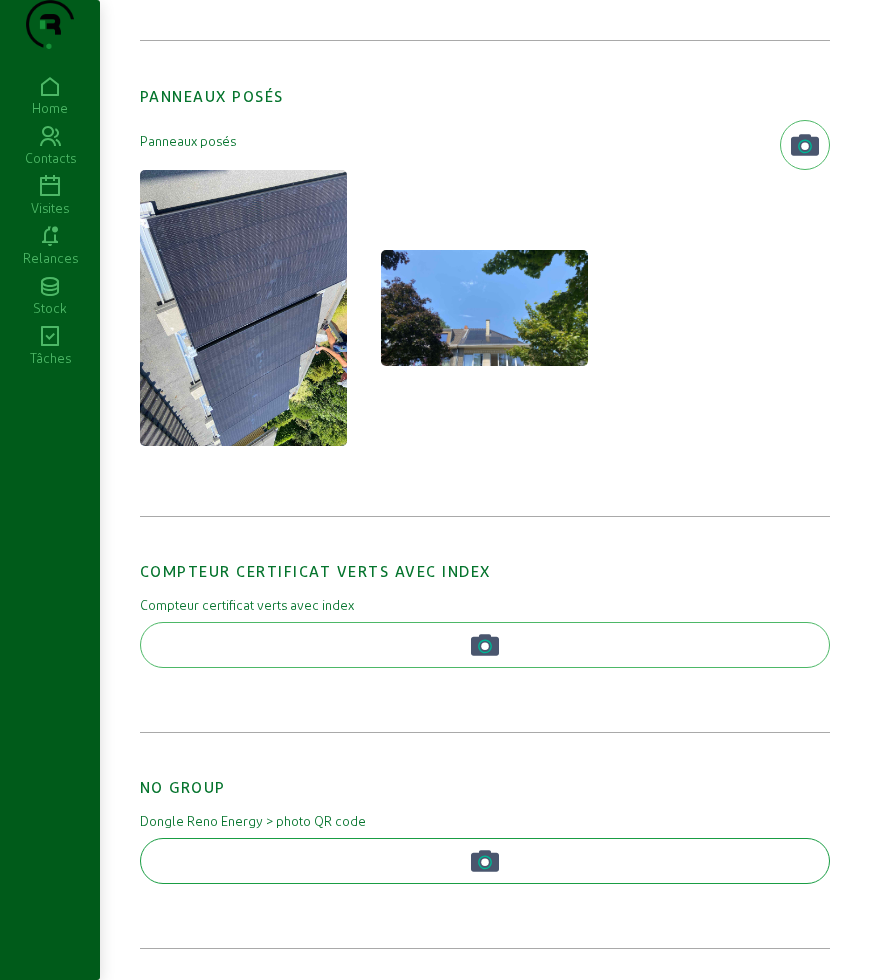 click 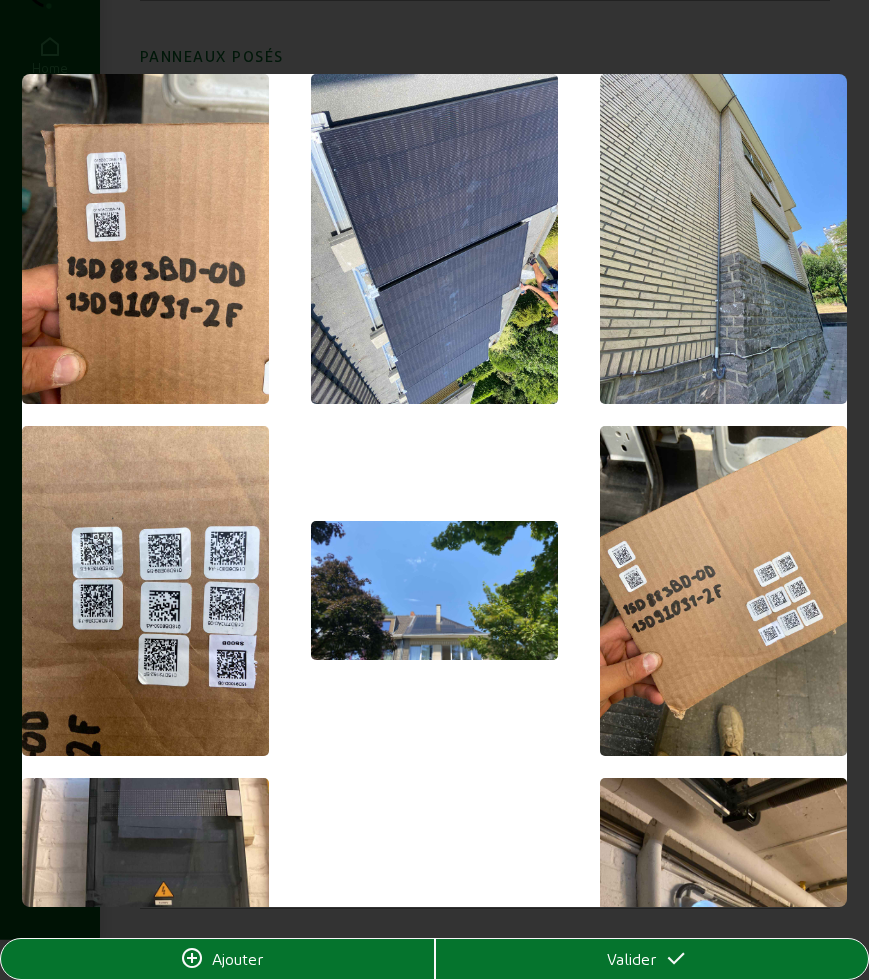 scroll, scrollTop: 0, scrollLeft: 0, axis: both 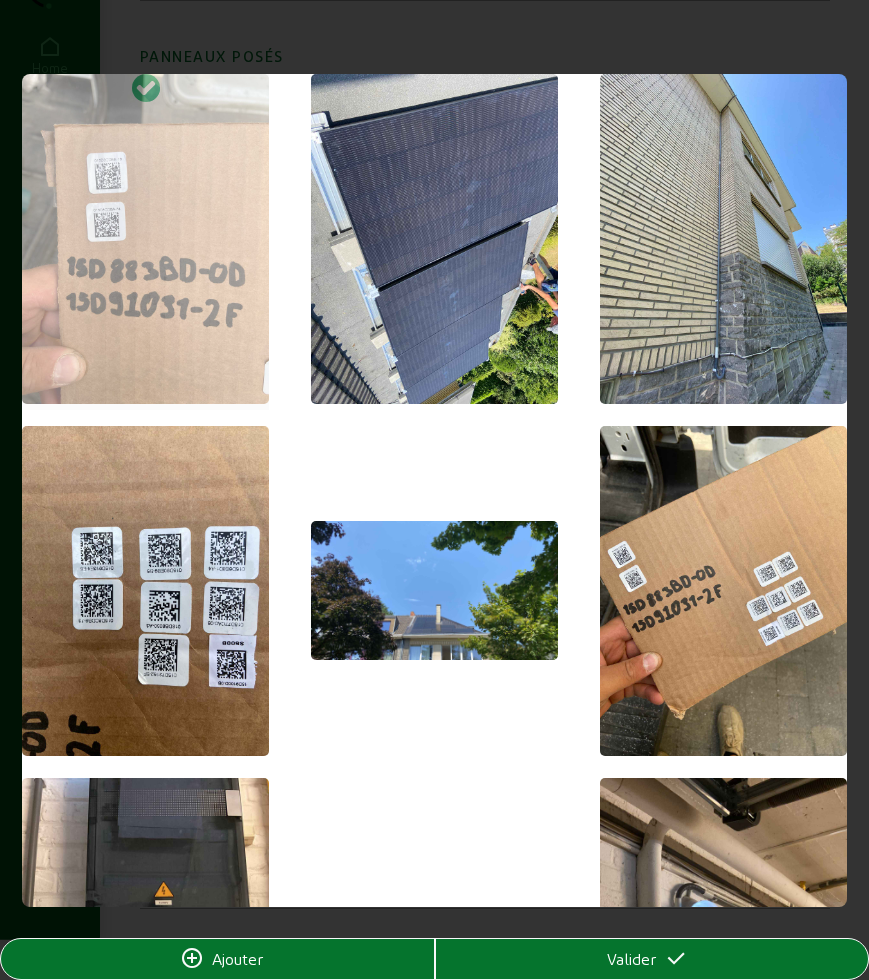 click at bounding box center (146, 591) 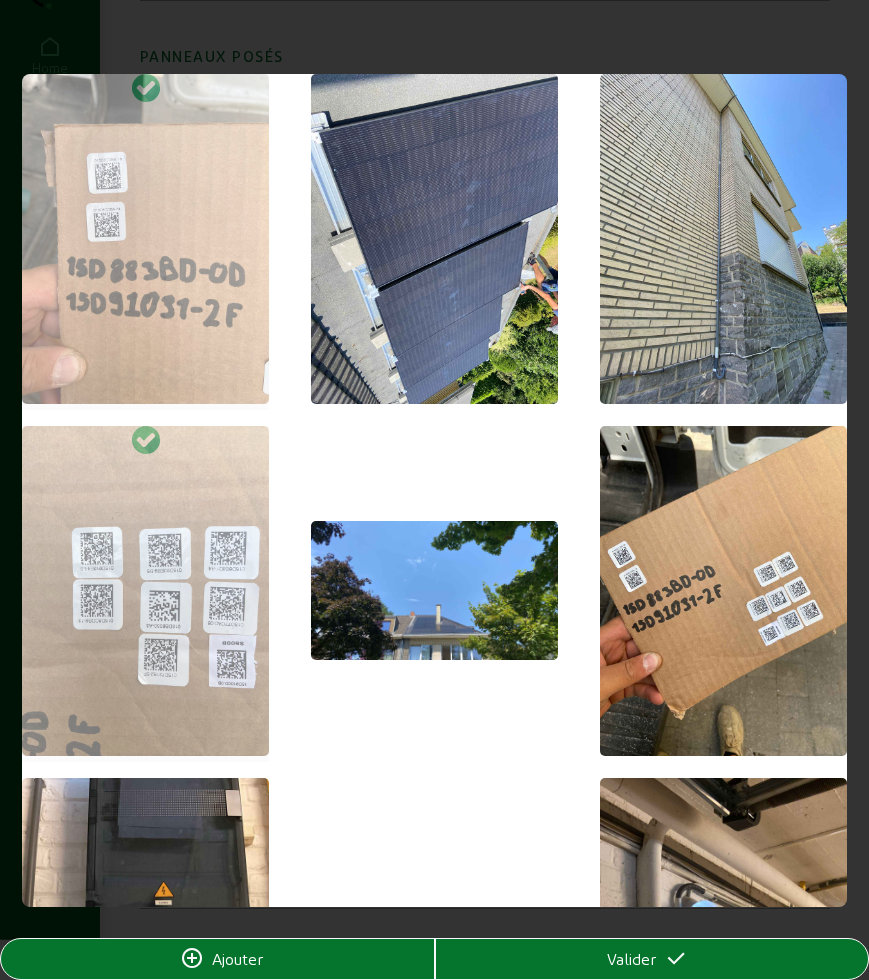 click at bounding box center [724, 591] 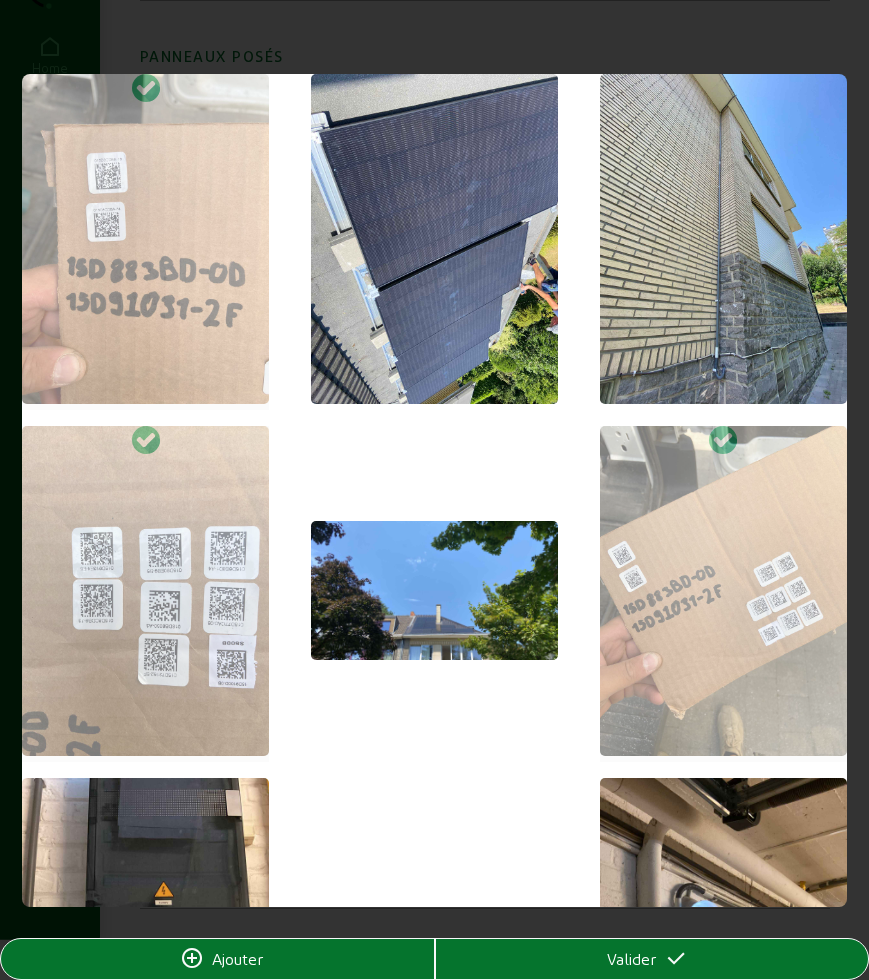 click on "Valider" at bounding box center (652, 959) 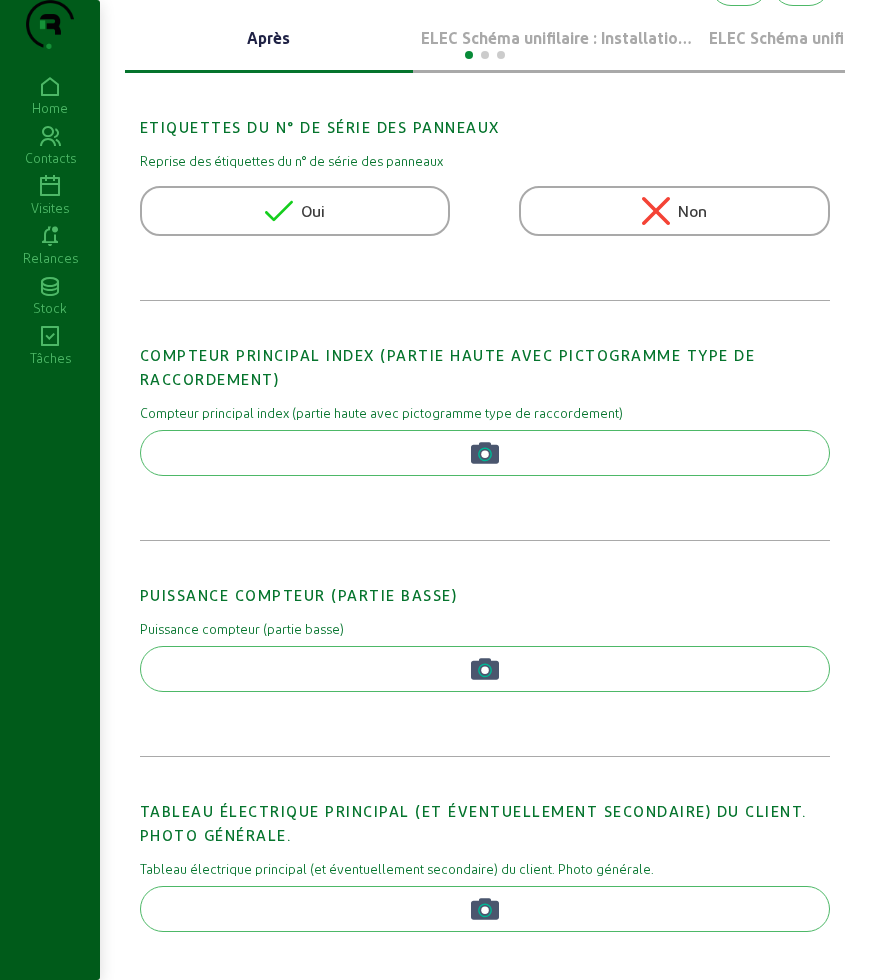 scroll, scrollTop: 0, scrollLeft: 0, axis: both 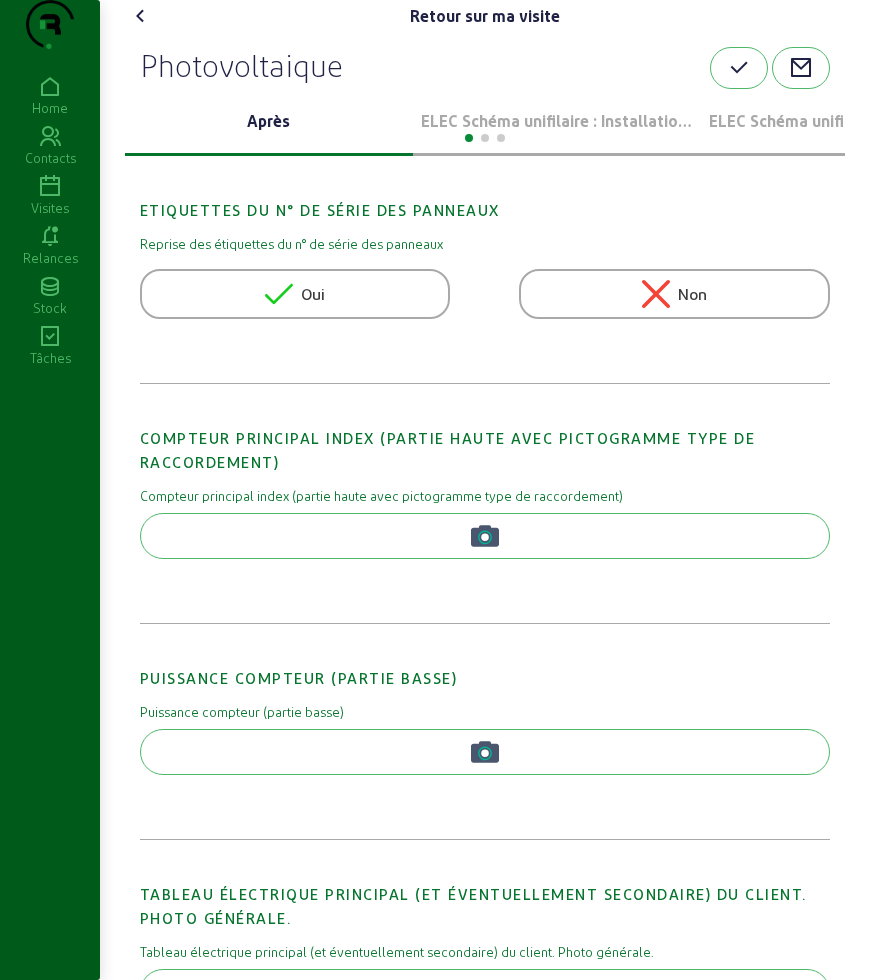 click 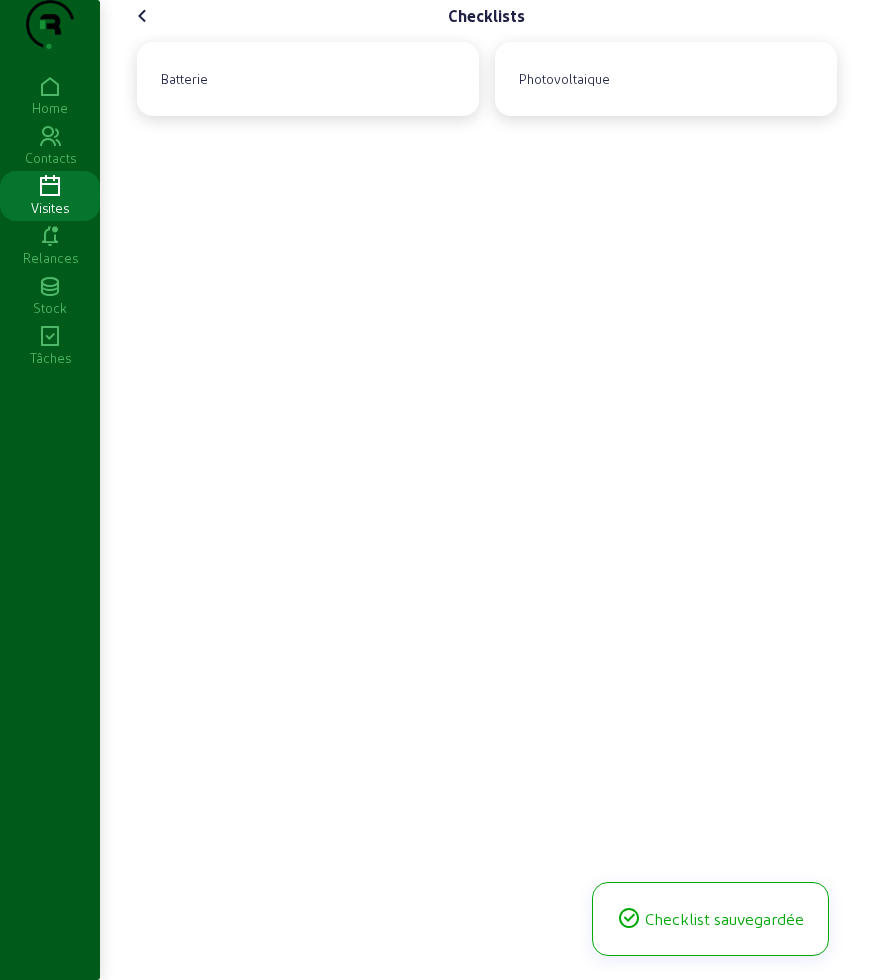click 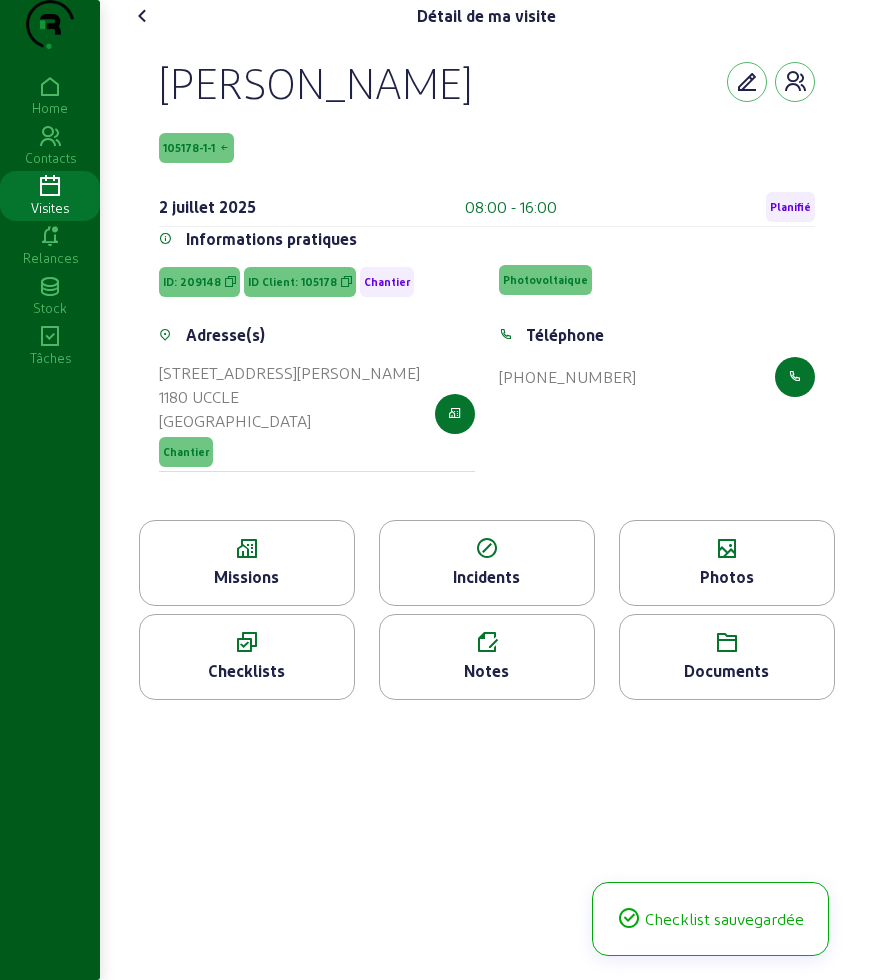 click 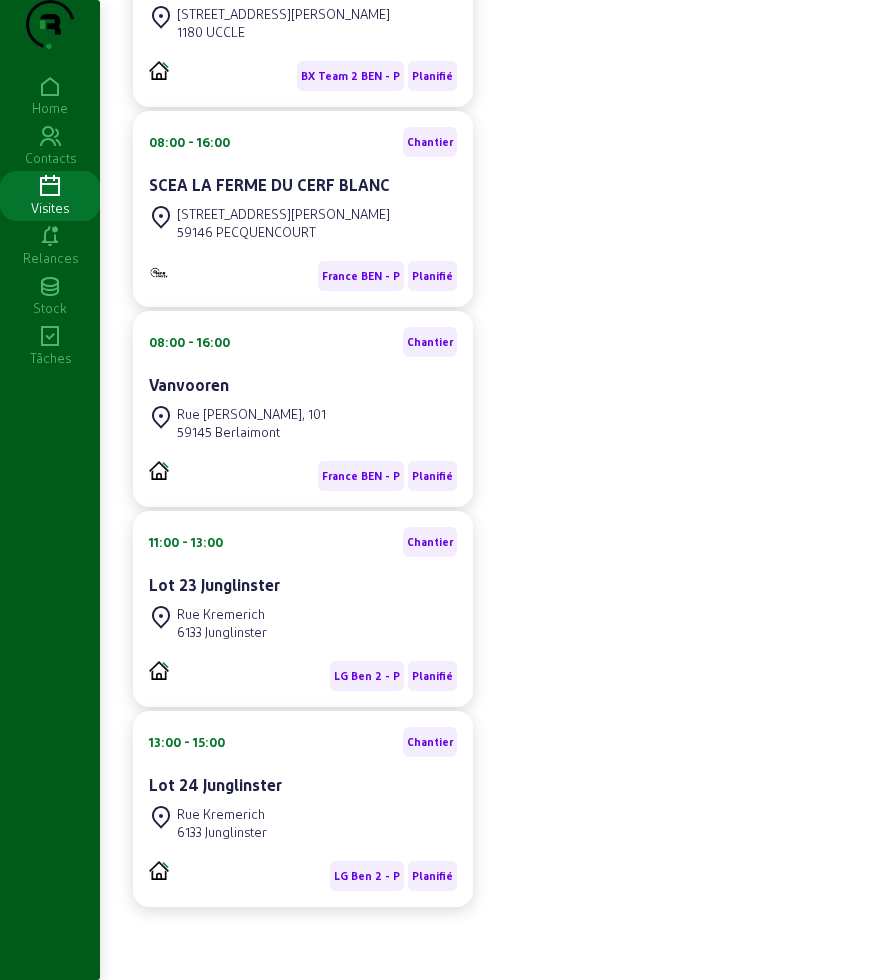 scroll, scrollTop: 0, scrollLeft: 0, axis: both 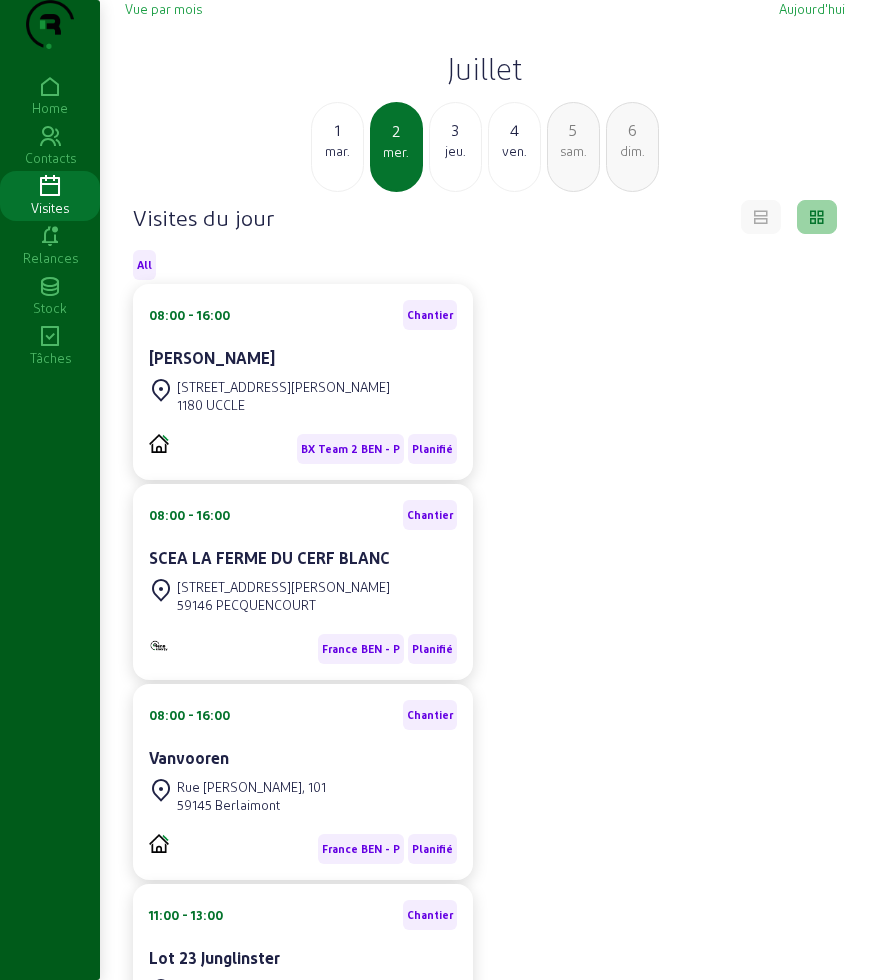 click on "3 jeu." 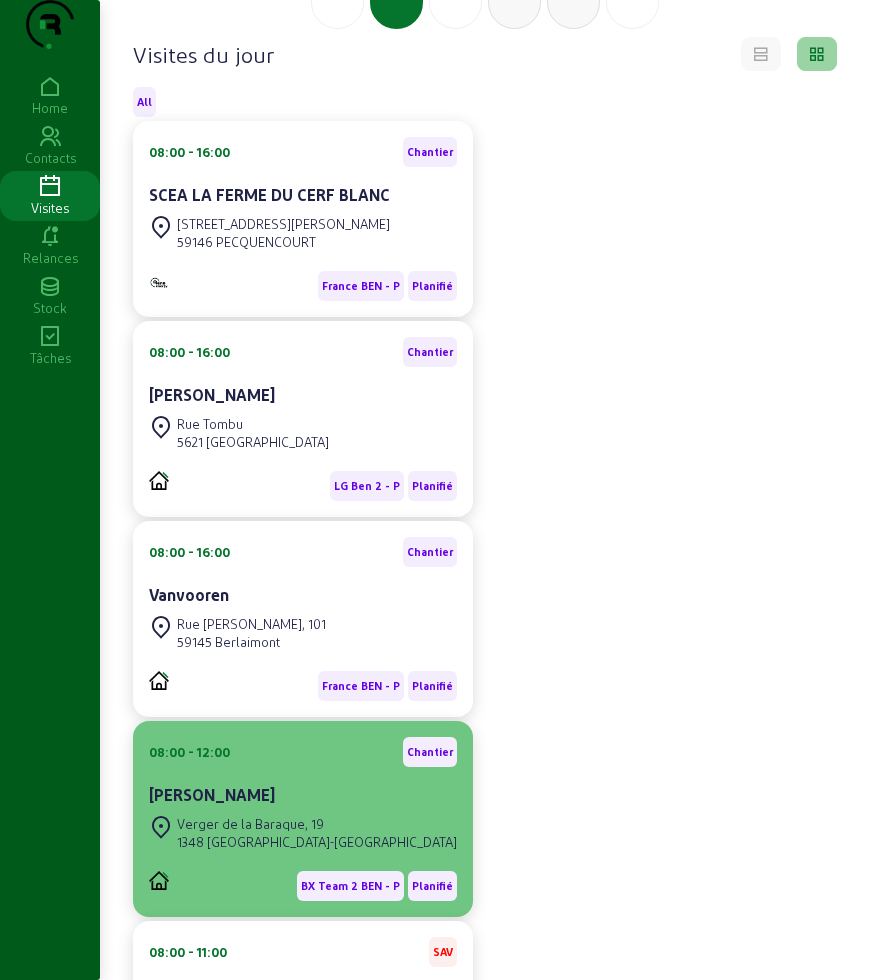scroll, scrollTop: 125, scrollLeft: 0, axis: vertical 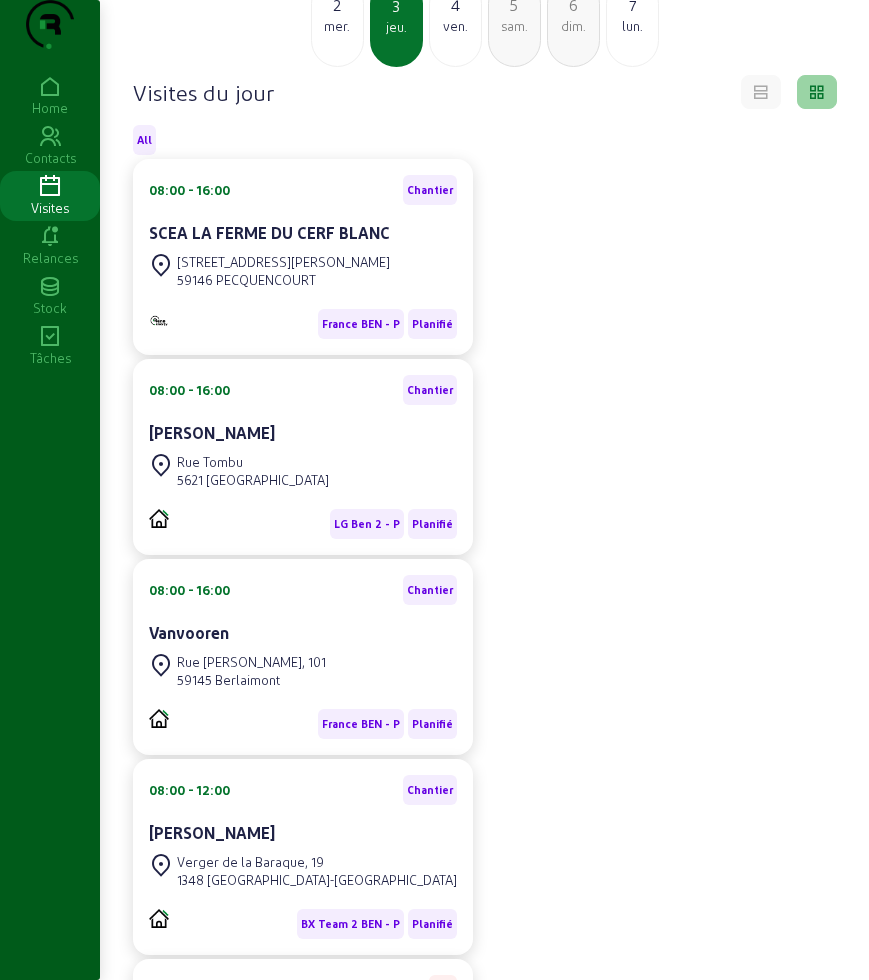 click on "Rue Tombu 5621 [GEOGRAPHIC_DATA]" 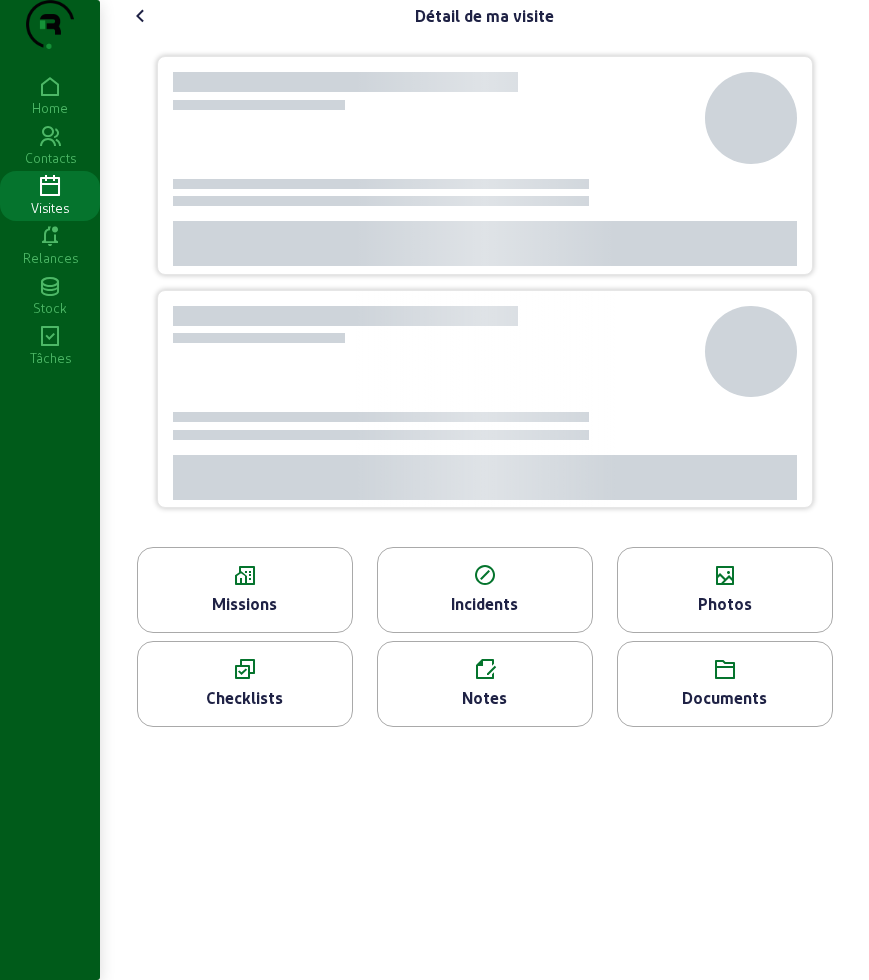 scroll, scrollTop: 0, scrollLeft: 0, axis: both 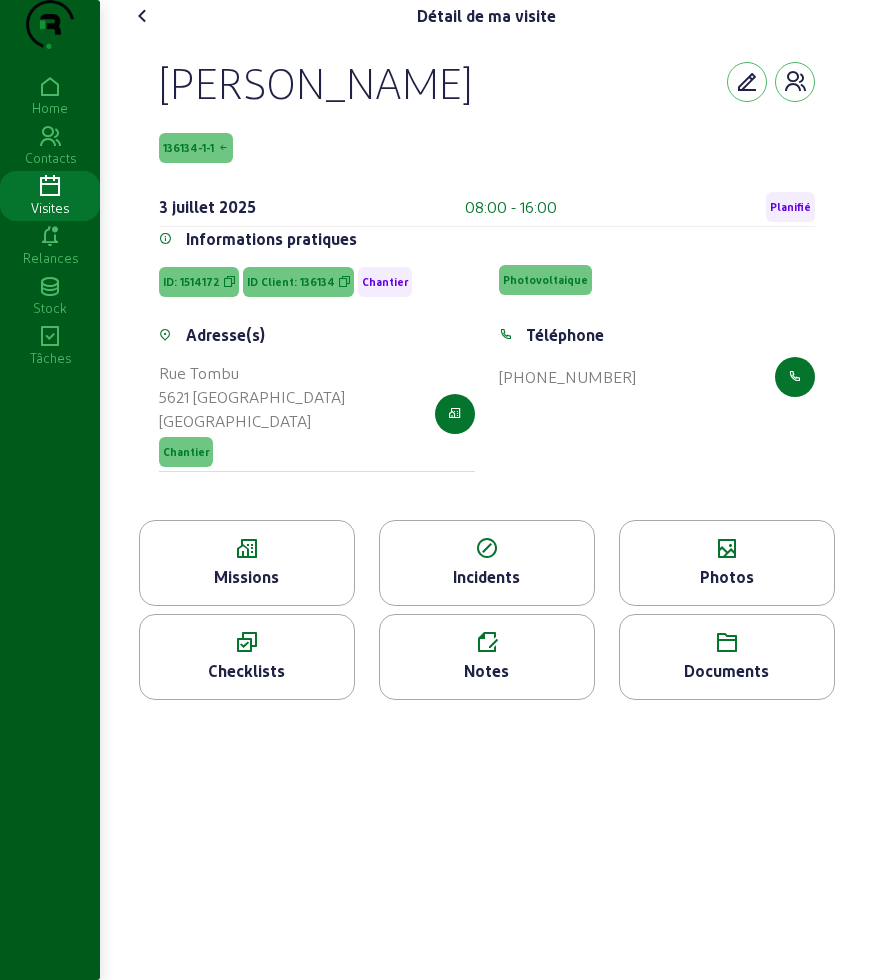 click on "Photos" 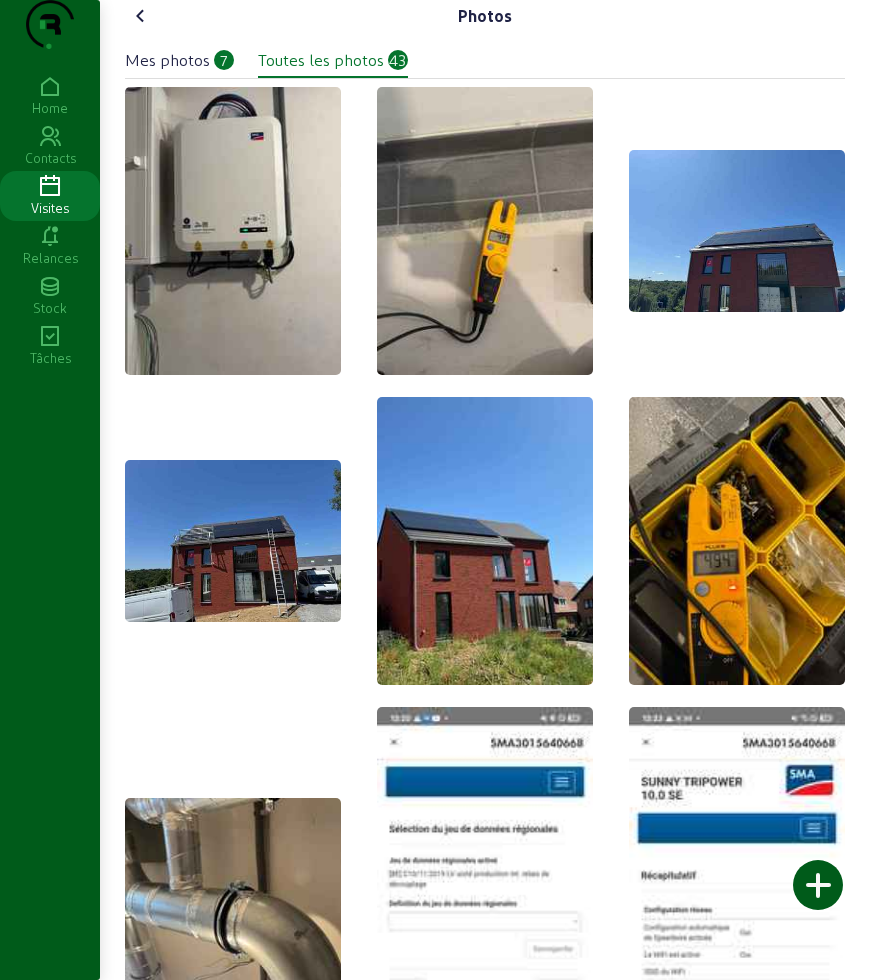 click 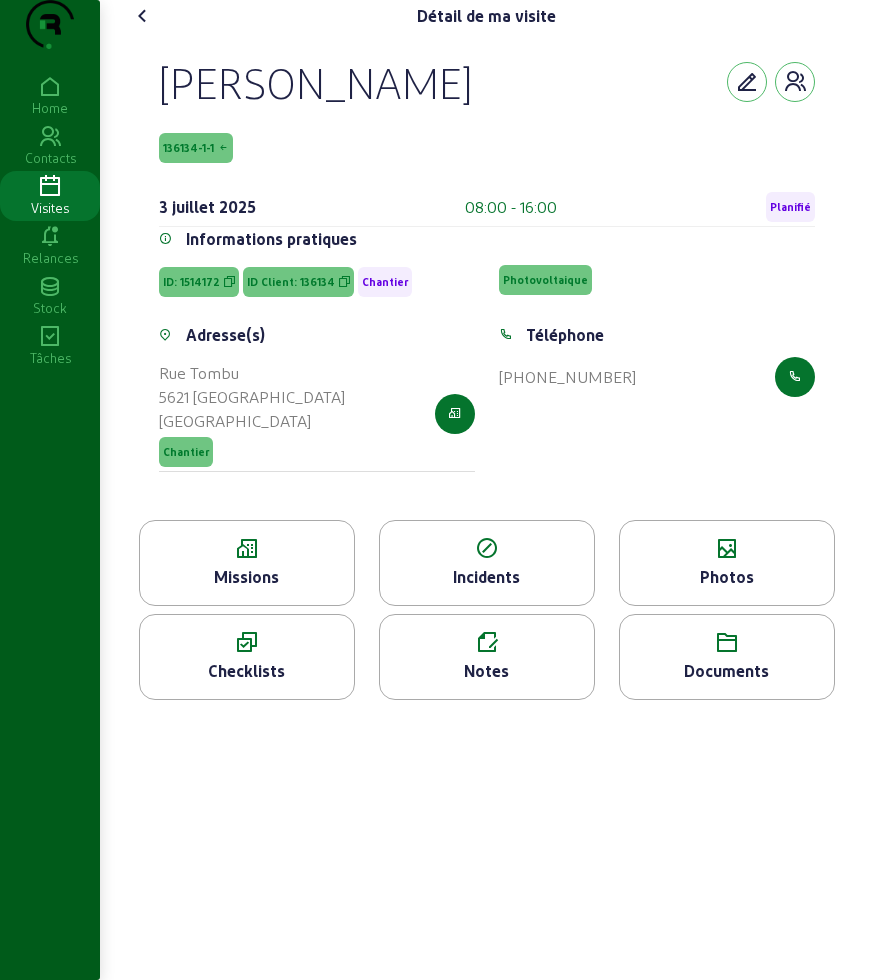 click on "Checklists" 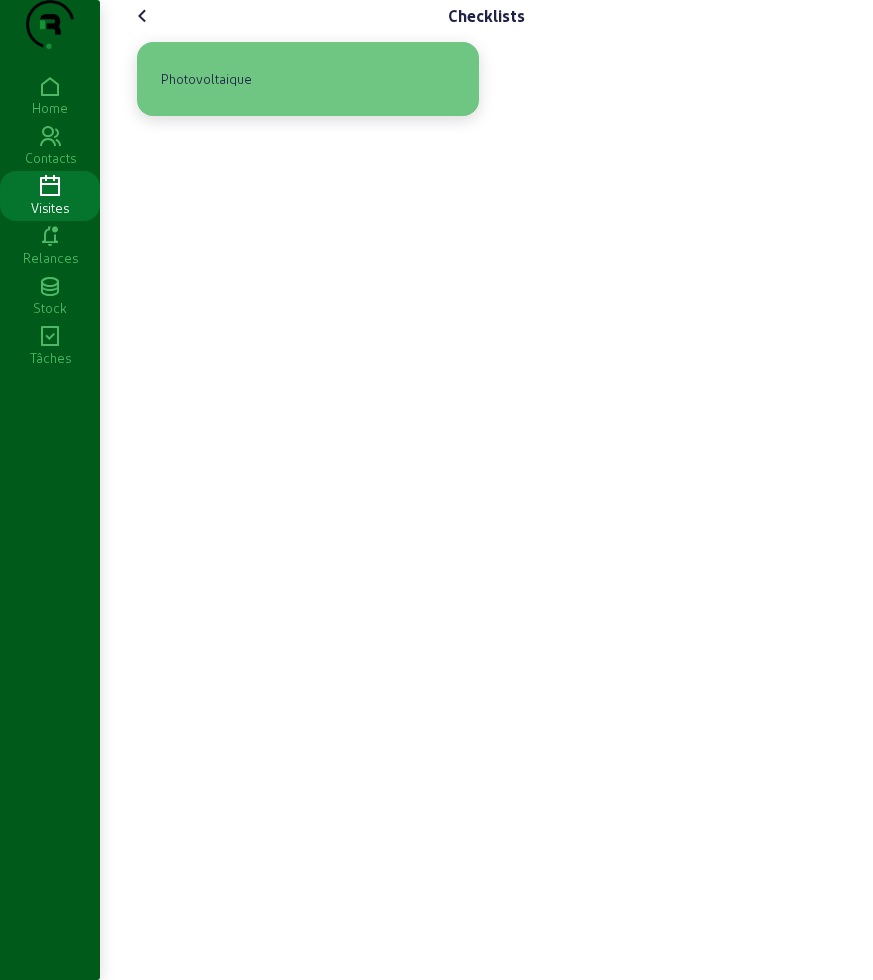 click on "Photovoltaique" 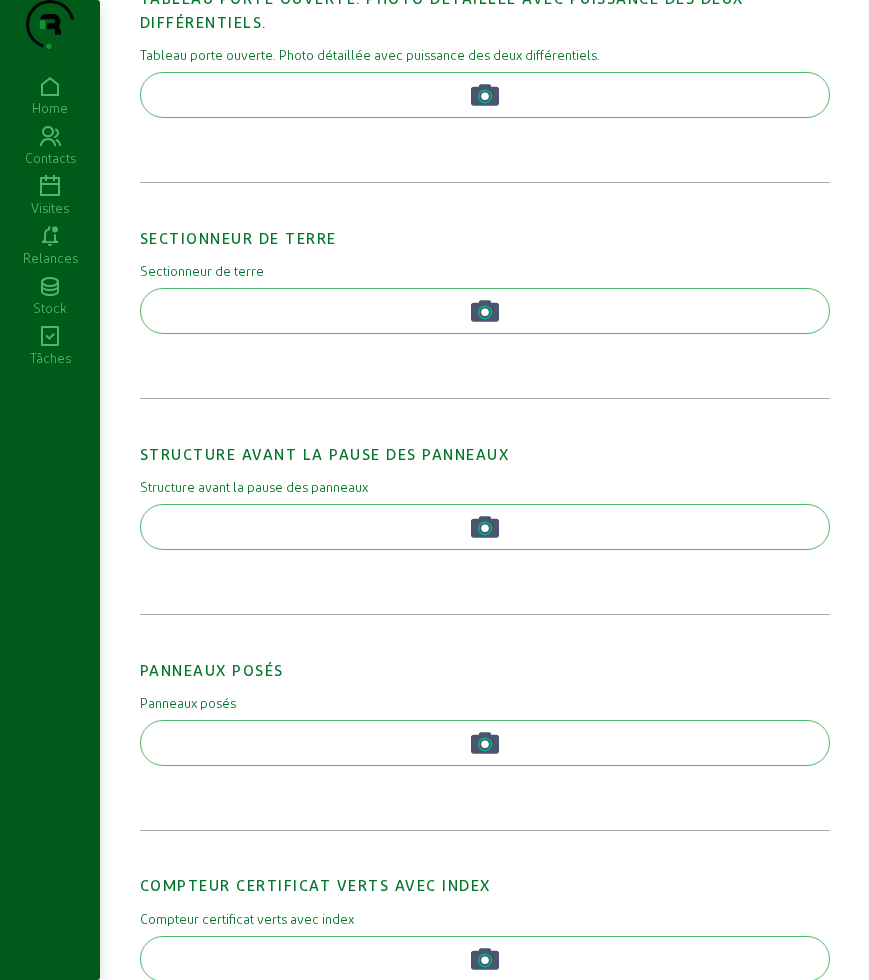 scroll, scrollTop: 1490, scrollLeft: 0, axis: vertical 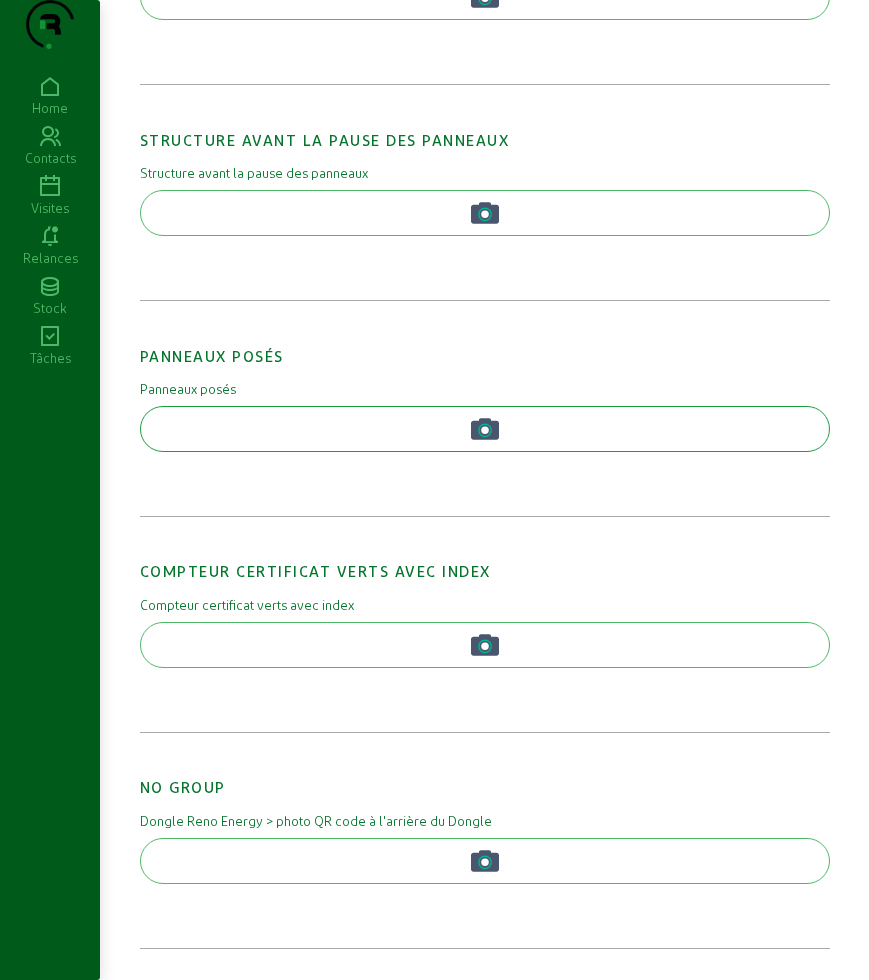 click 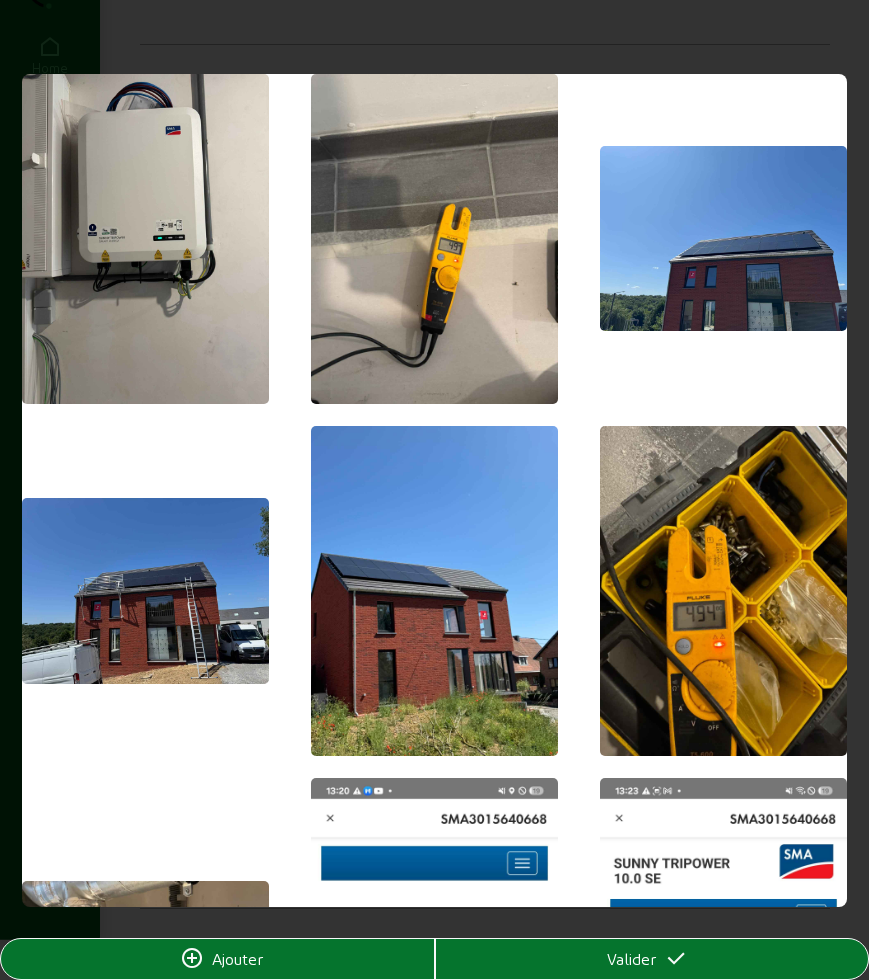 click at bounding box center (435, 239) 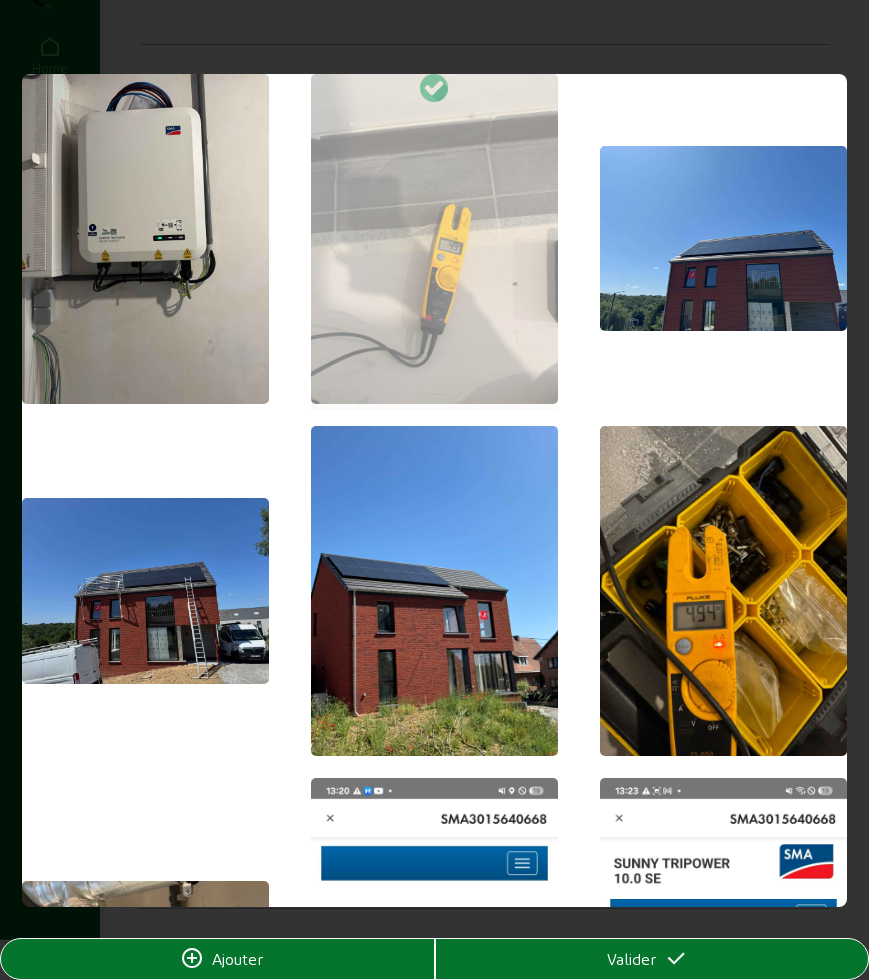 click at bounding box center (435, 242) 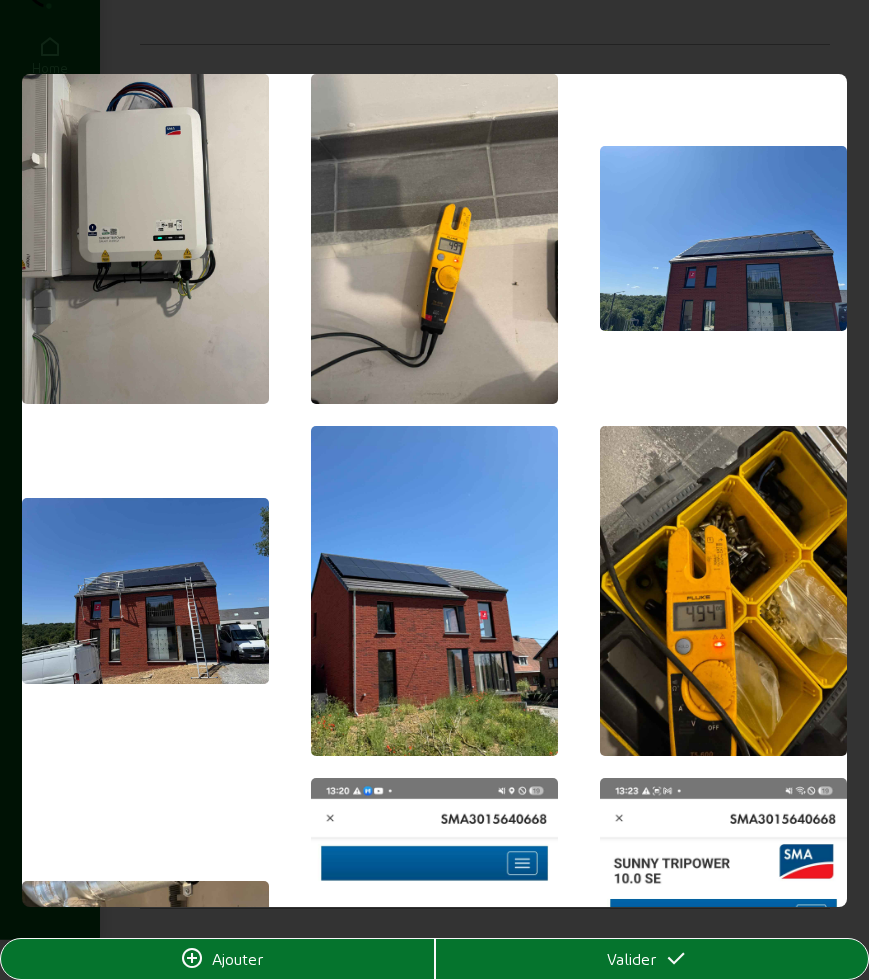 click at bounding box center (724, 239) 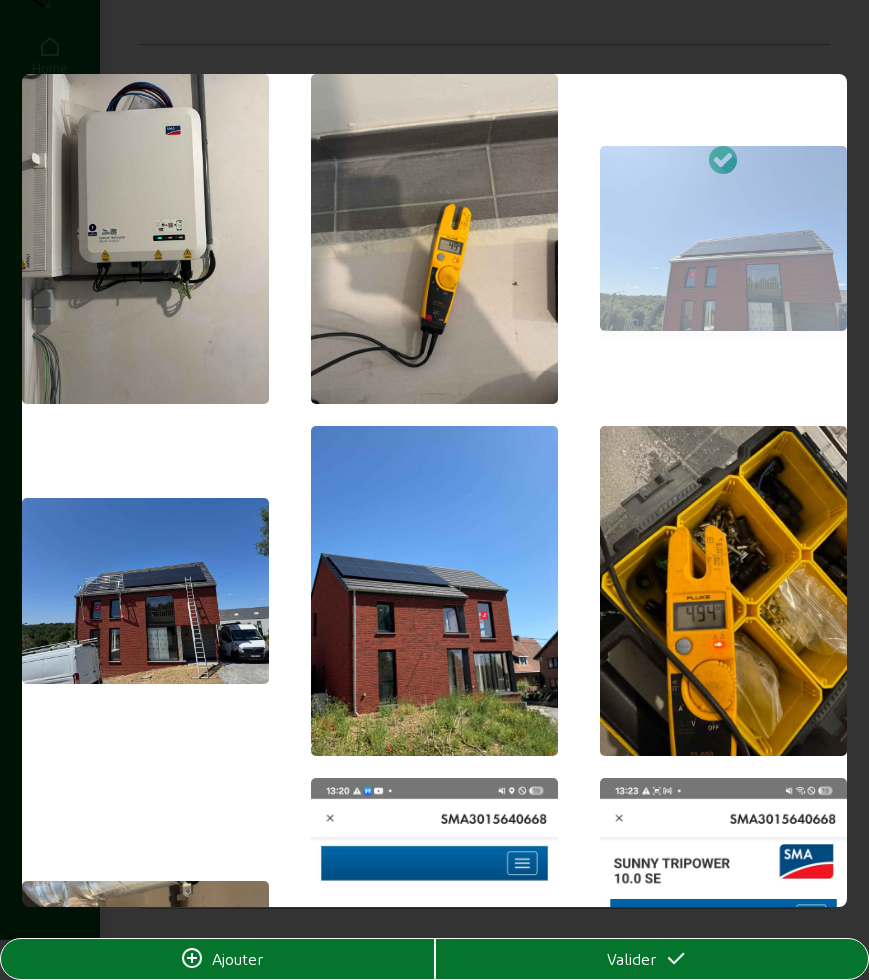 click at bounding box center [146, 591] 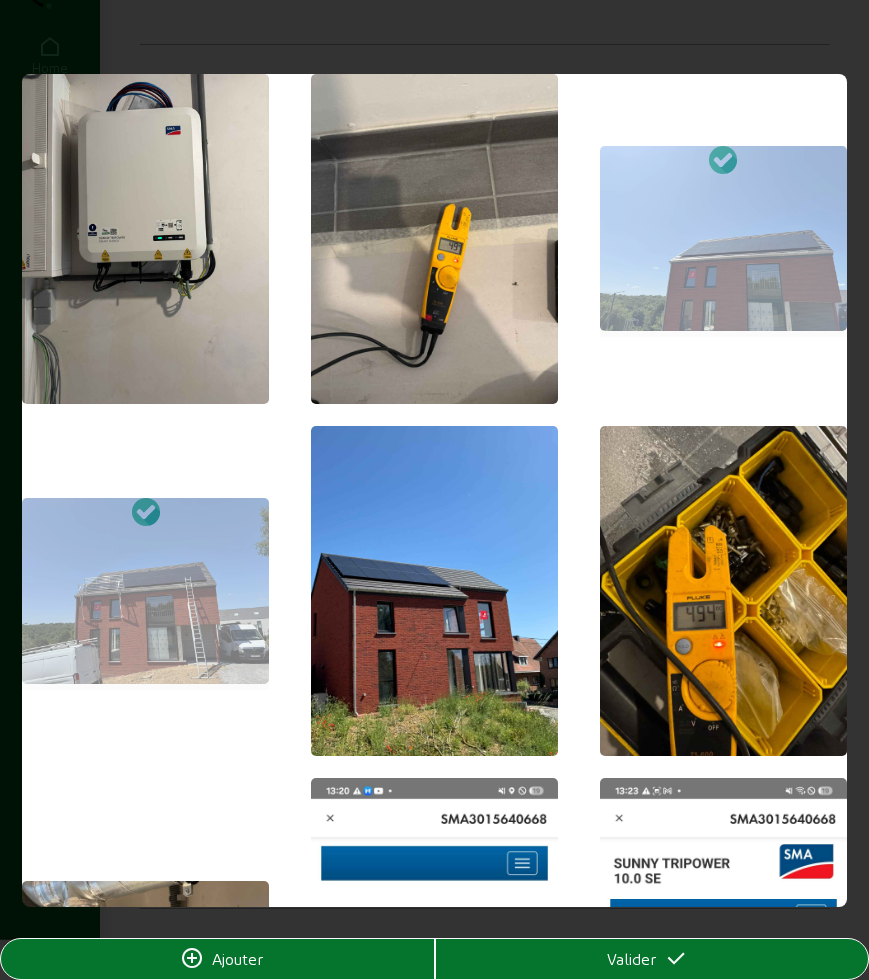 click at bounding box center [435, 591] 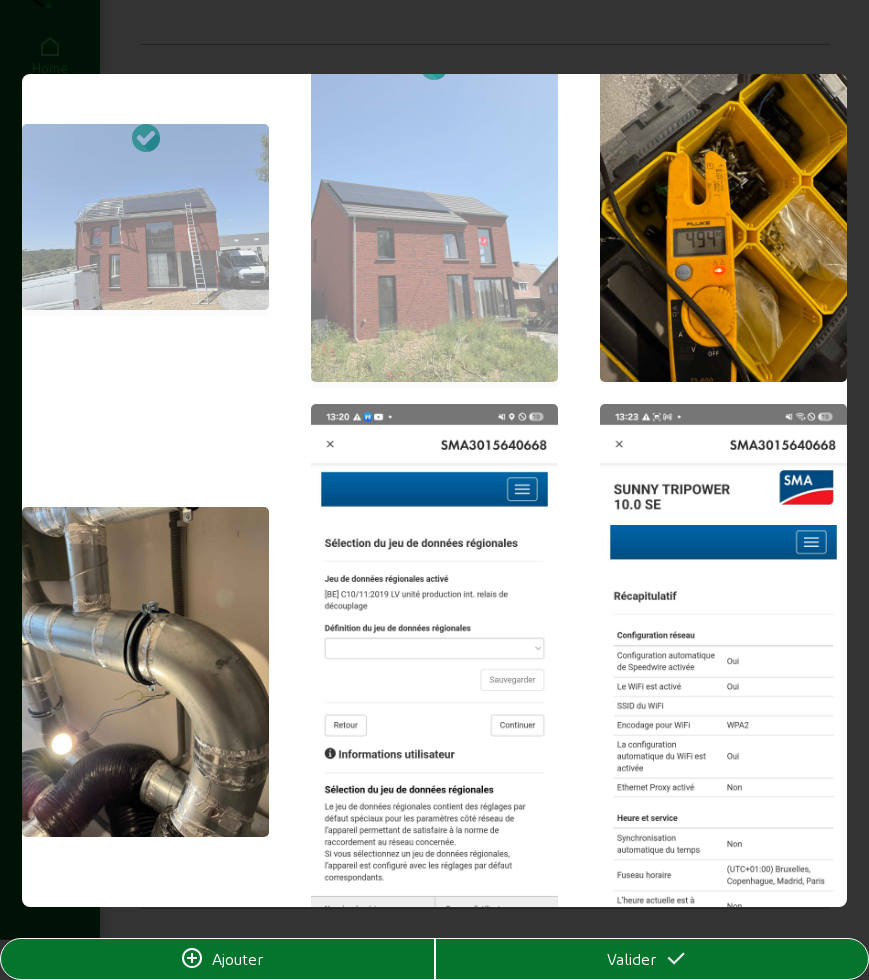 scroll, scrollTop: 375, scrollLeft: 0, axis: vertical 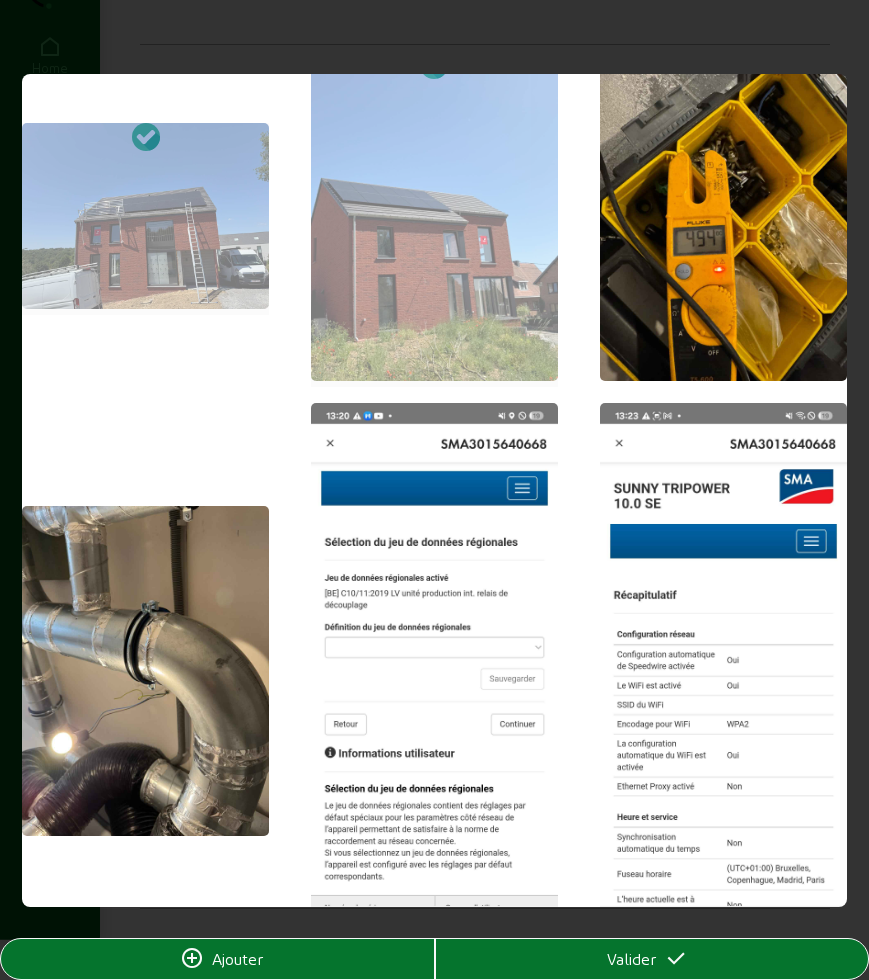 click on "Valider" at bounding box center (631, 959) 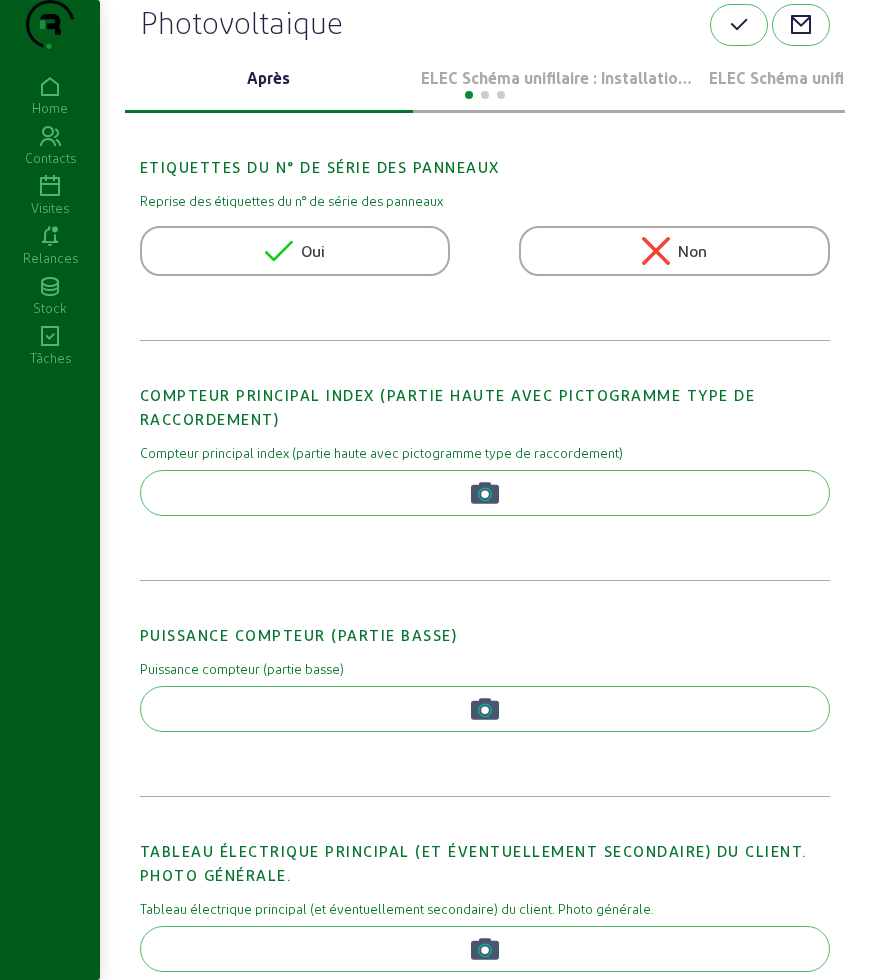 scroll, scrollTop: 0, scrollLeft: 0, axis: both 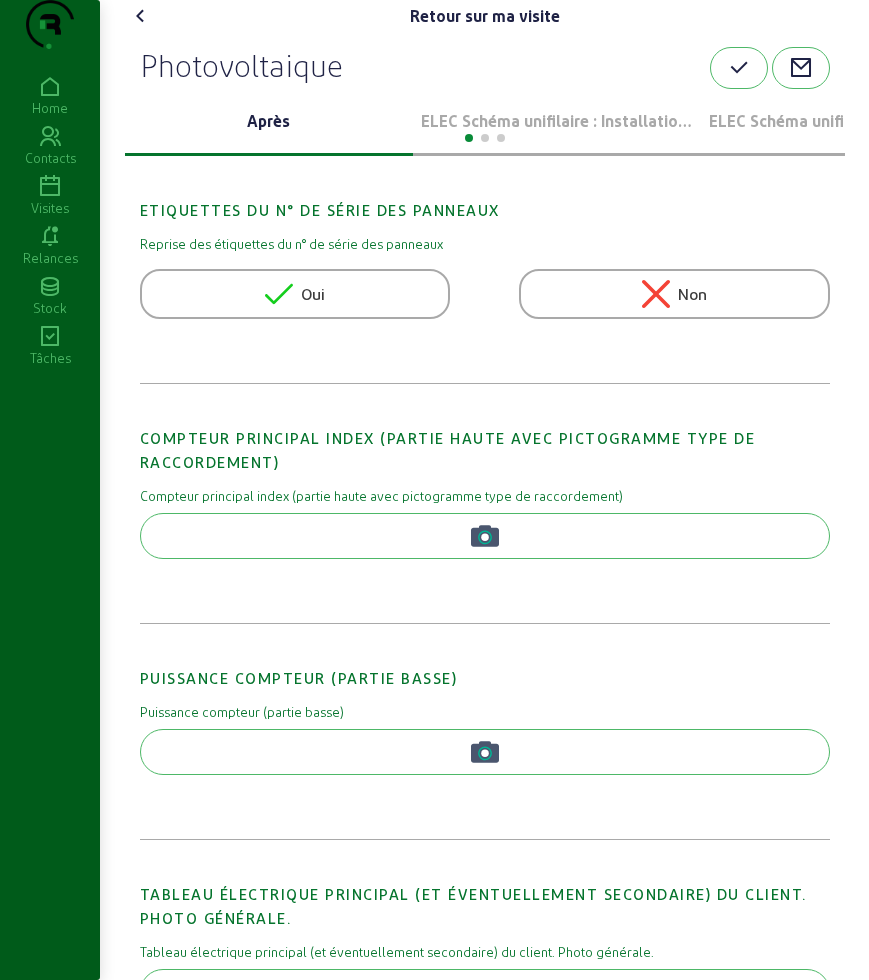click 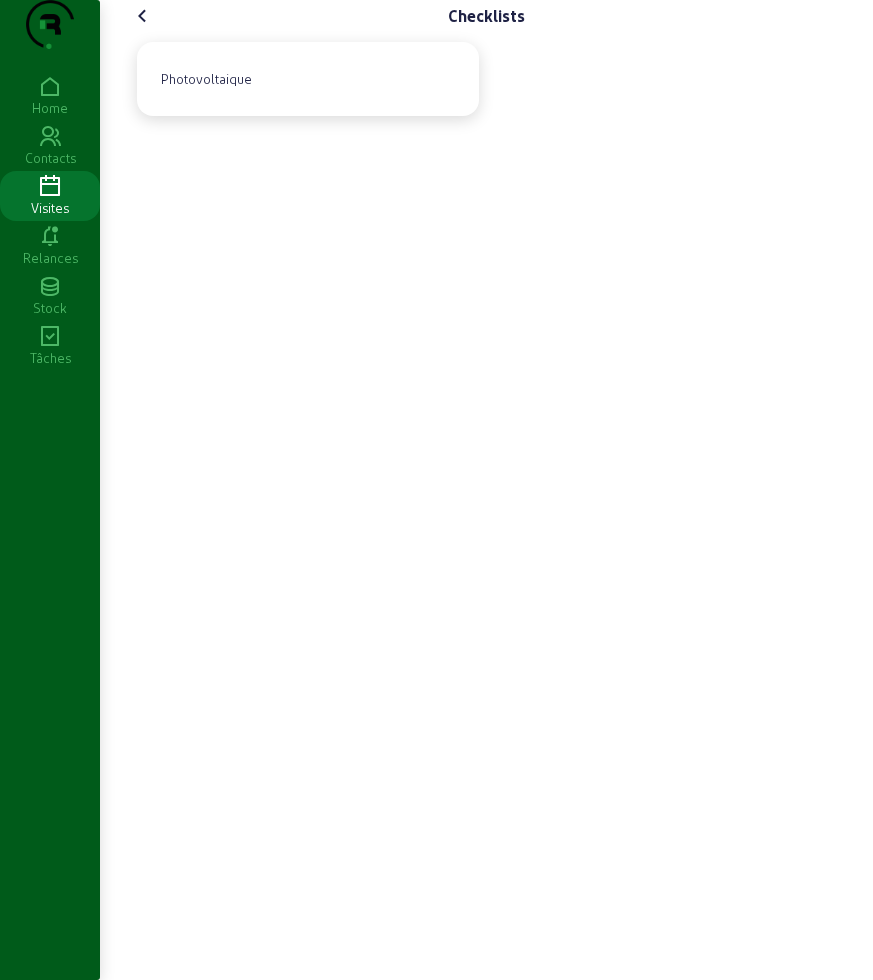 click 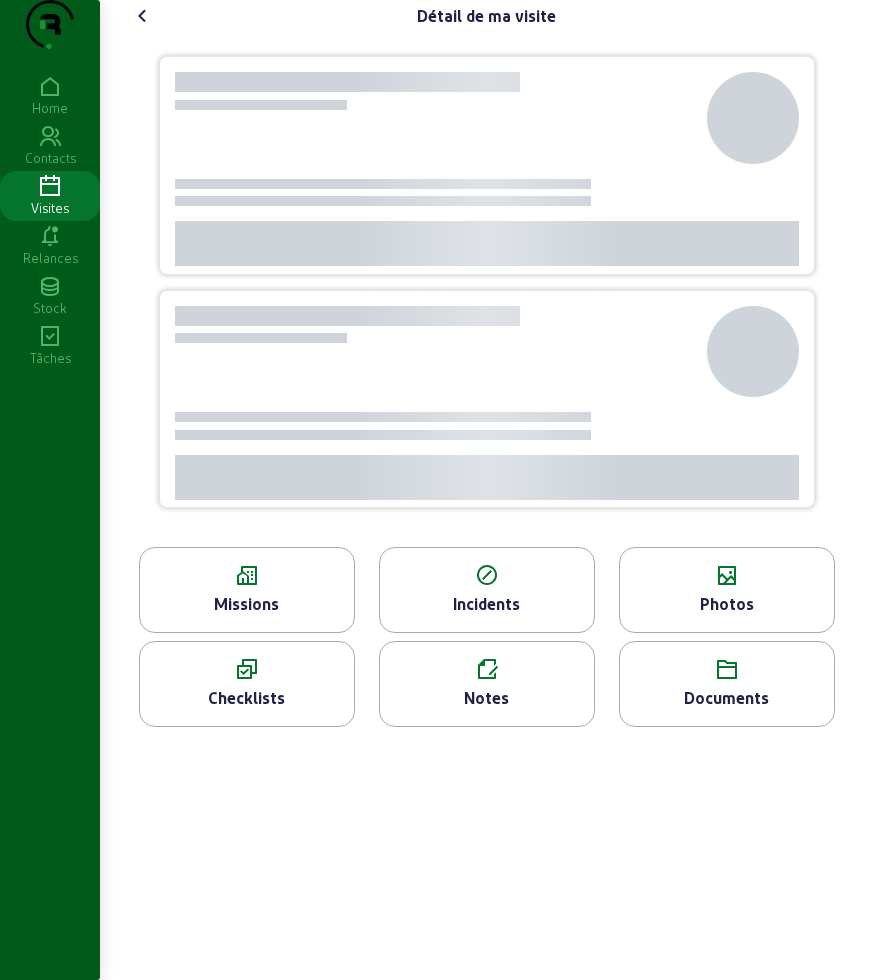 click 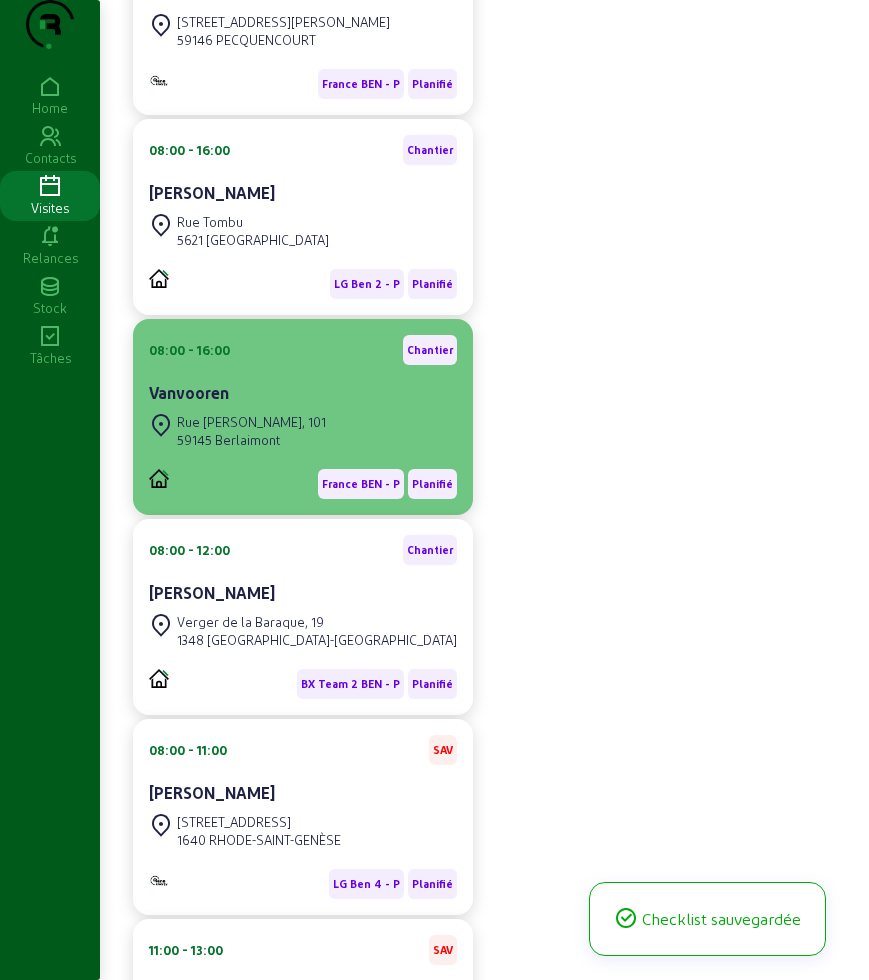 scroll, scrollTop: 500, scrollLeft: 0, axis: vertical 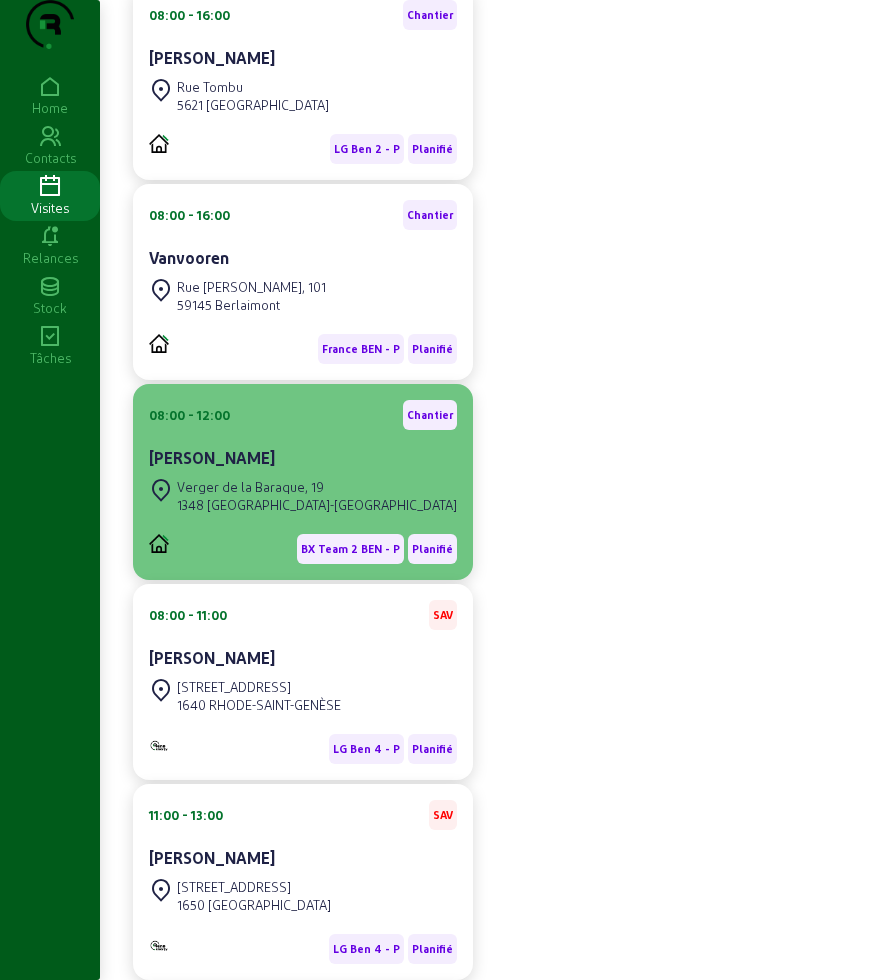 click on "Verger de la Baraque, 19 1348 [GEOGRAPHIC_DATA]-[GEOGRAPHIC_DATA]" 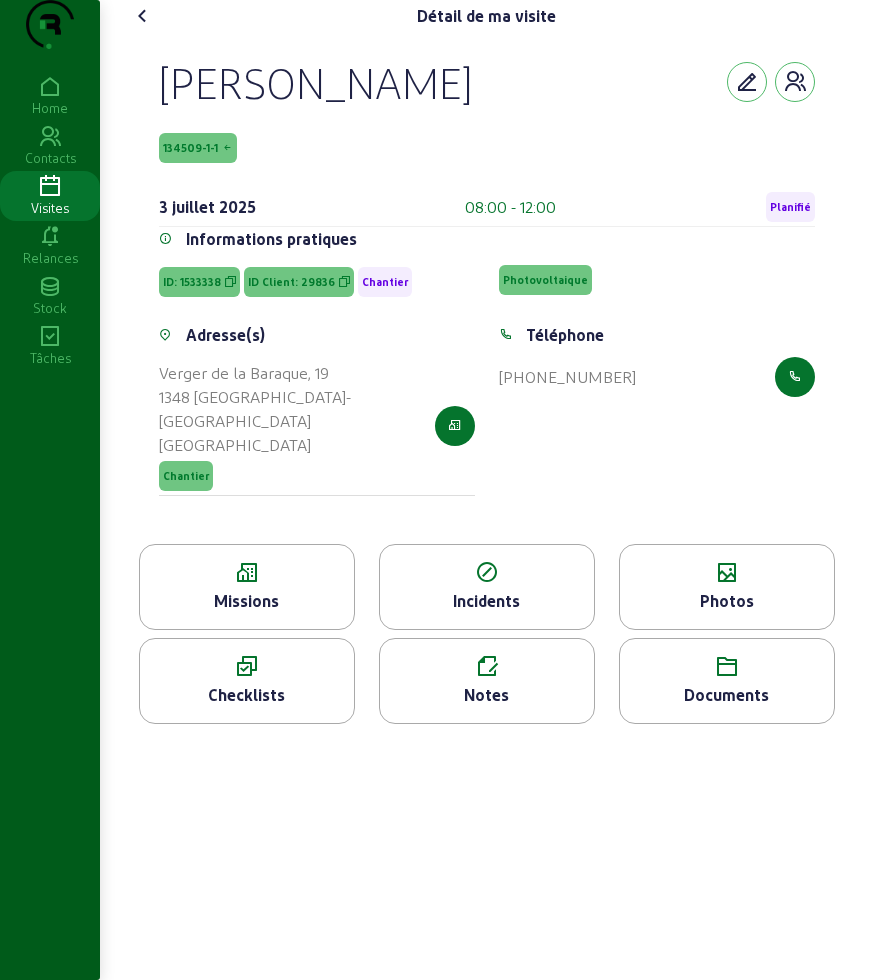 click on "Checklists" 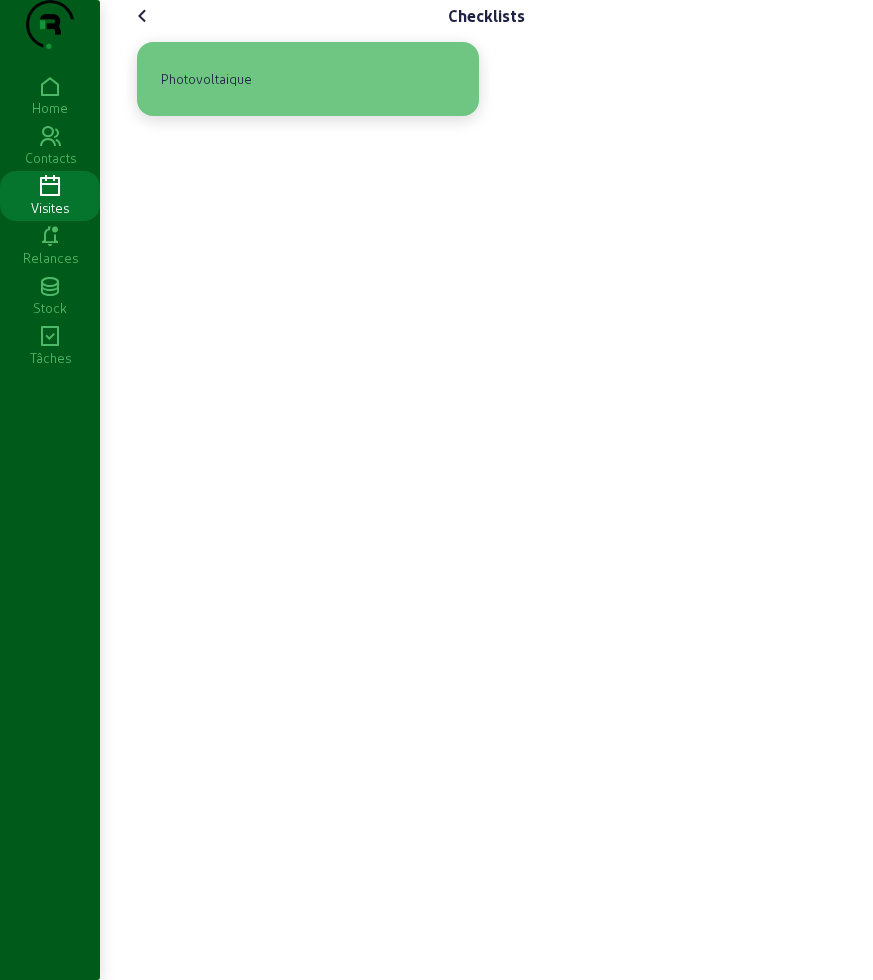 click on "Photovoltaique" 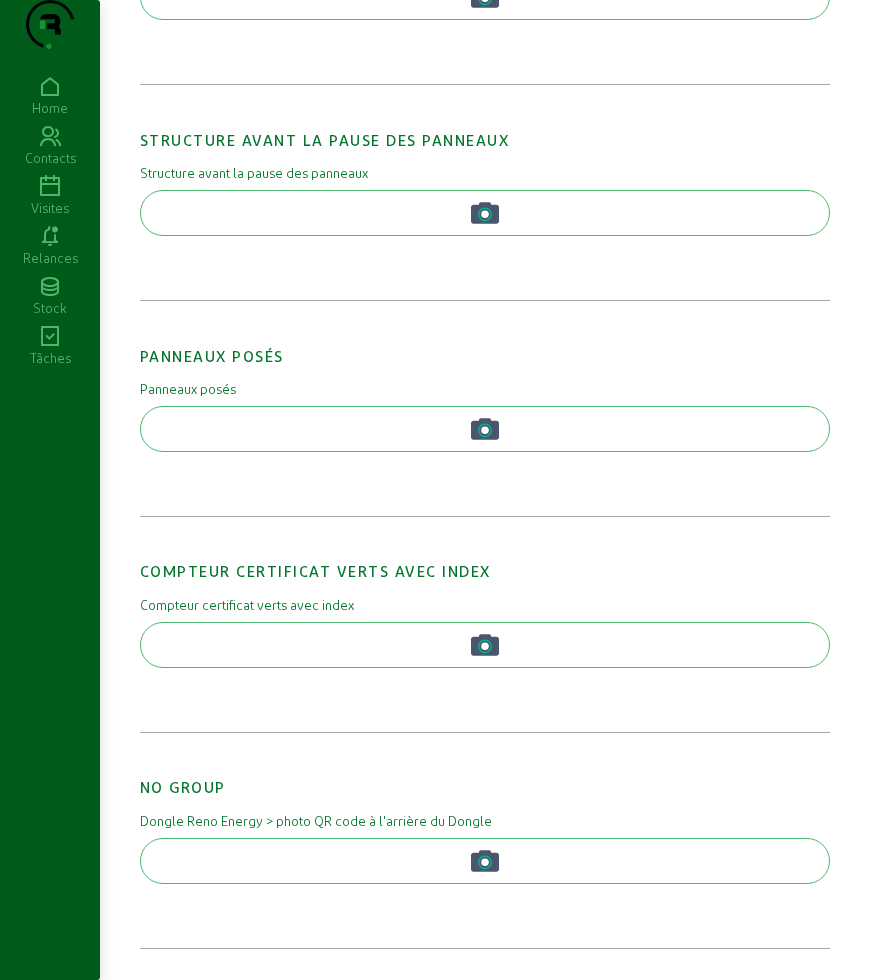 scroll, scrollTop: 1490, scrollLeft: 0, axis: vertical 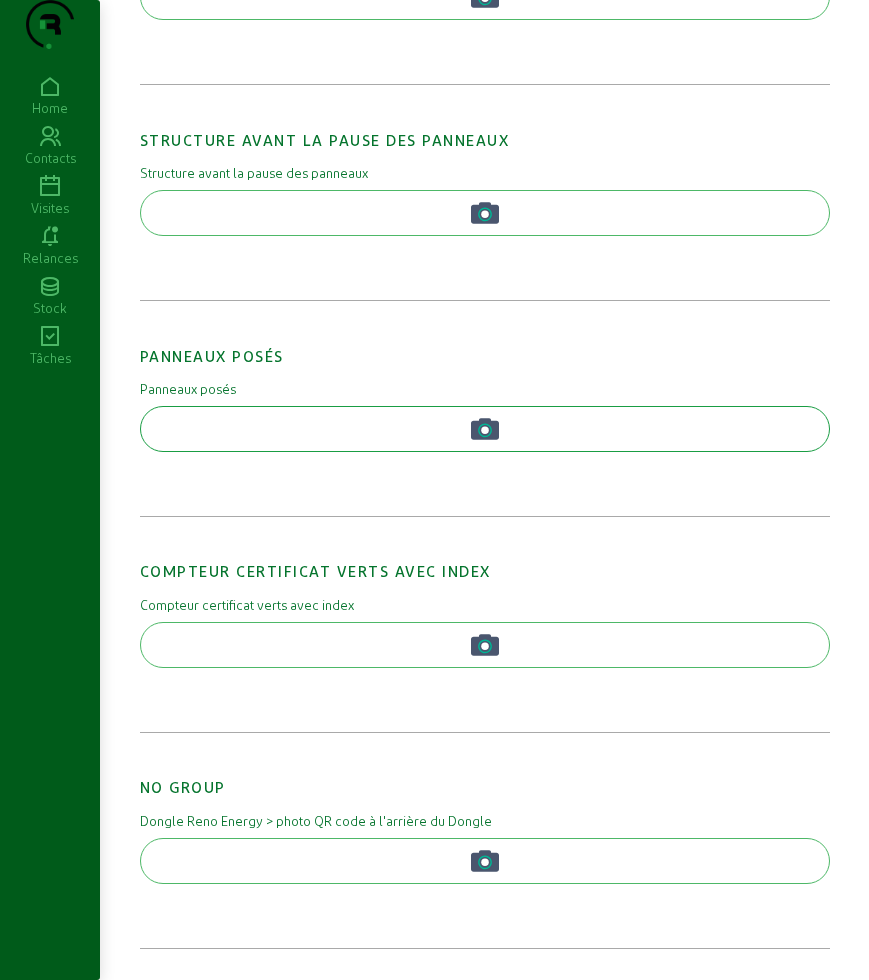 click 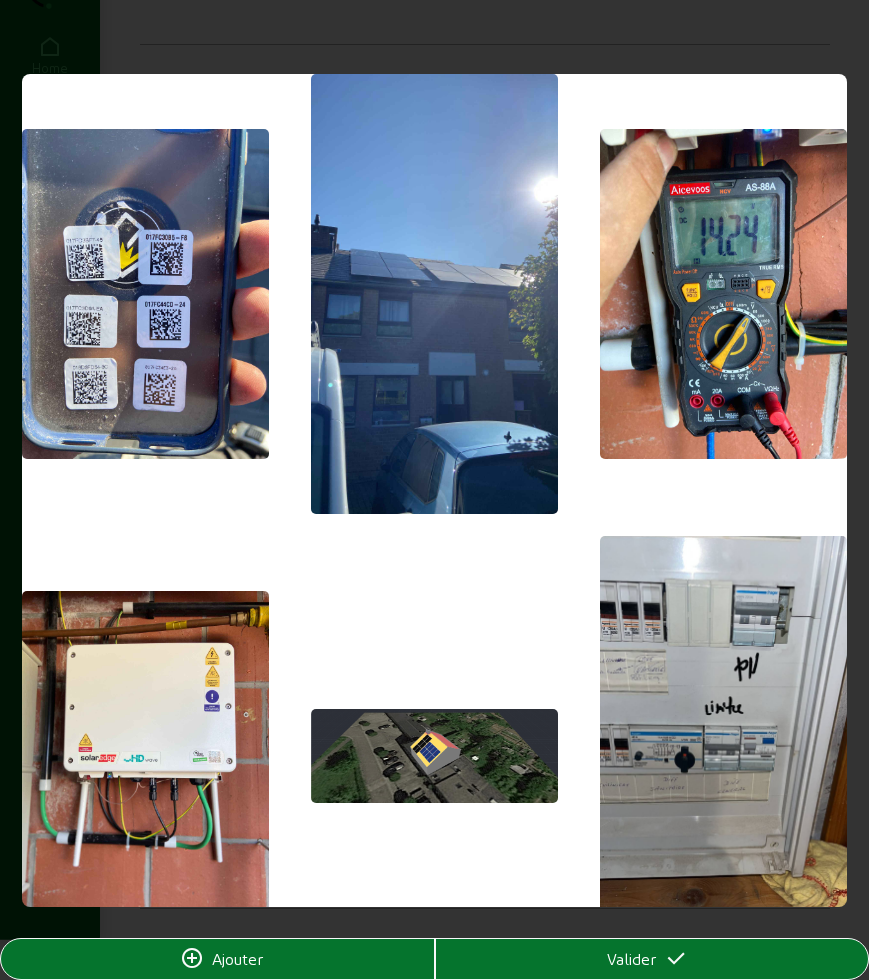 click at bounding box center (435, 294) 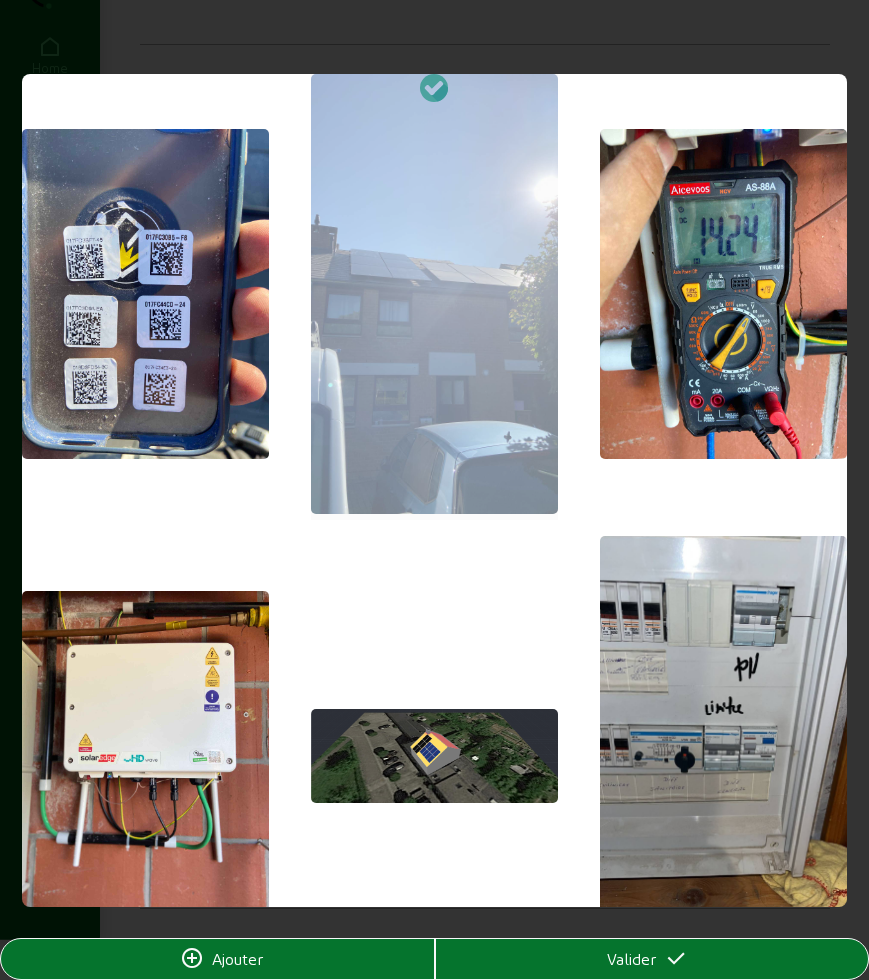 click on "Valider" at bounding box center [652, 959] 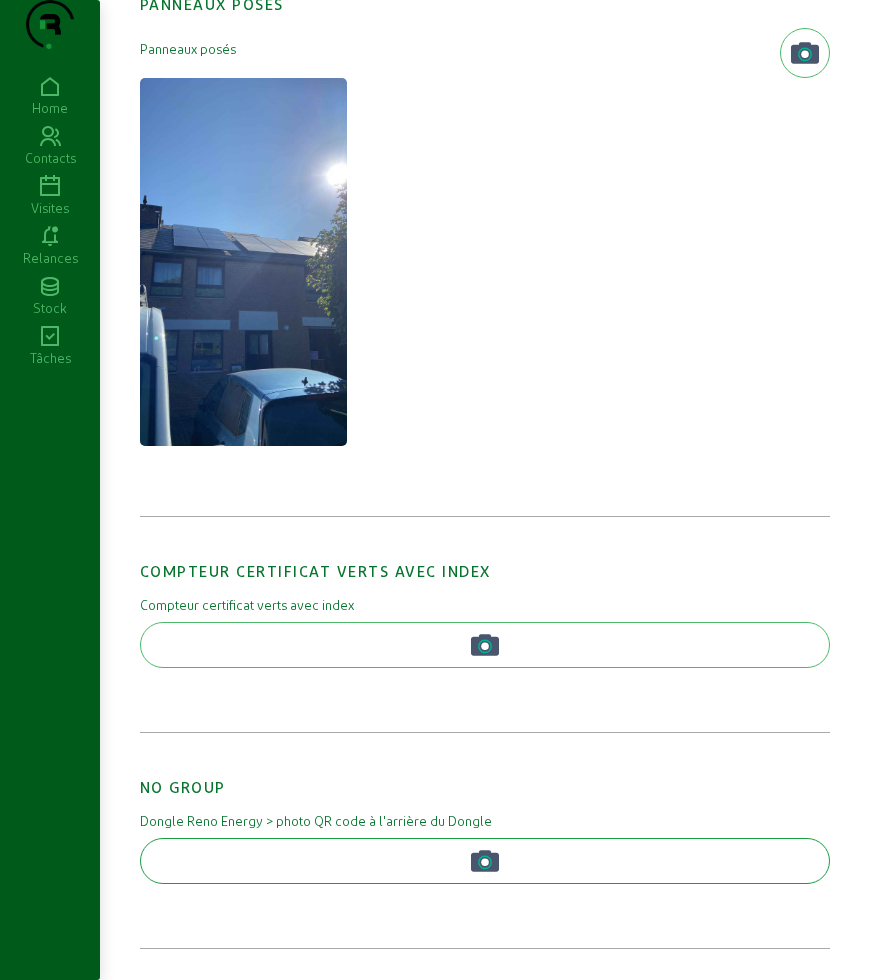 scroll, scrollTop: 1842, scrollLeft: 0, axis: vertical 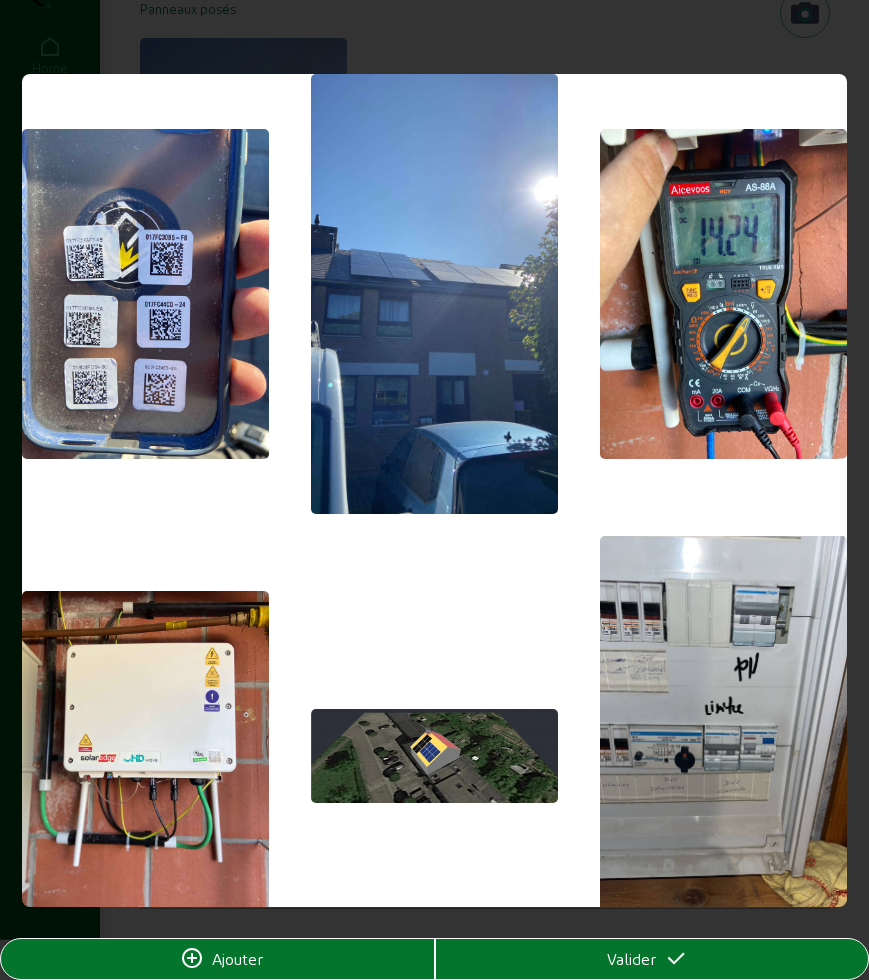 click at bounding box center [146, 294] 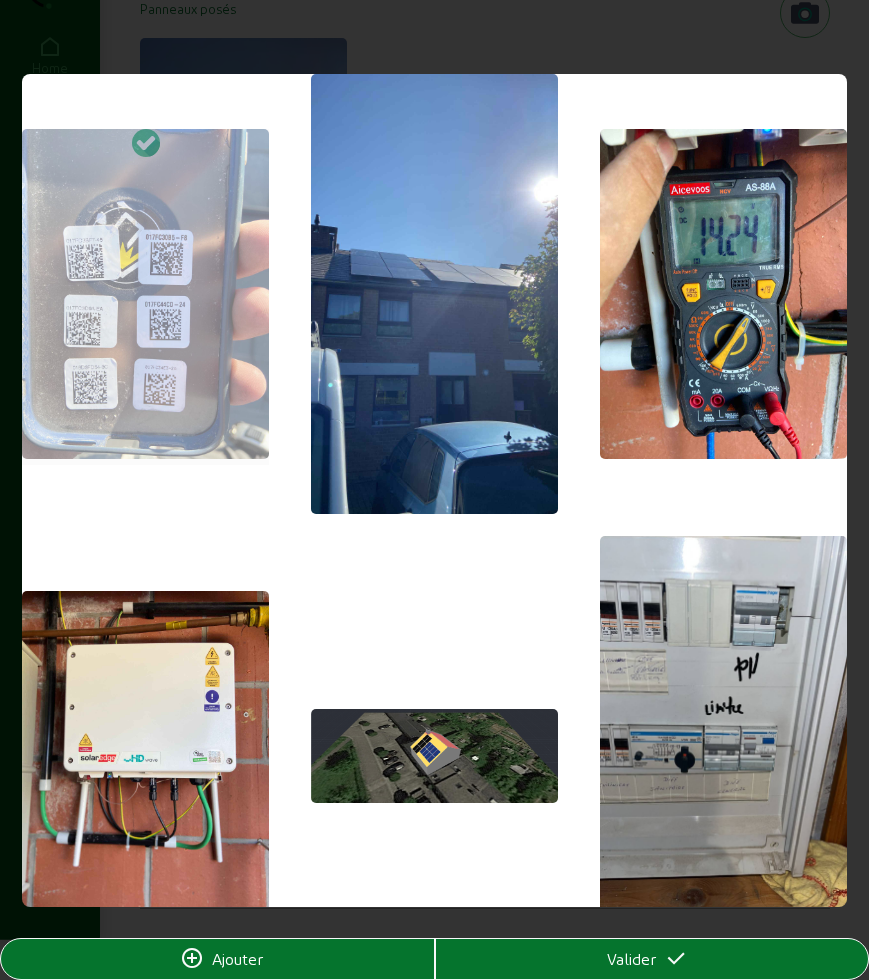 click on "Valider" at bounding box center [631, 959] 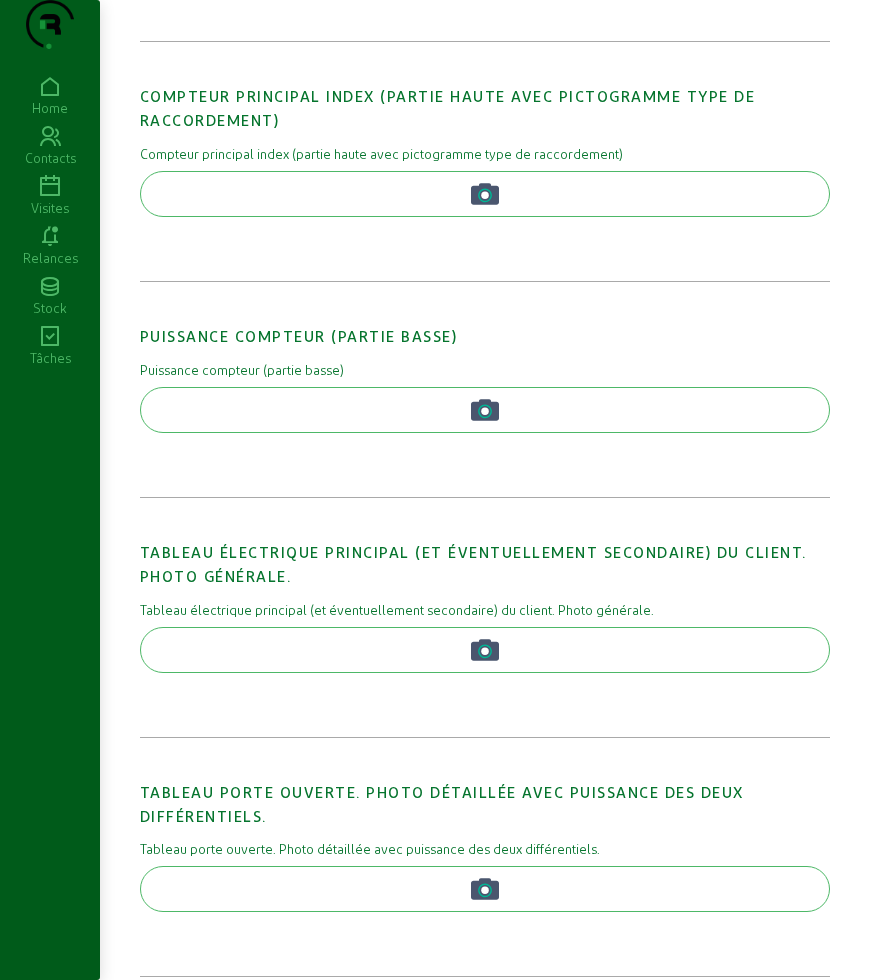 scroll, scrollTop: 0, scrollLeft: 0, axis: both 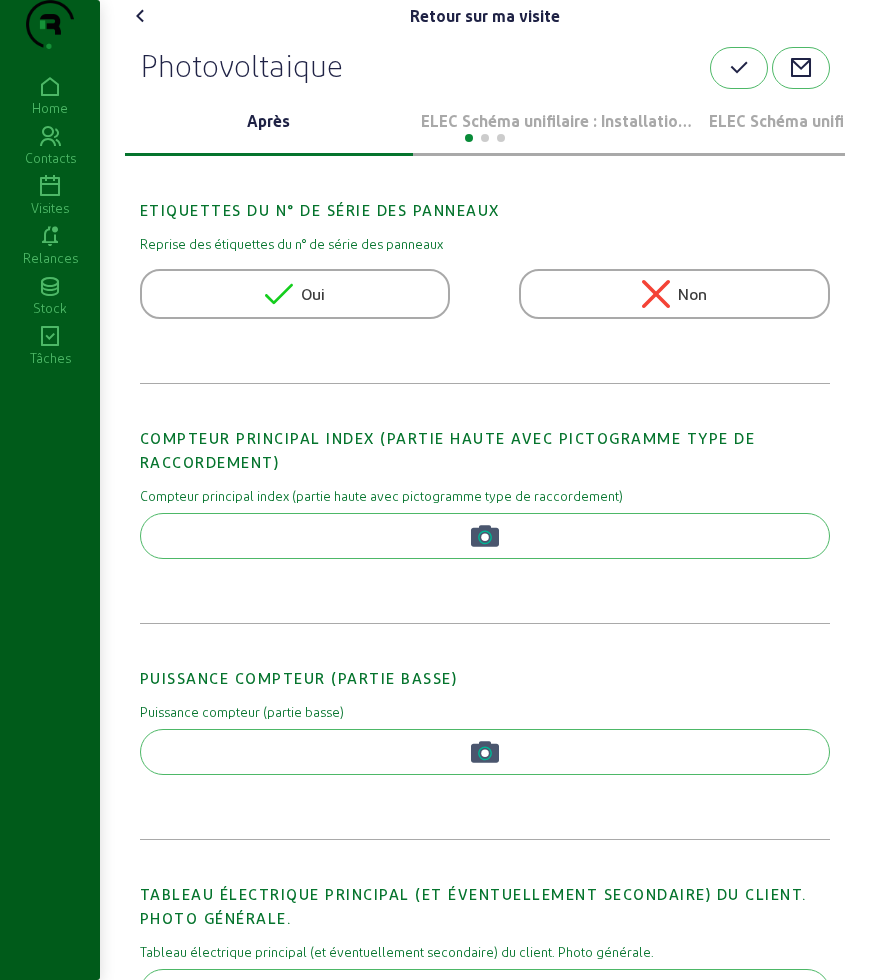 click 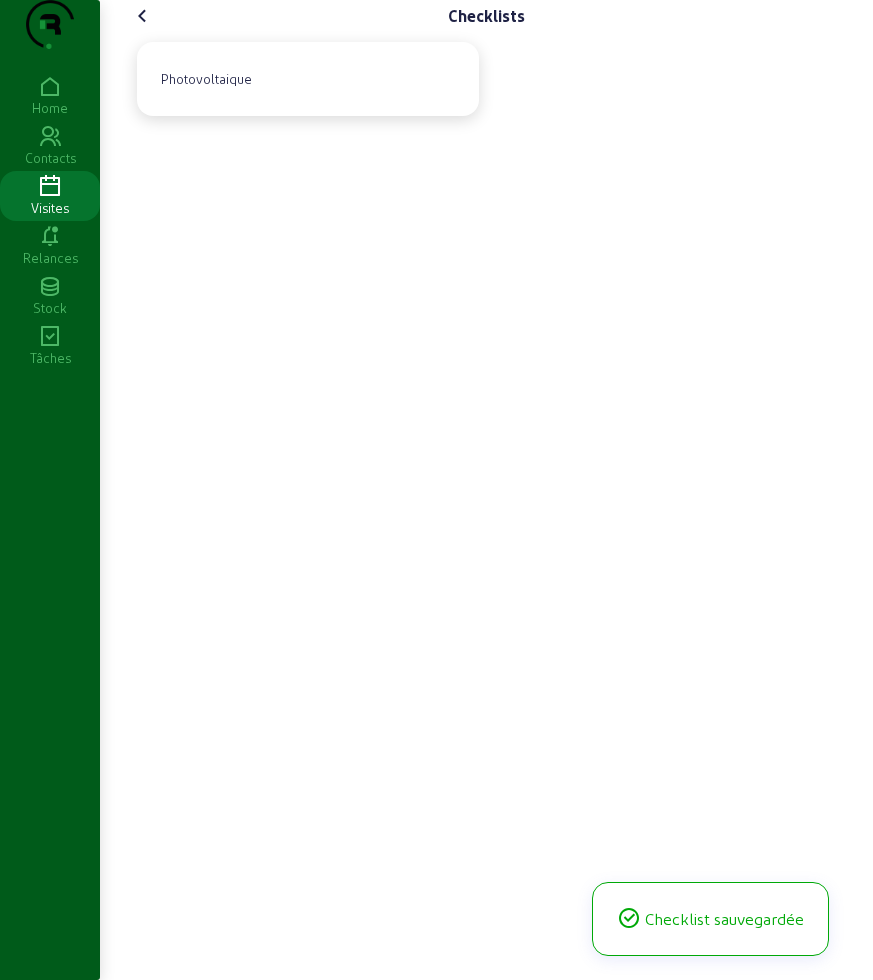 click 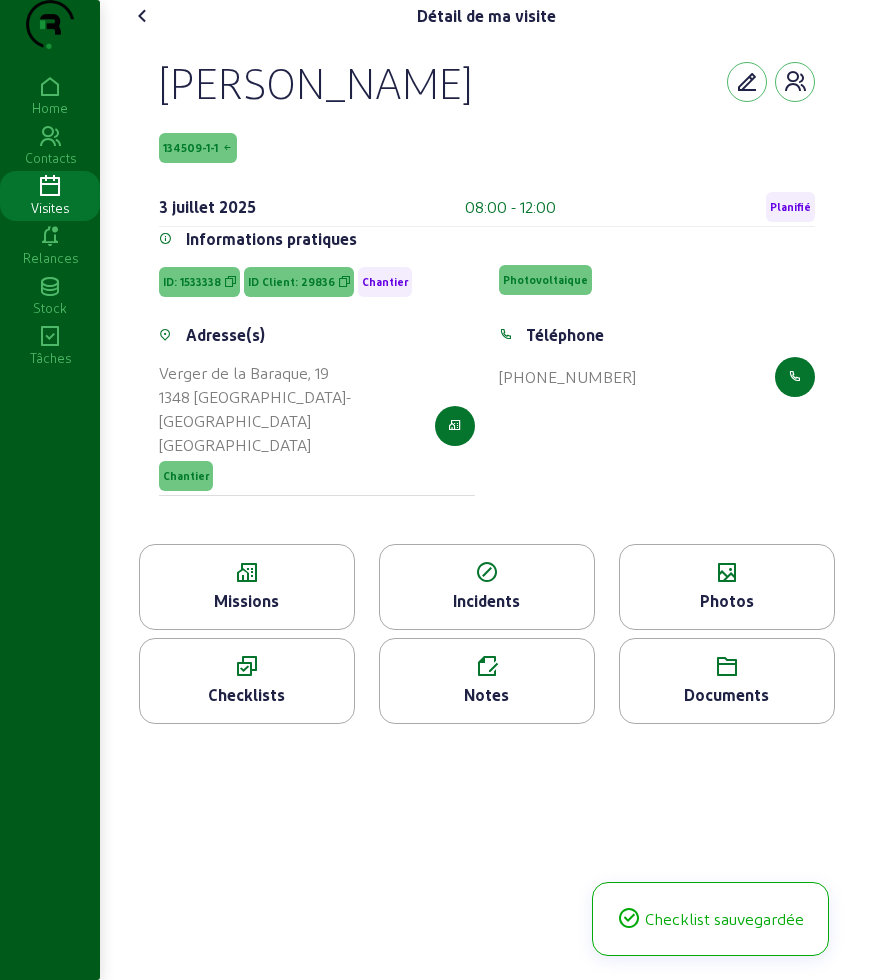 click 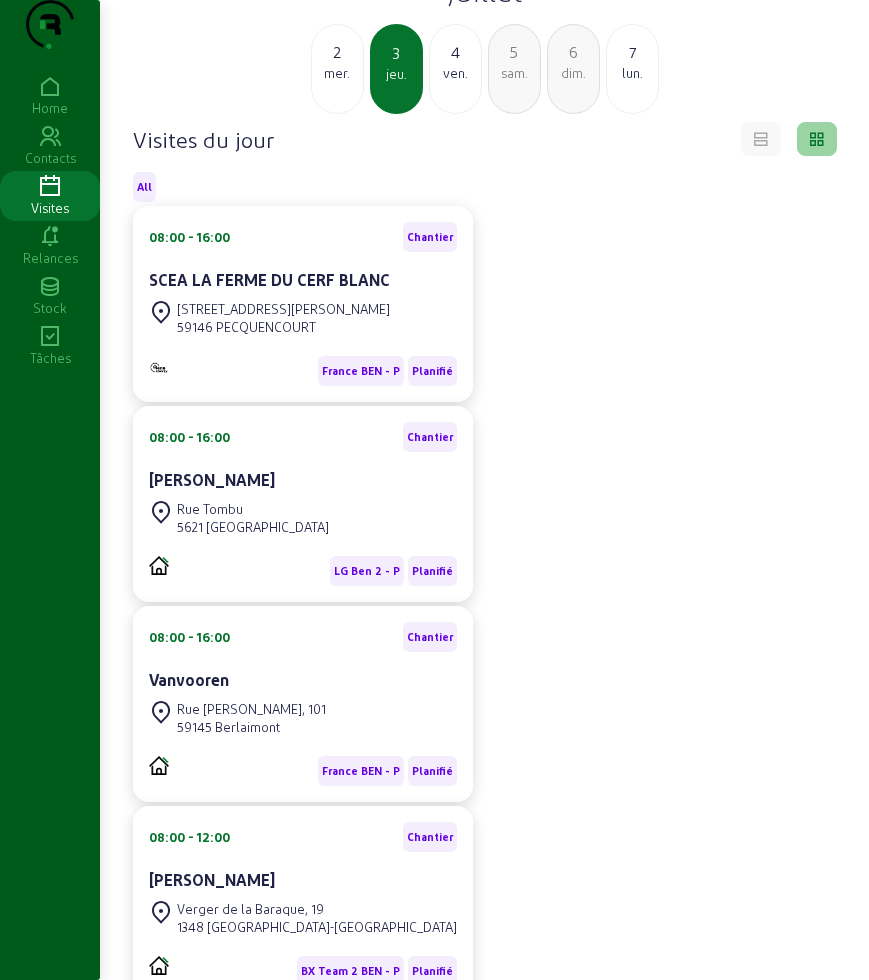 scroll, scrollTop: 0, scrollLeft: 0, axis: both 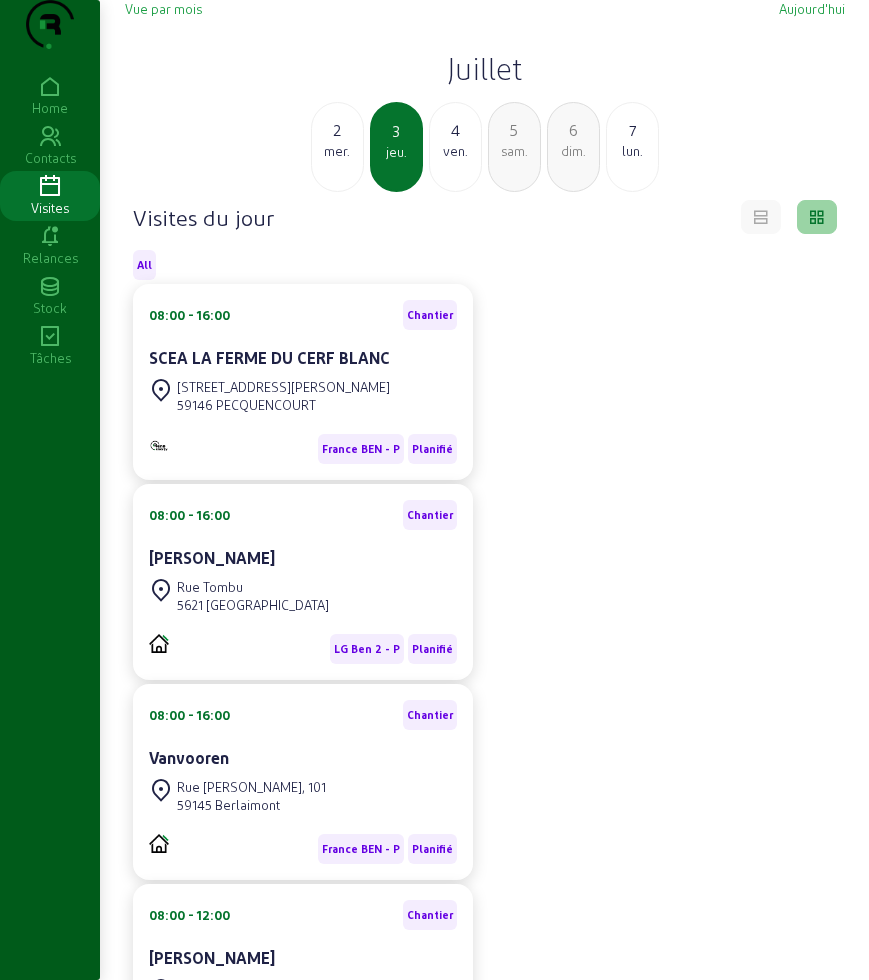 click on "4" 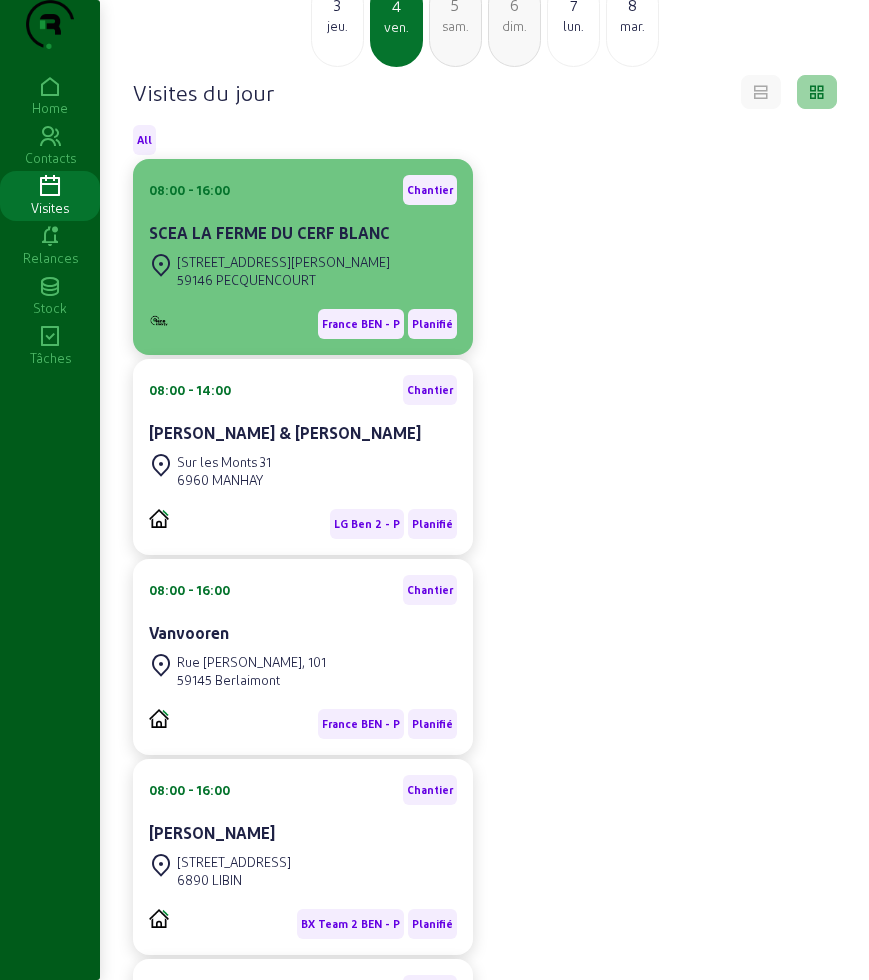 scroll, scrollTop: 250, scrollLeft: 0, axis: vertical 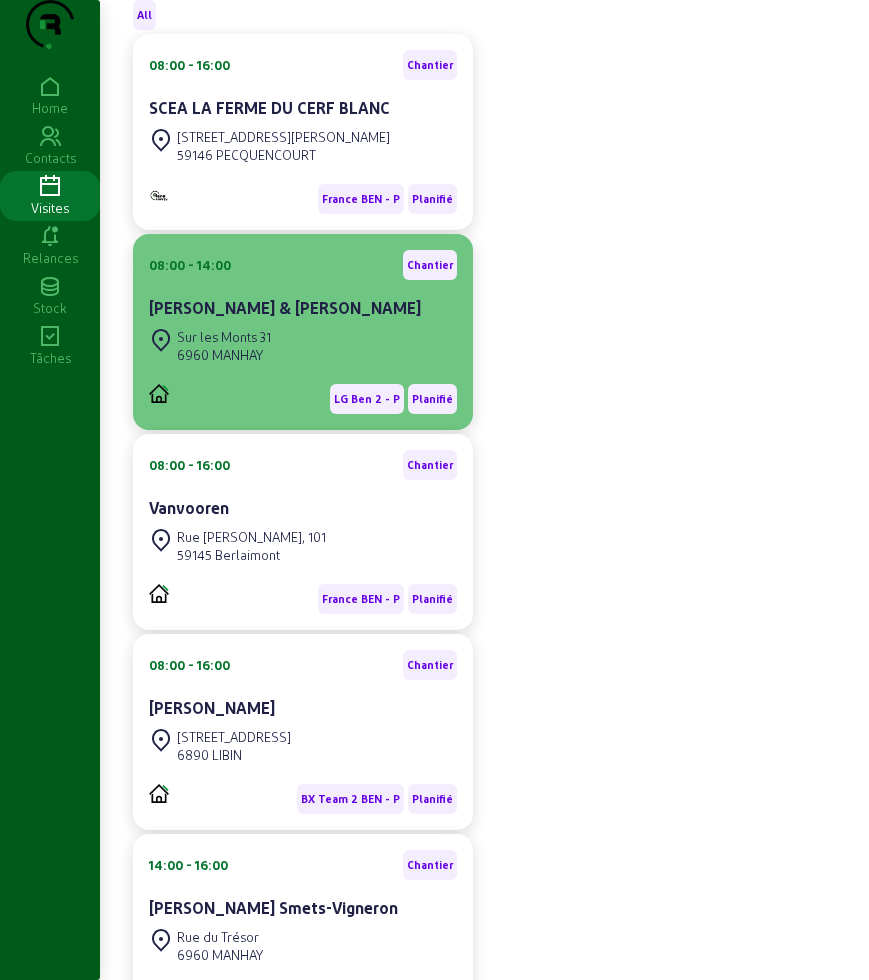 click on "Sur les Monts 31 6960 [GEOGRAPHIC_DATA]" 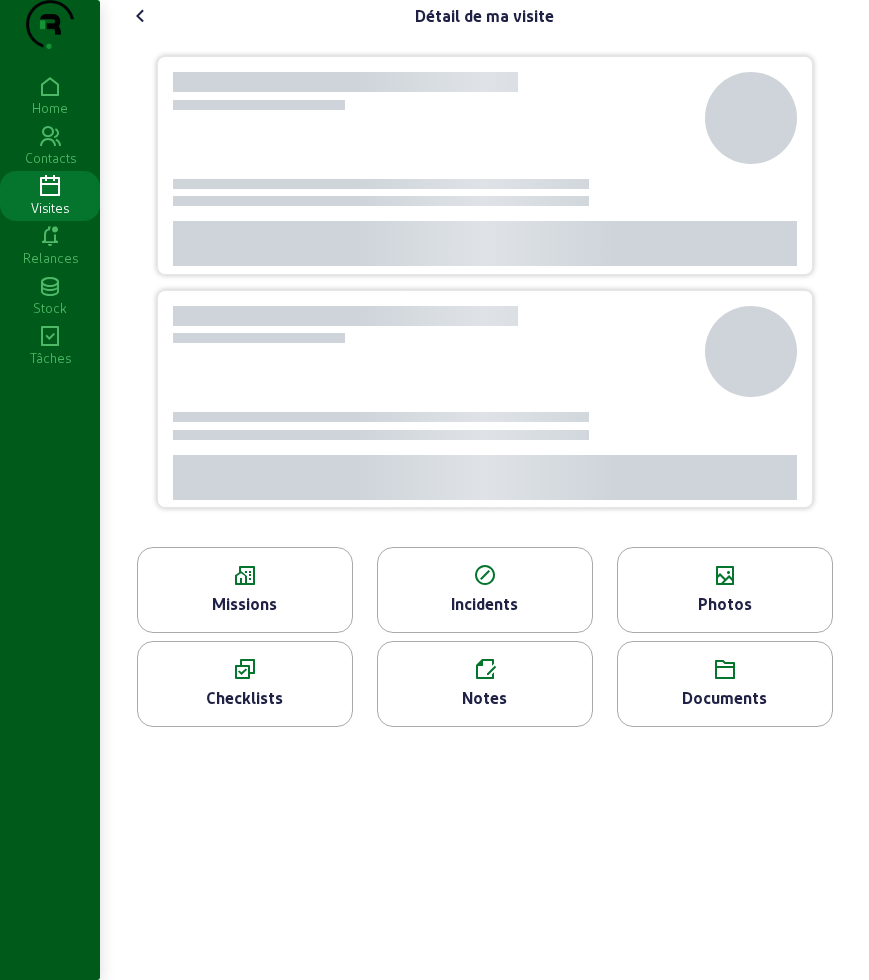 scroll, scrollTop: 0, scrollLeft: 0, axis: both 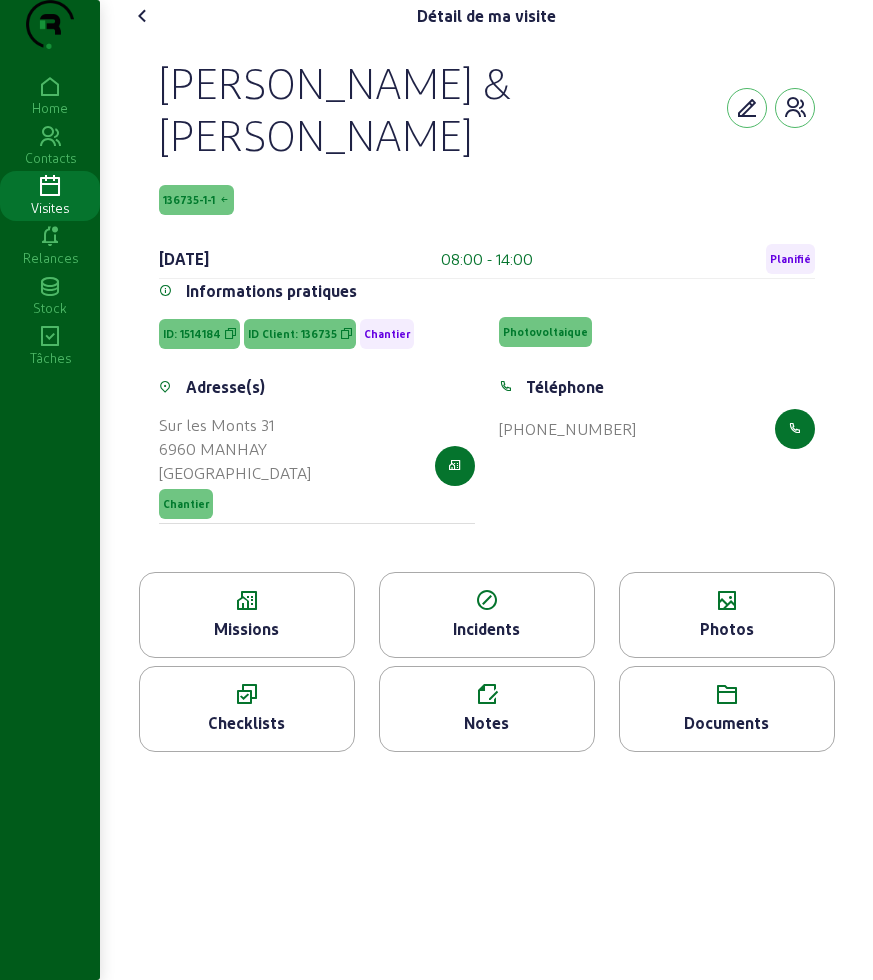 click 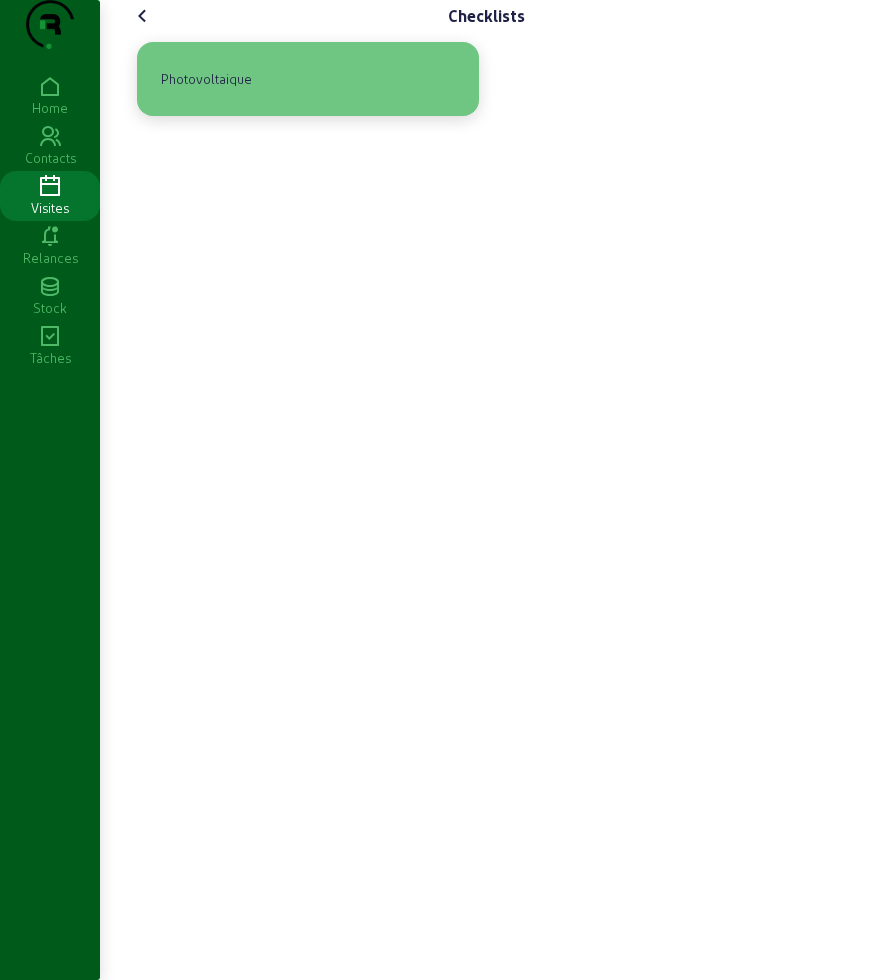 click on "Photovoltaique" 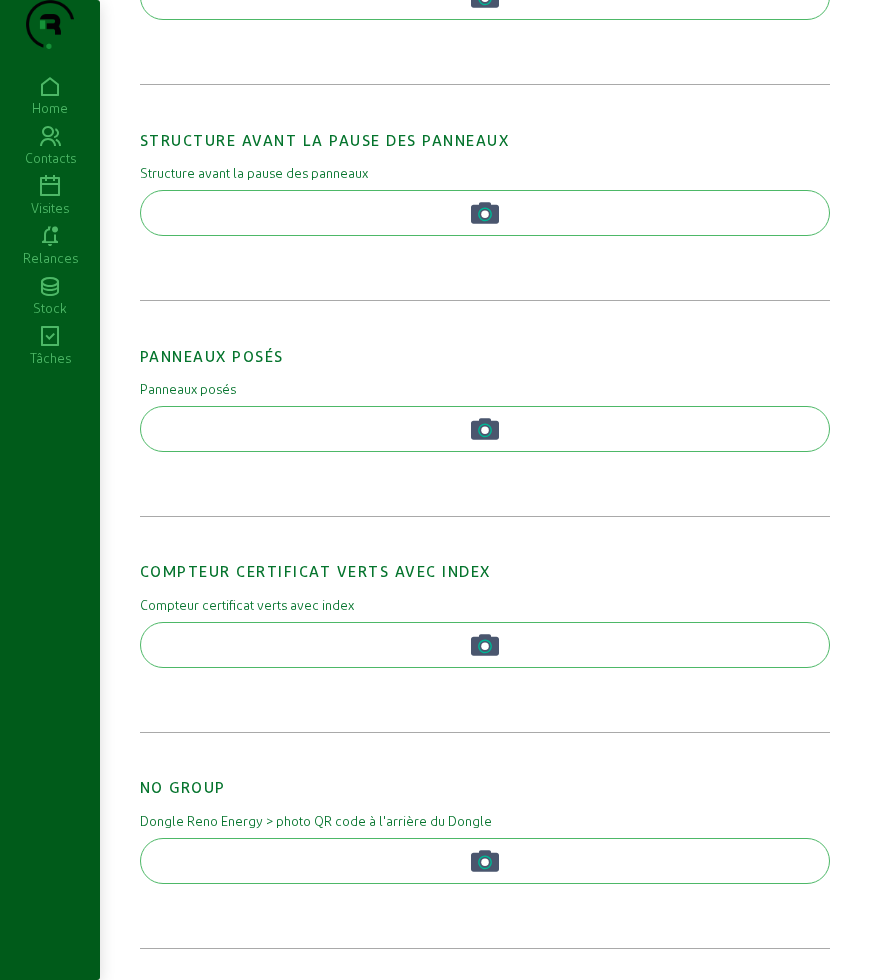 scroll, scrollTop: 1490, scrollLeft: 0, axis: vertical 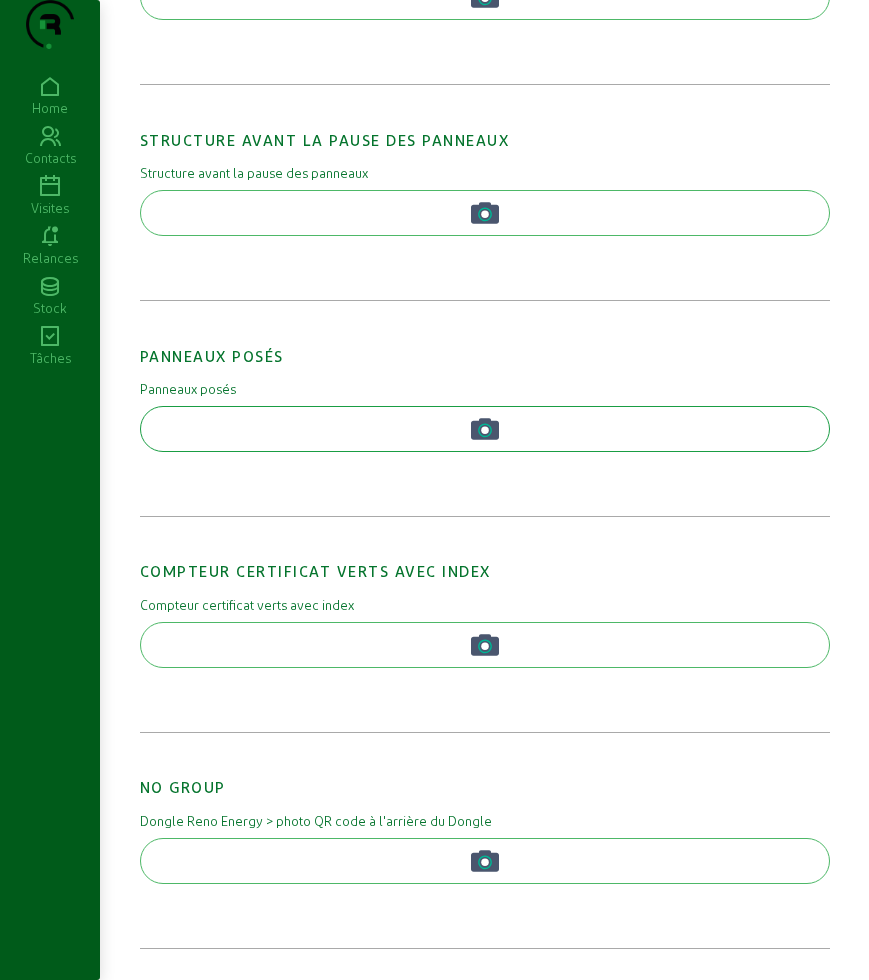 click 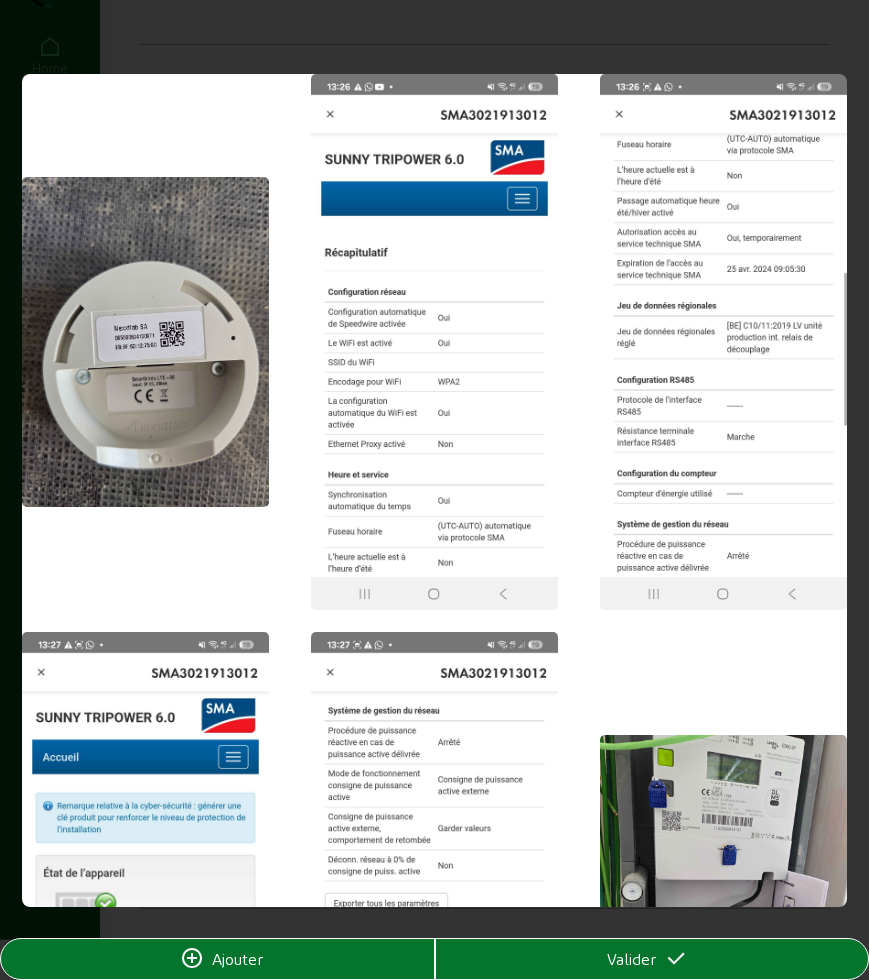 scroll, scrollTop: 0, scrollLeft: 0, axis: both 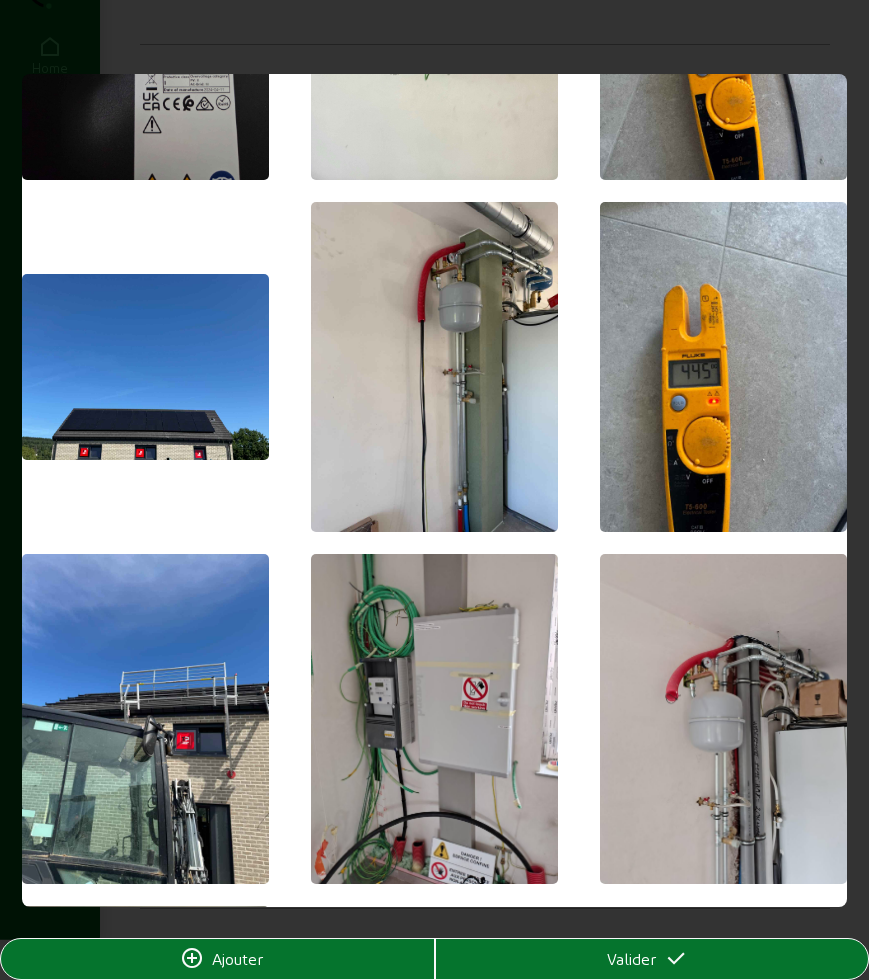 click at bounding box center [146, 367] 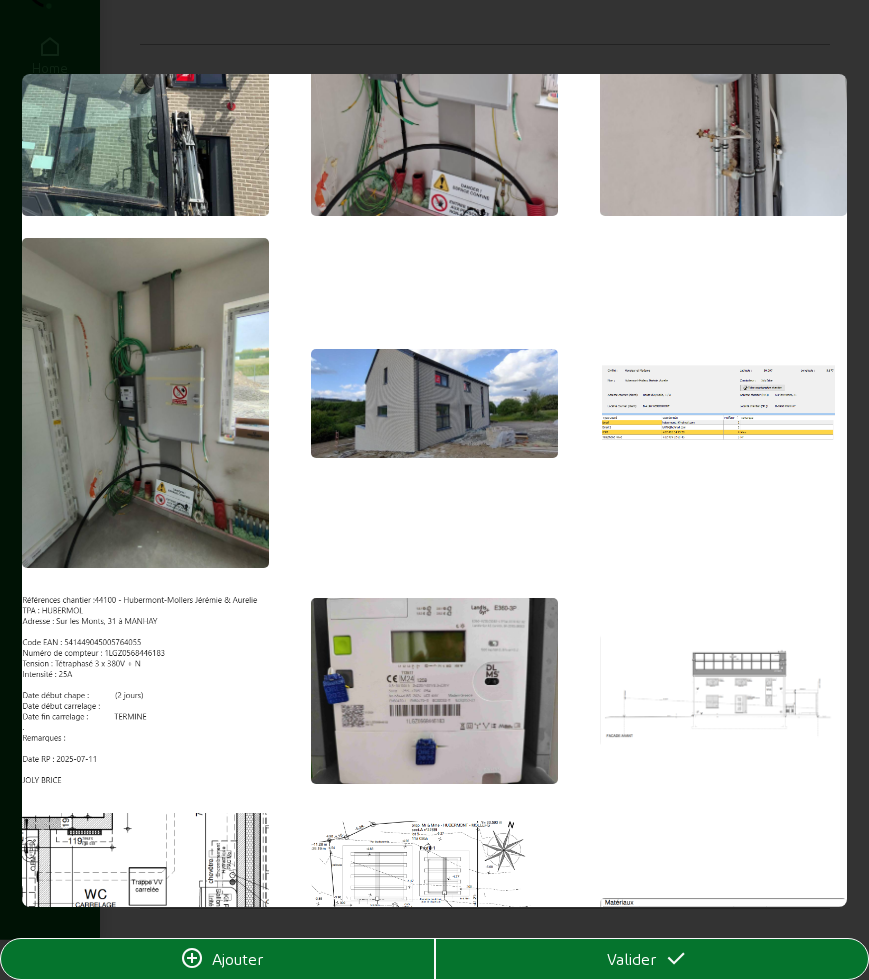 scroll, scrollTop: 3739, scrollLeft: 0, axis: vertical 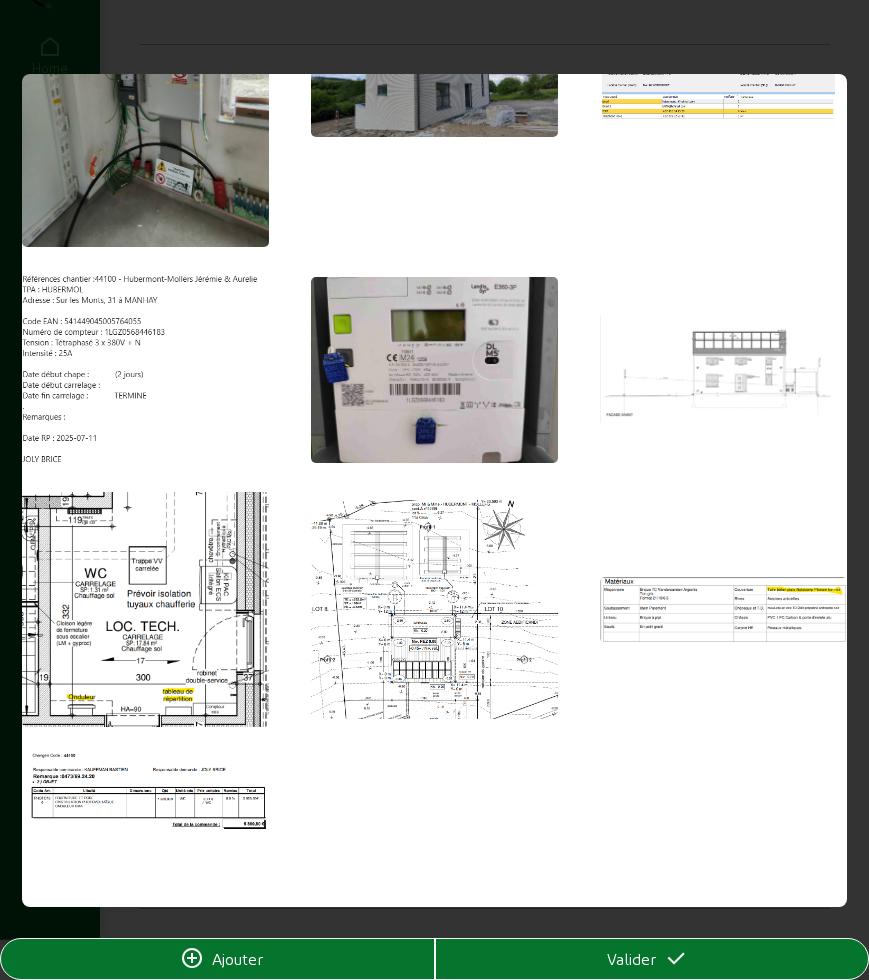 click on "Valider" at bounding box center (631, 959) 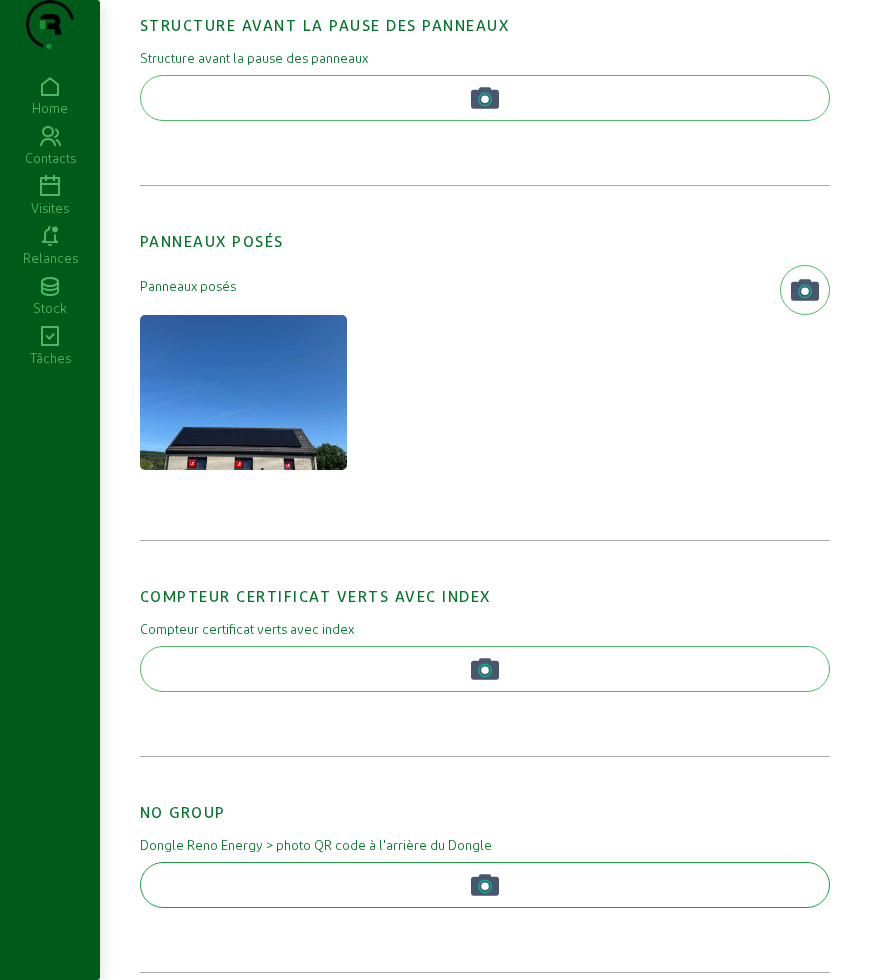 scroll, scrollTop: 1629, scrollLeft: 0, axis: vertical 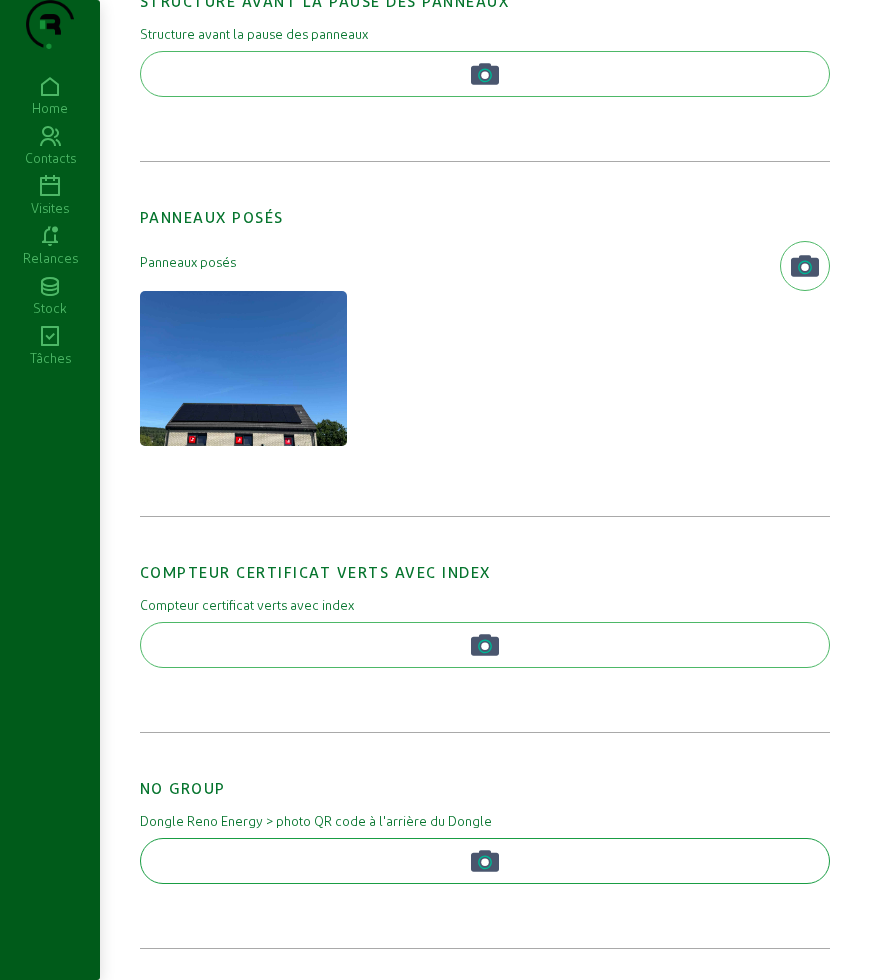 click 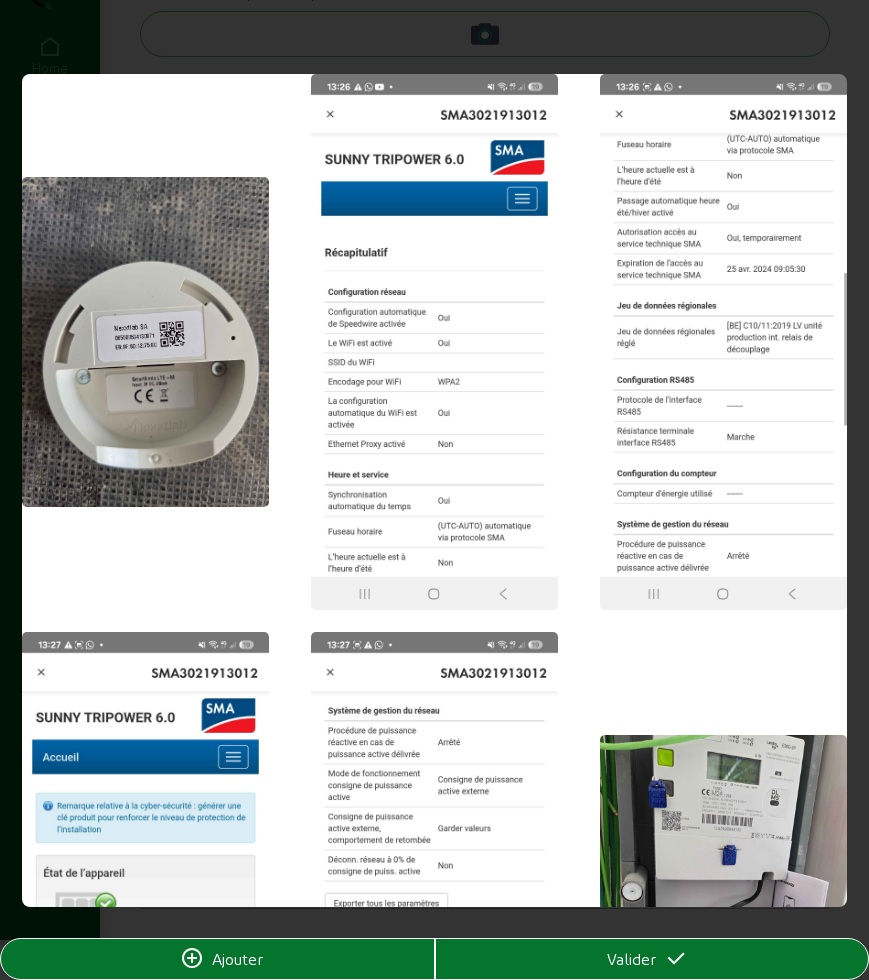 scroll, scrollTop: 0, scrollLeft: 0, axis: both 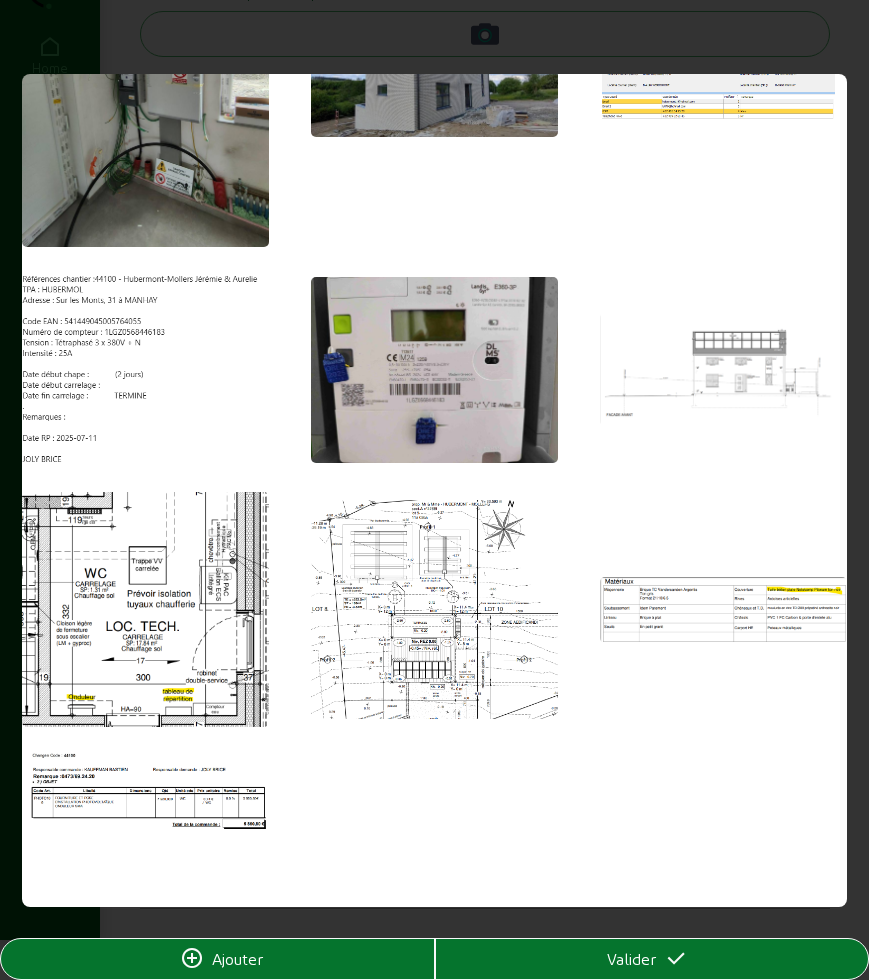 click at bounding box center (434, 490) 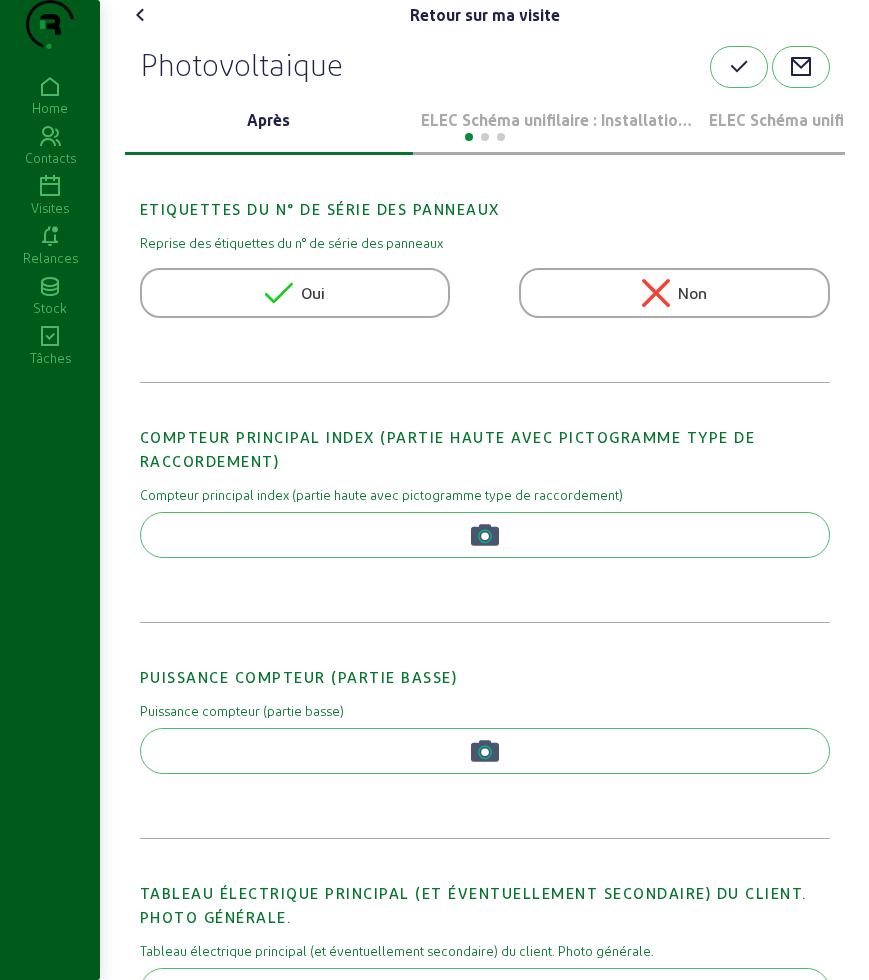 scroll, scrollTop: 0, scrollLeft: 0, axis: both 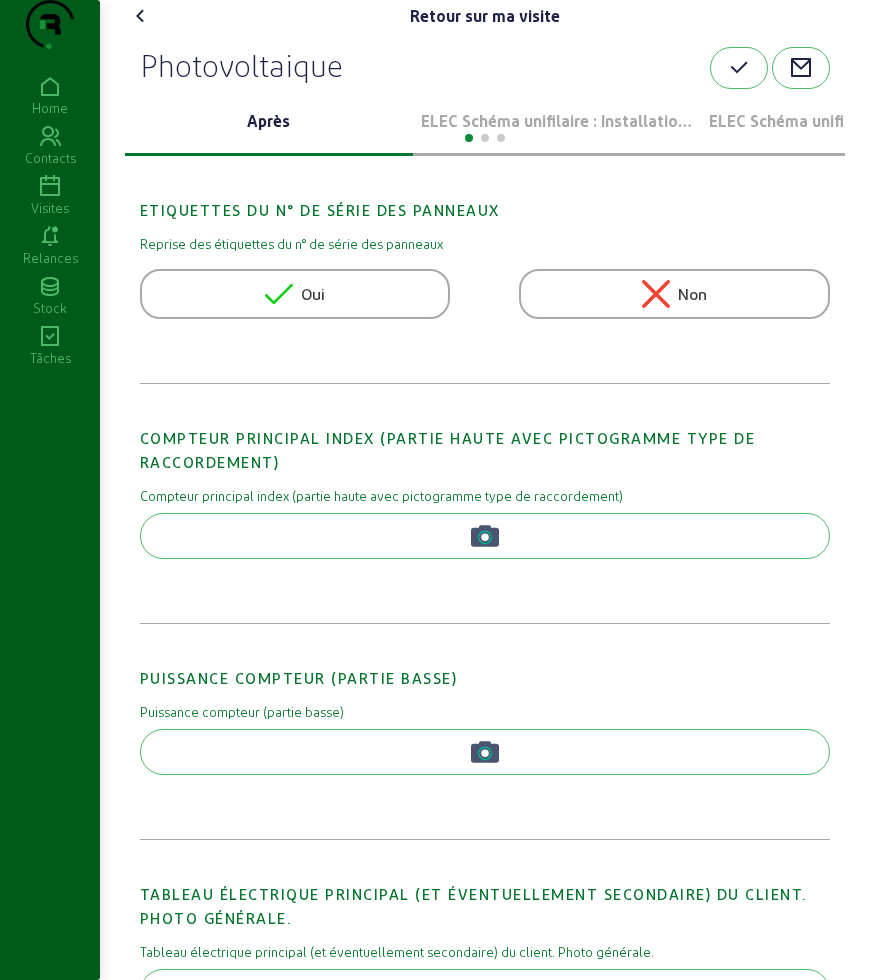 click 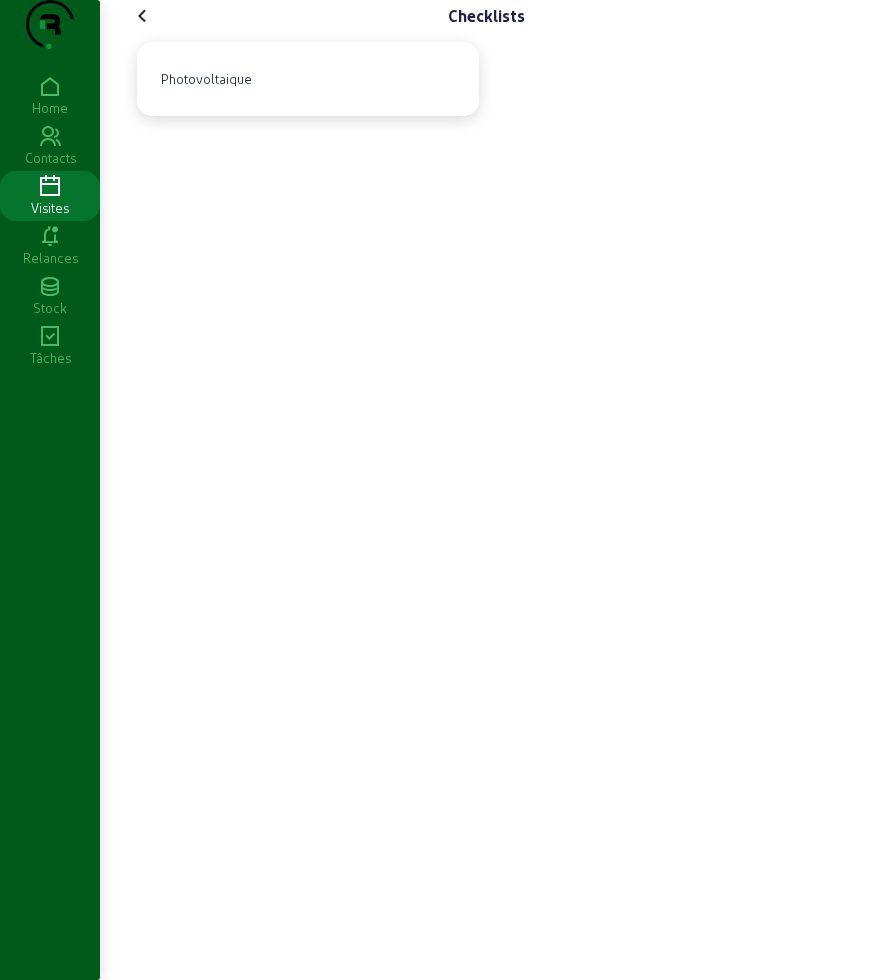 click 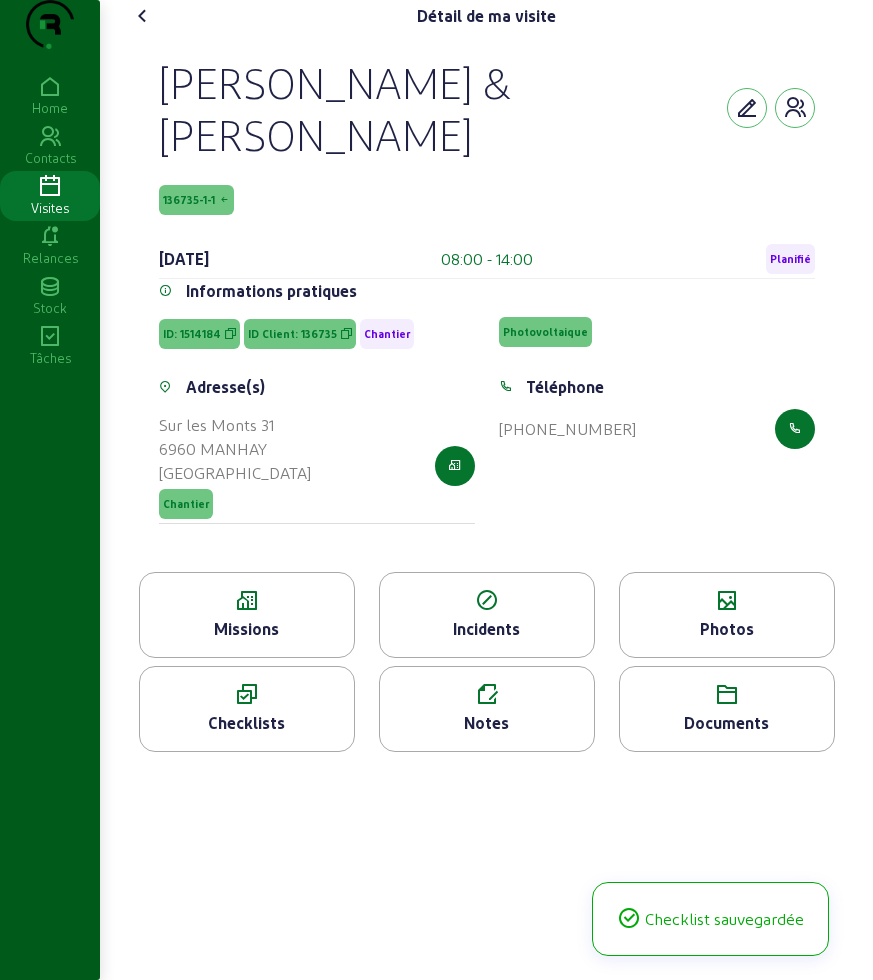 click 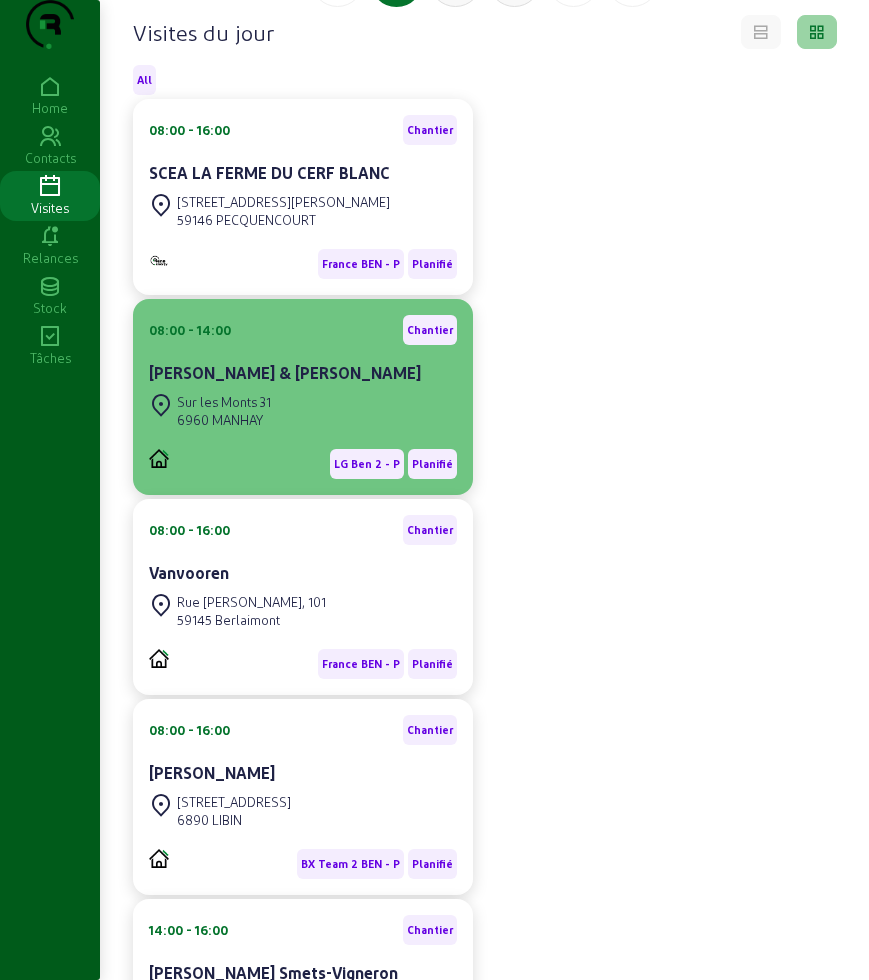 scroll, scrollTop: 375, scrollLeft: 0, axis: vertical 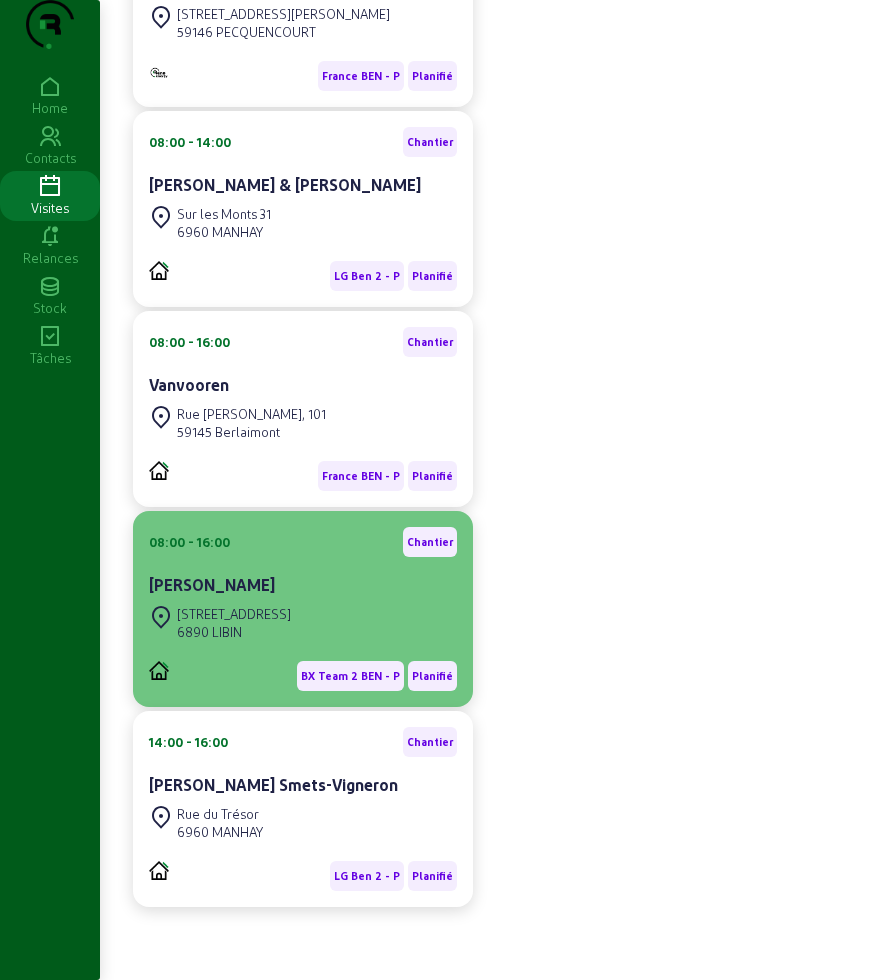 click on "[PERSON_NAME]" 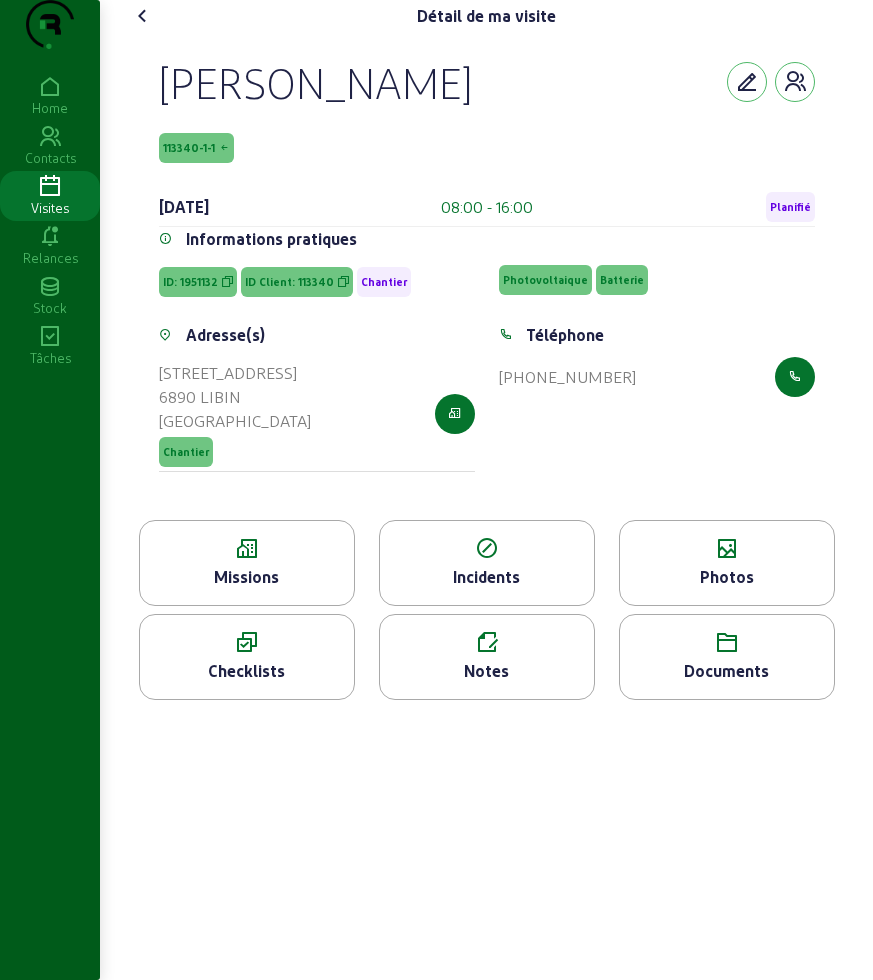 click on "Checklists" 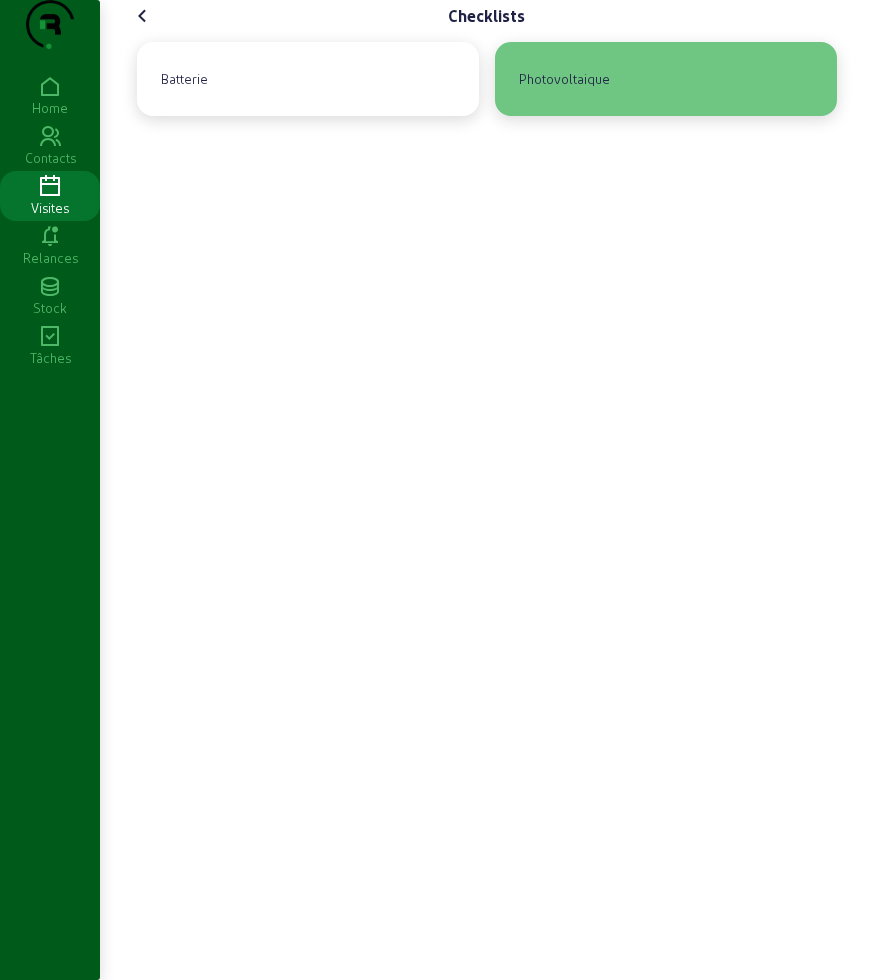 click on "Photovoltaique" 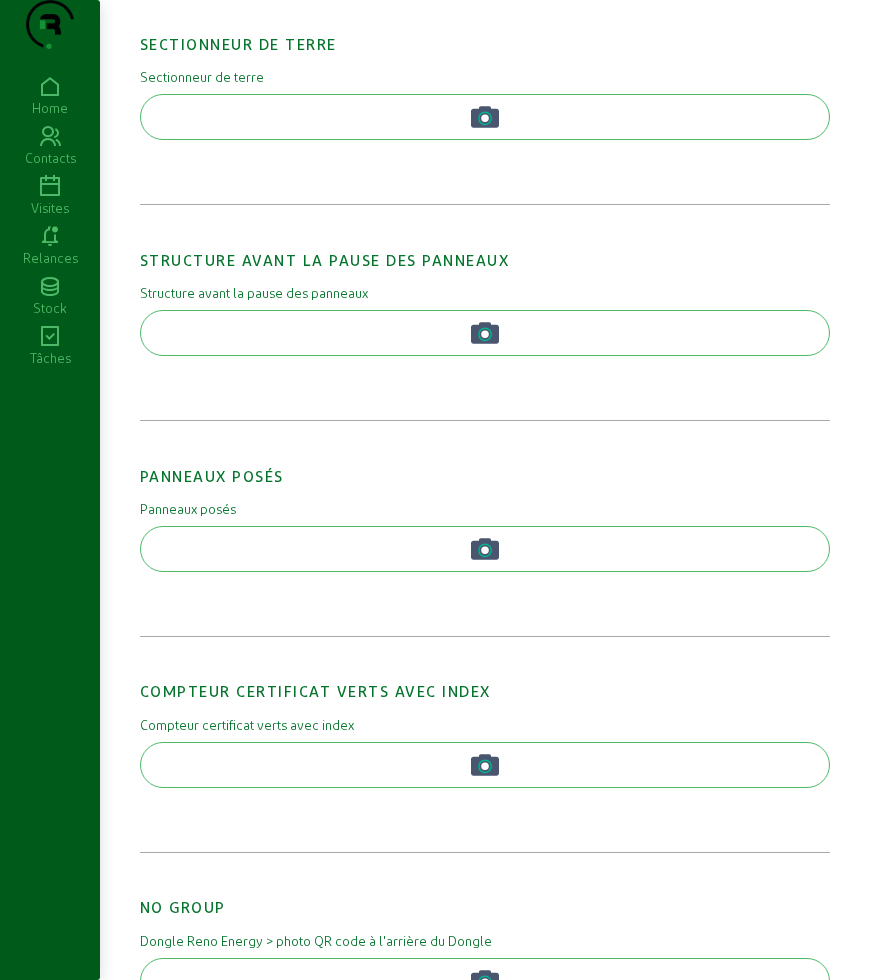 scroll, scrollTop: 1490, scrollLeft: 0, axis: vertical 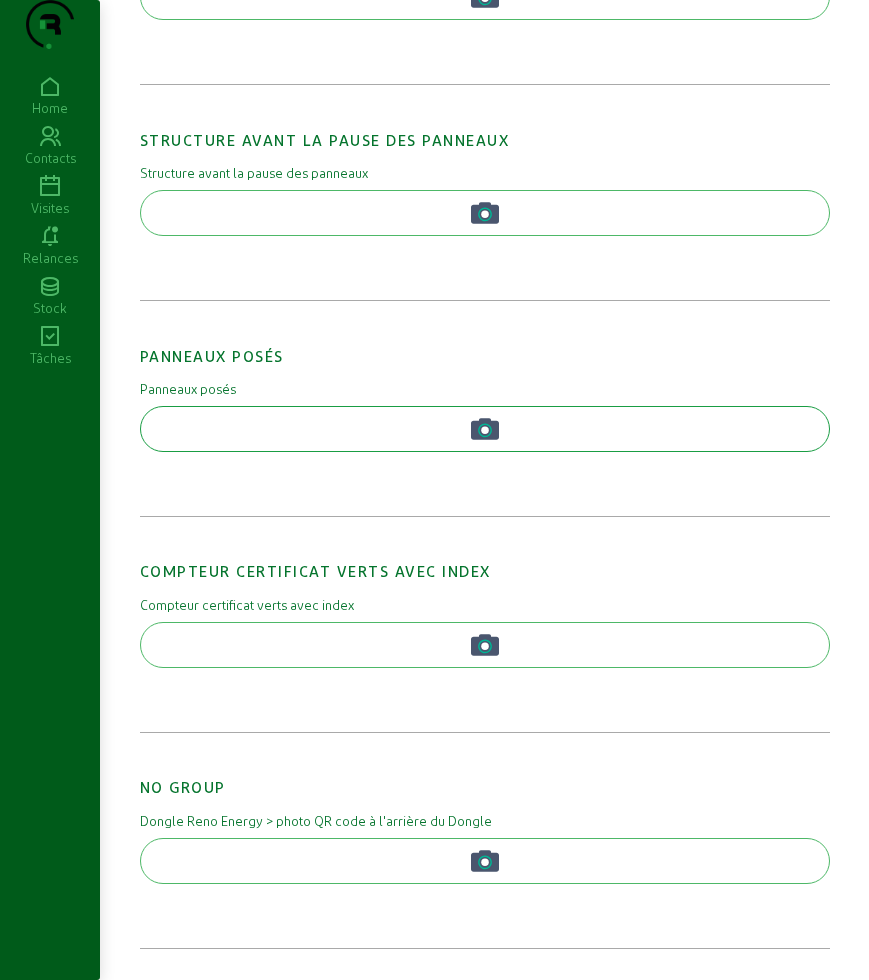 click 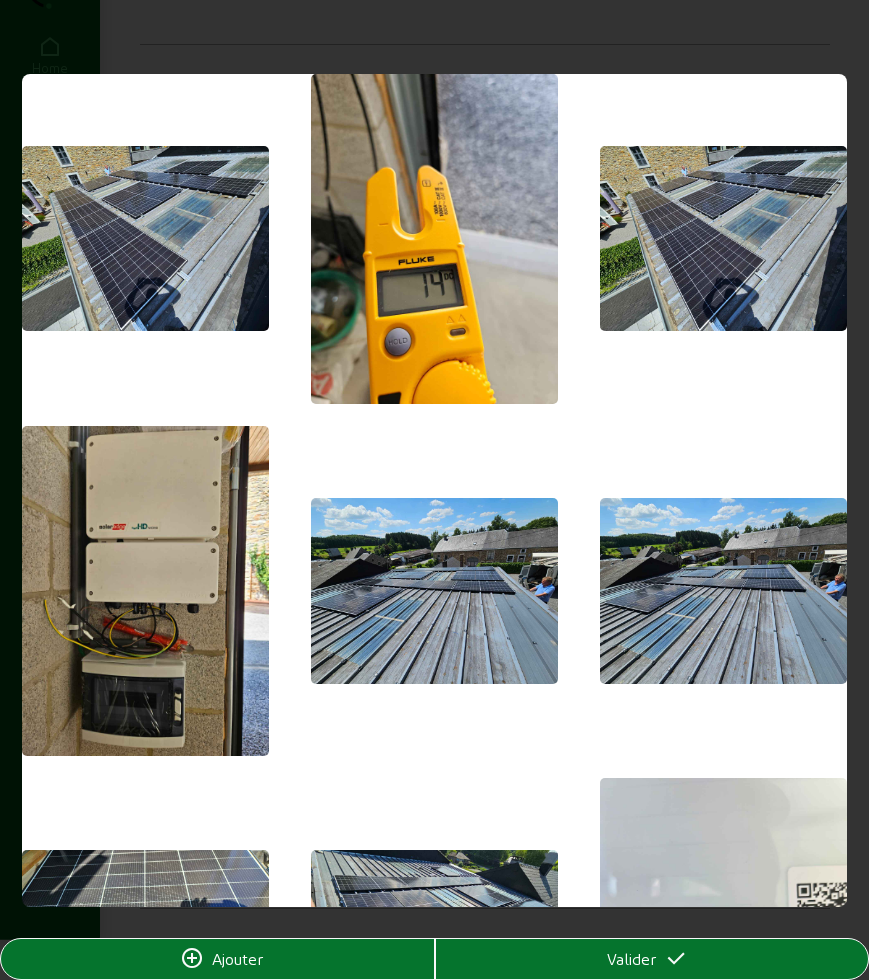 click at bounding box center [724, 239] 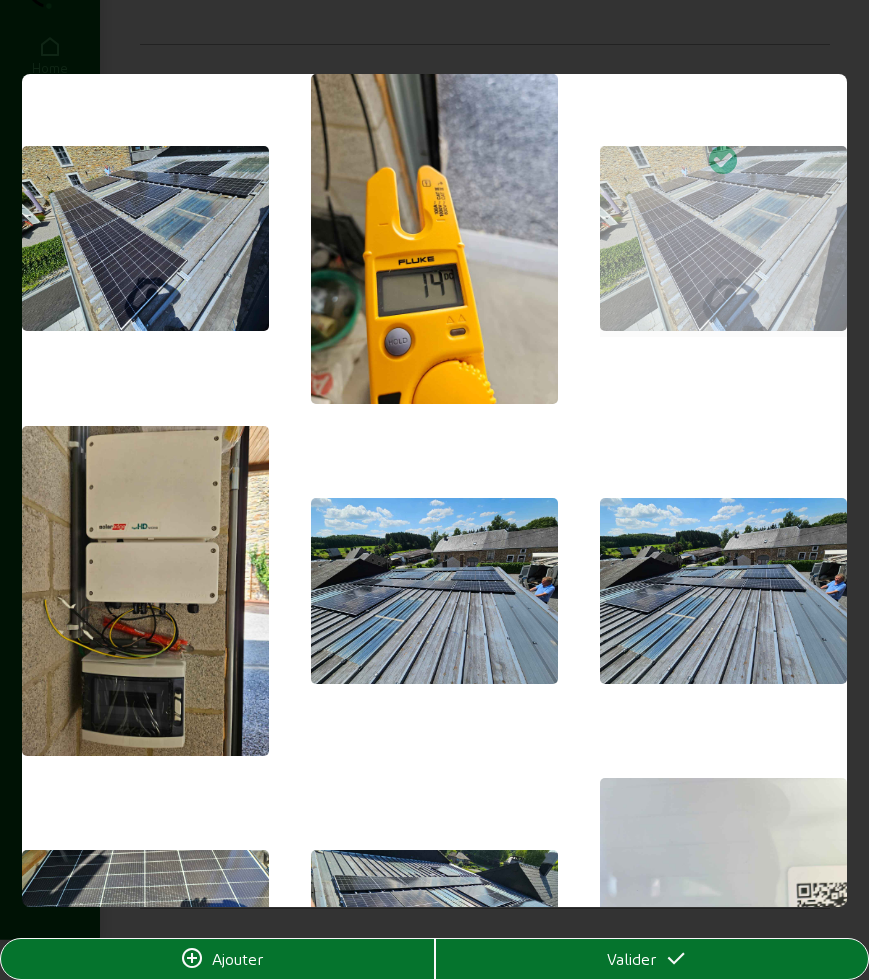 click at bounding box center [146, 239] 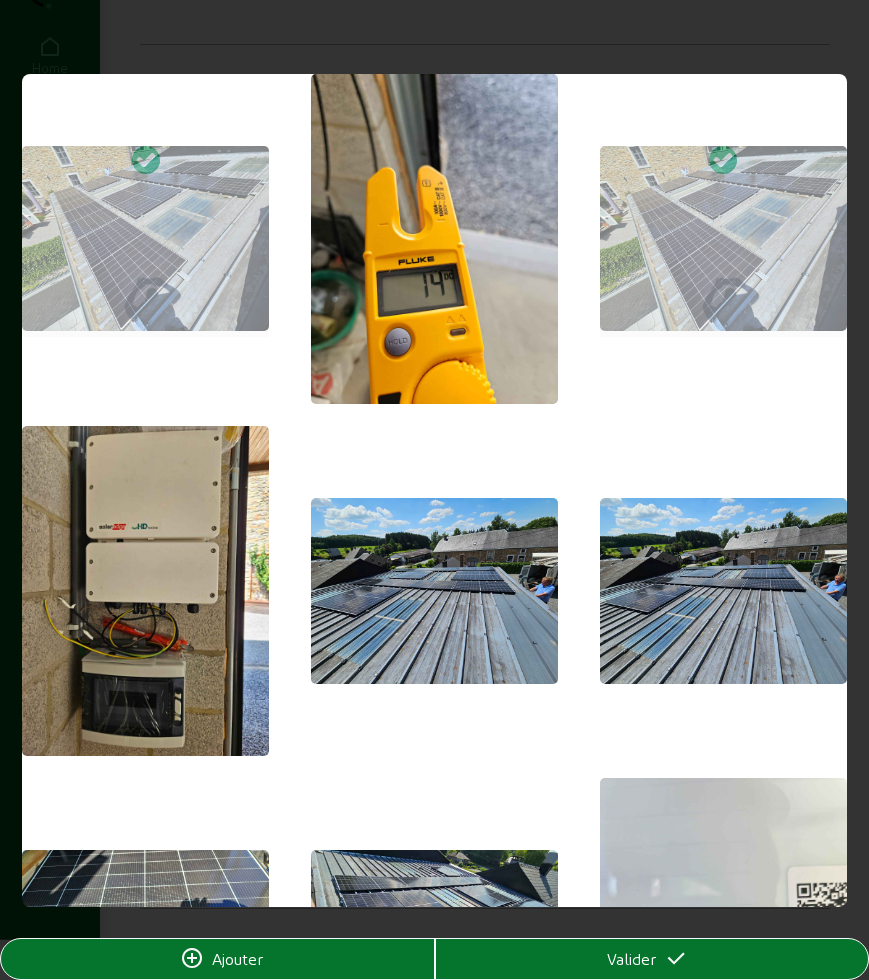 click at bounding box center (435, 591) 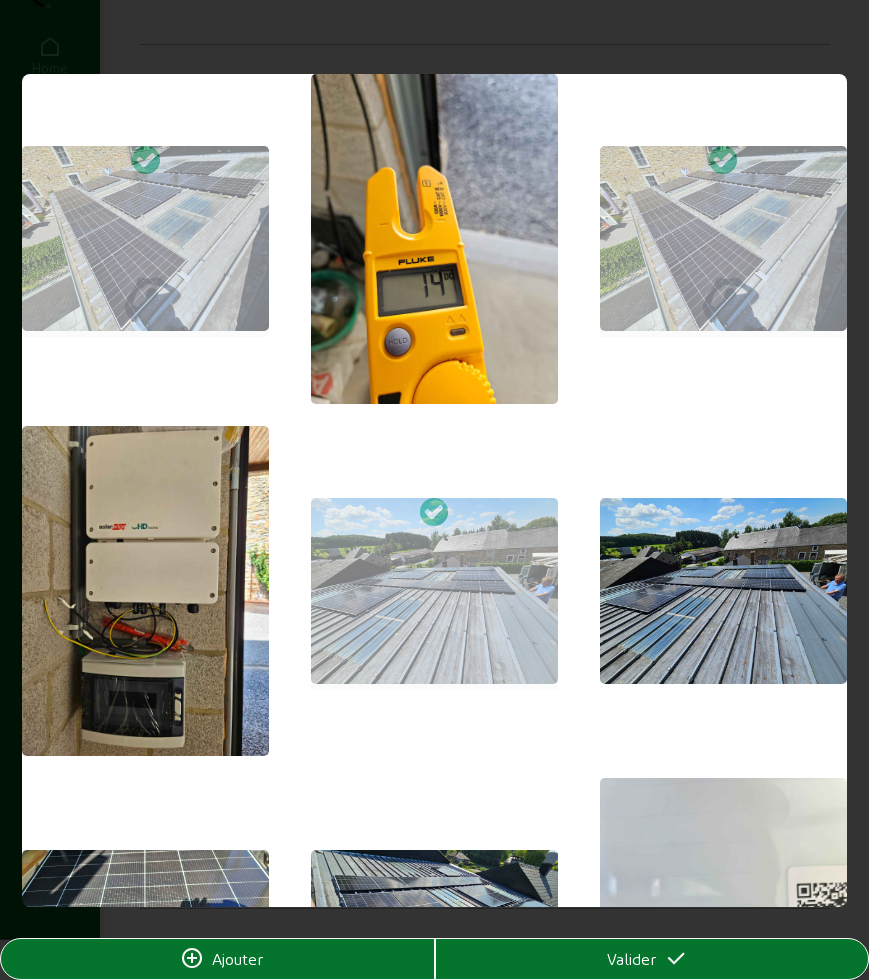 click at bounding box center (724, 591) 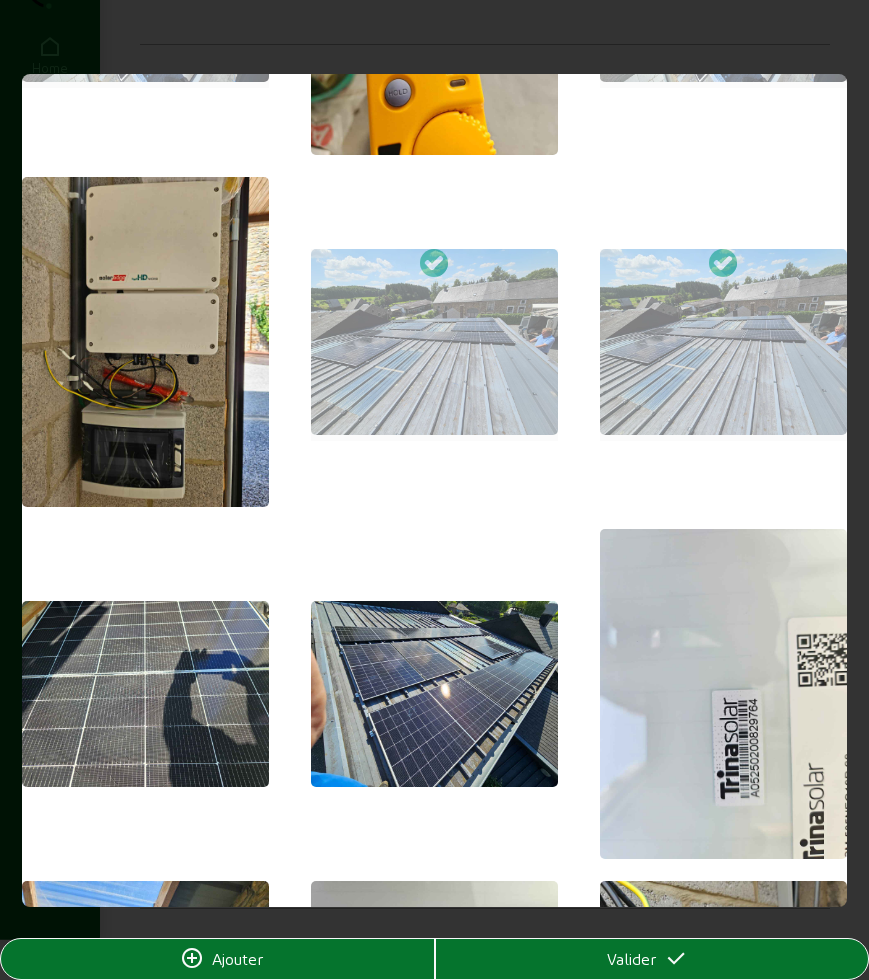 scroll, scrollTop: 250, scrollLeft: 0, axis: vertical 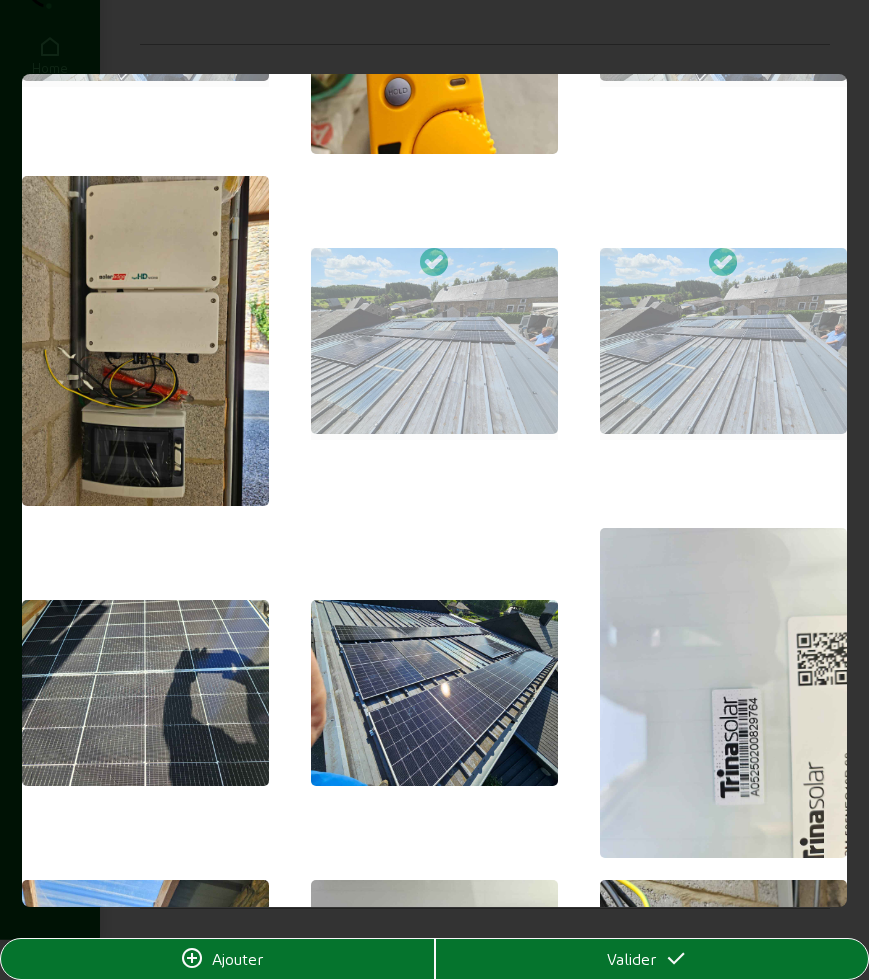 drag, startPoint x: 417, startPoint y: 671, endPoint x: 223, endPoint y: 671, distance: 194 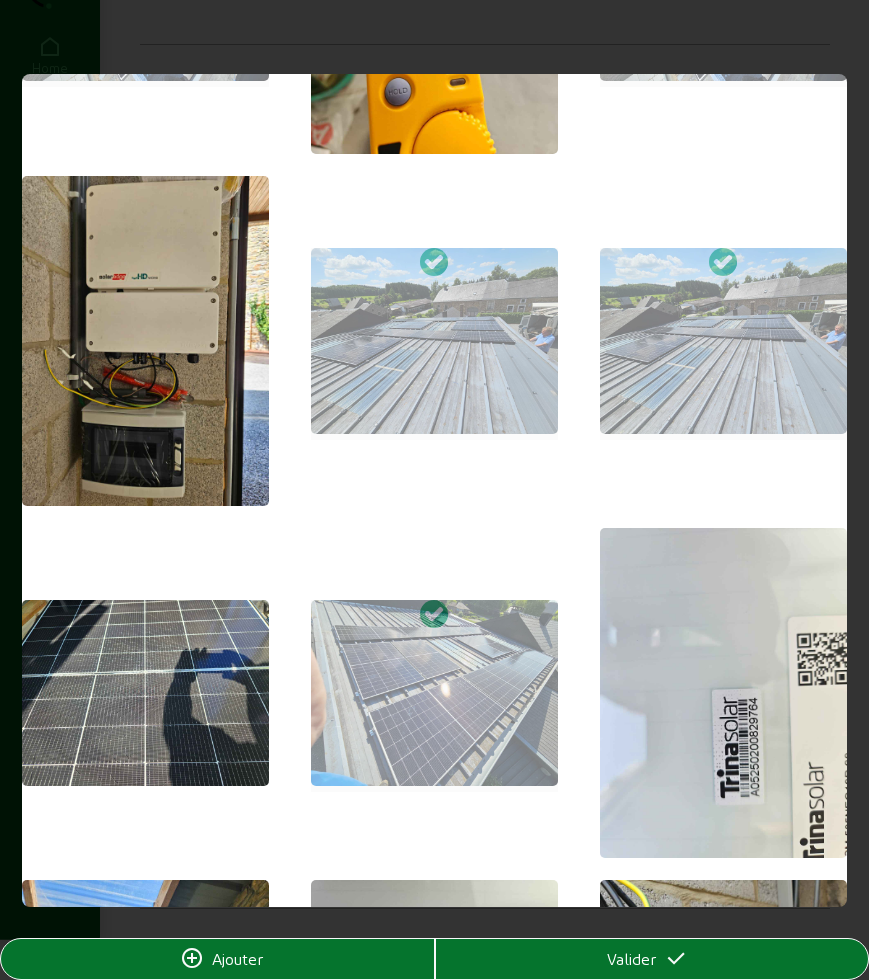 click at bounding box center [146, 693] 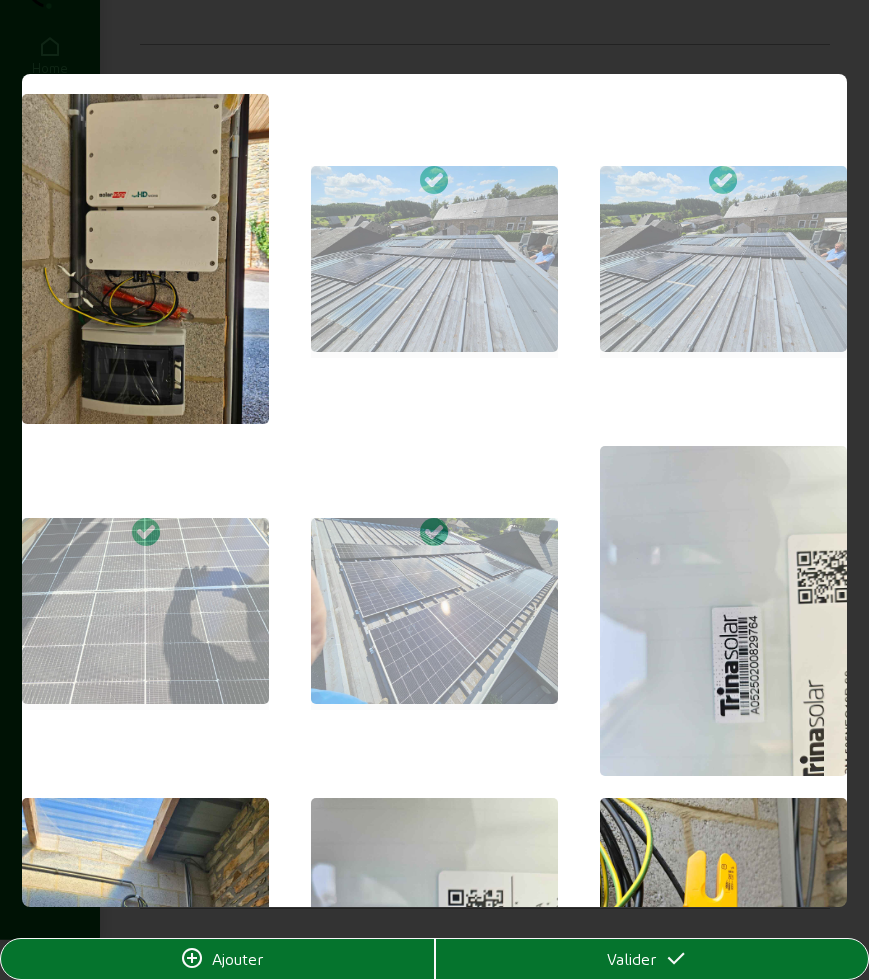 scroll, scrollTop: 375, scrollLeft: 0, axis: vertical 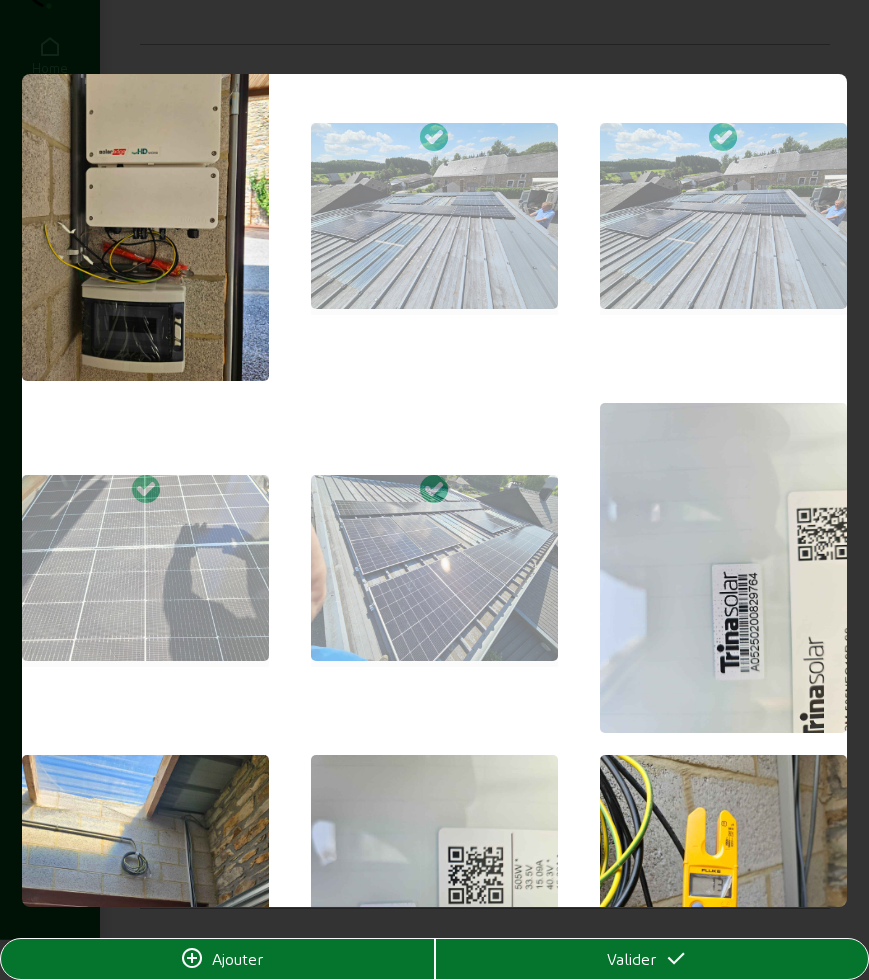 click on "Valider" at bounding box center [652, 959] 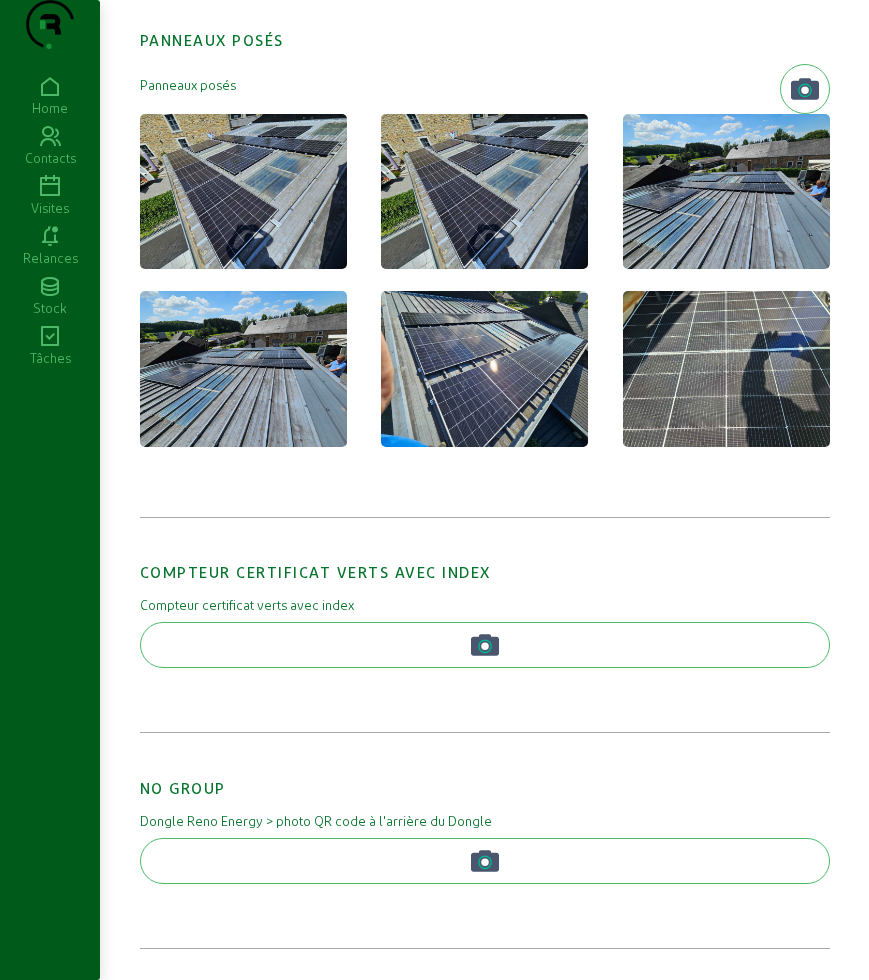 scroll, scrollTop: 1806, scrollLeft: 0, axis: vertical 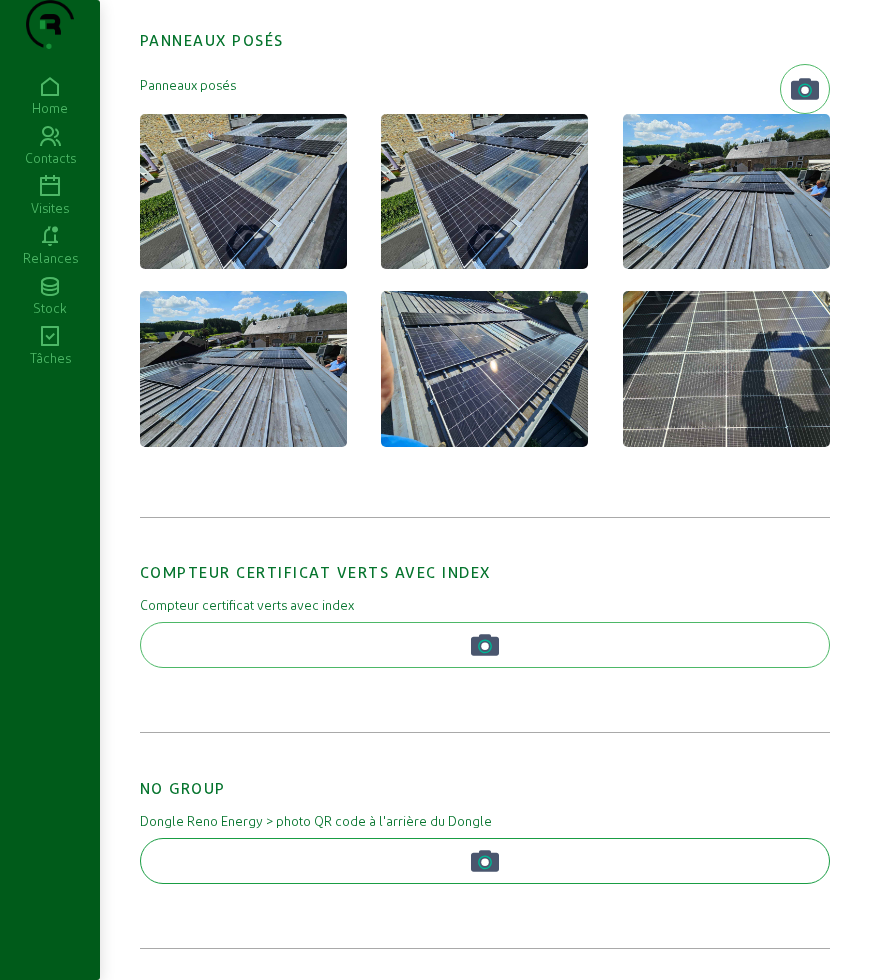 click 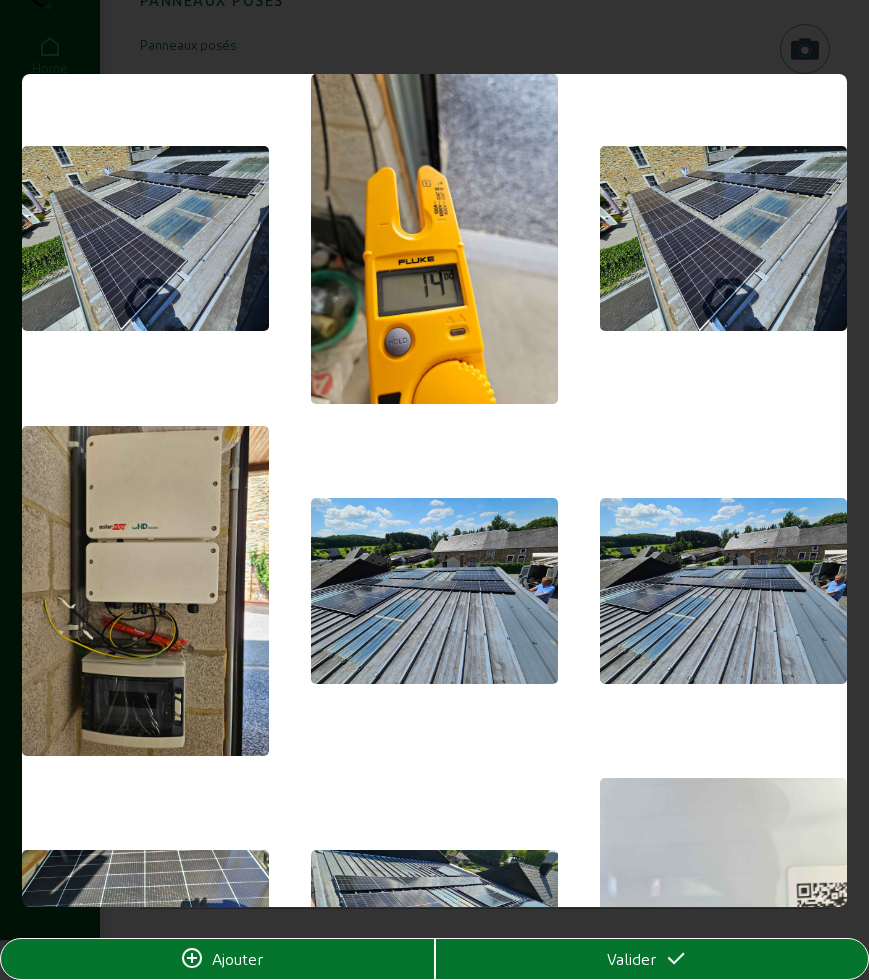scroll, scrollTop: 0, scrollLeft: 0, axis: both 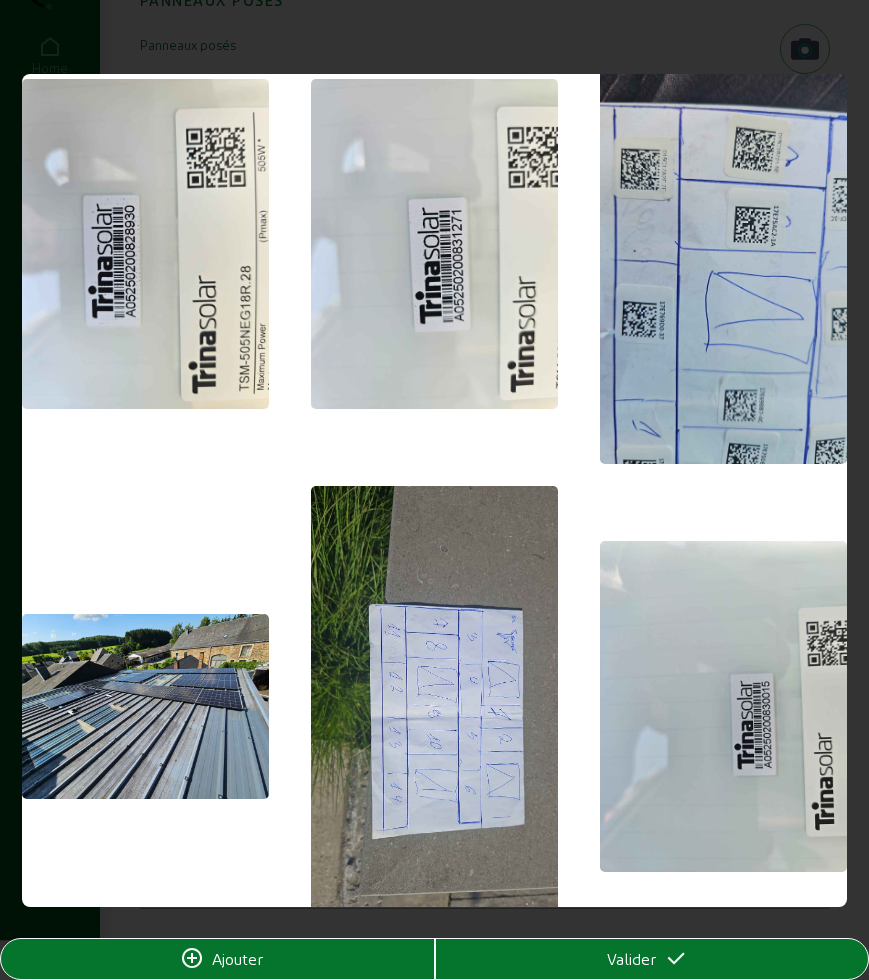click at bounding box center (724, 244) 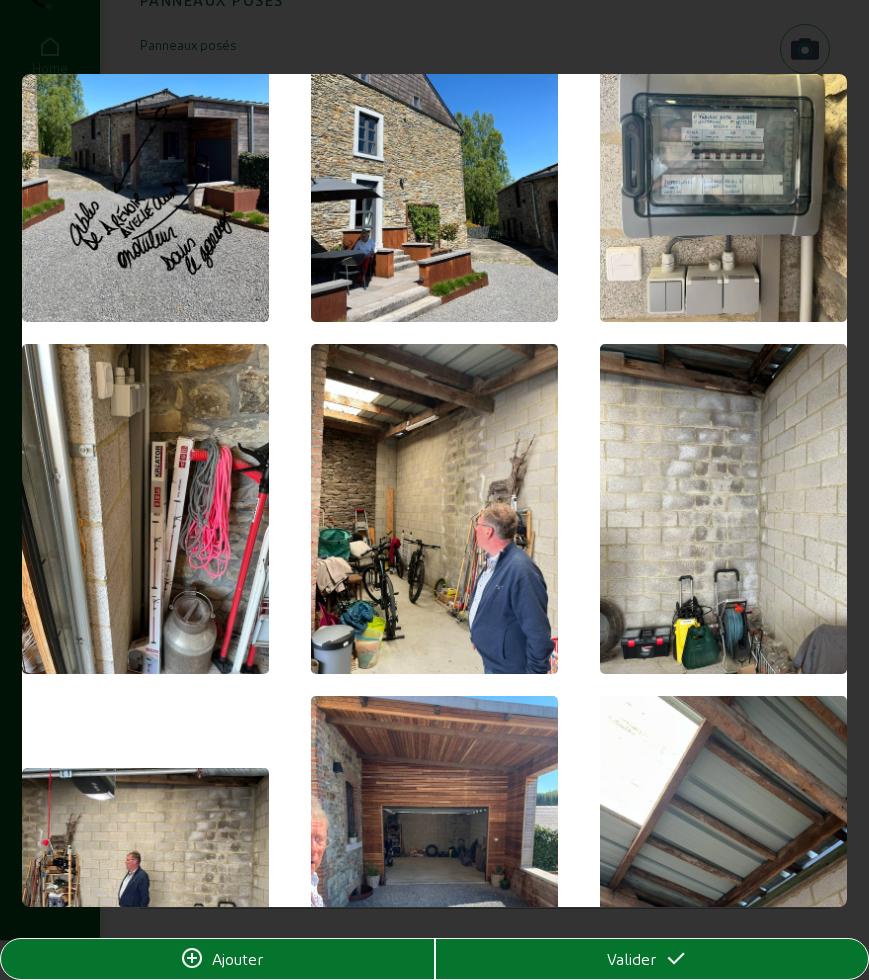 scroll, scrollTop: 4125, scrollLeft: 0, axis: vertical 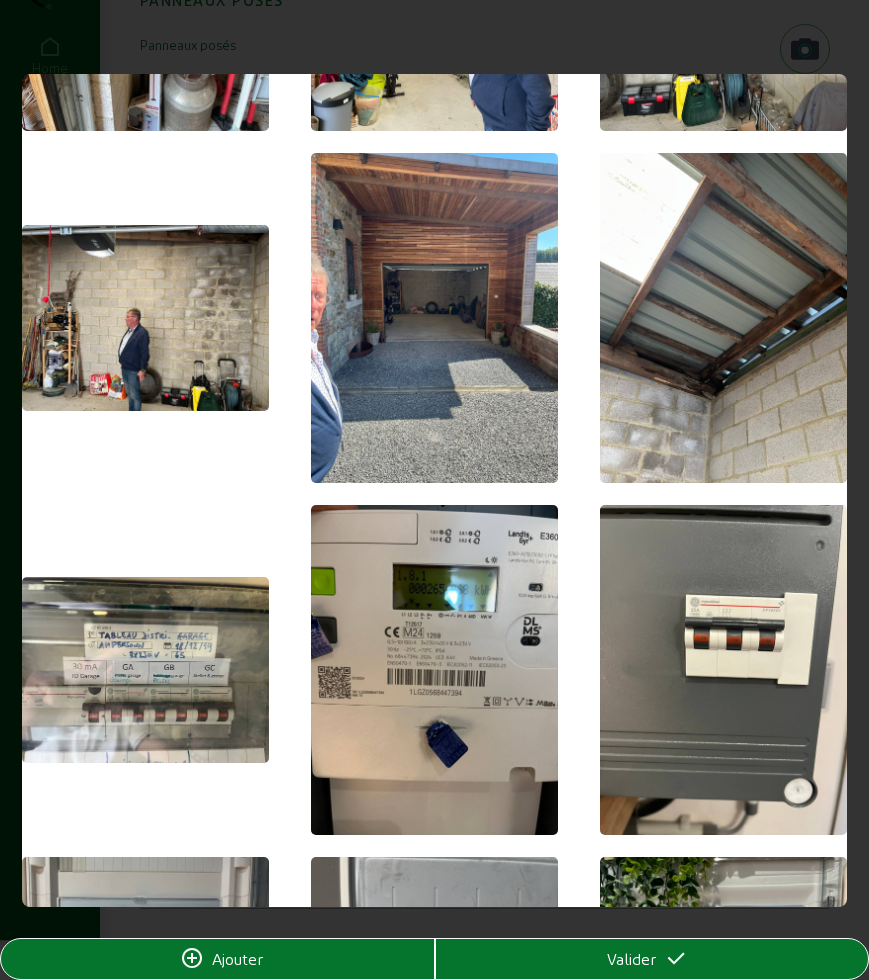click on "Valider" at bounding box center (652, 959) 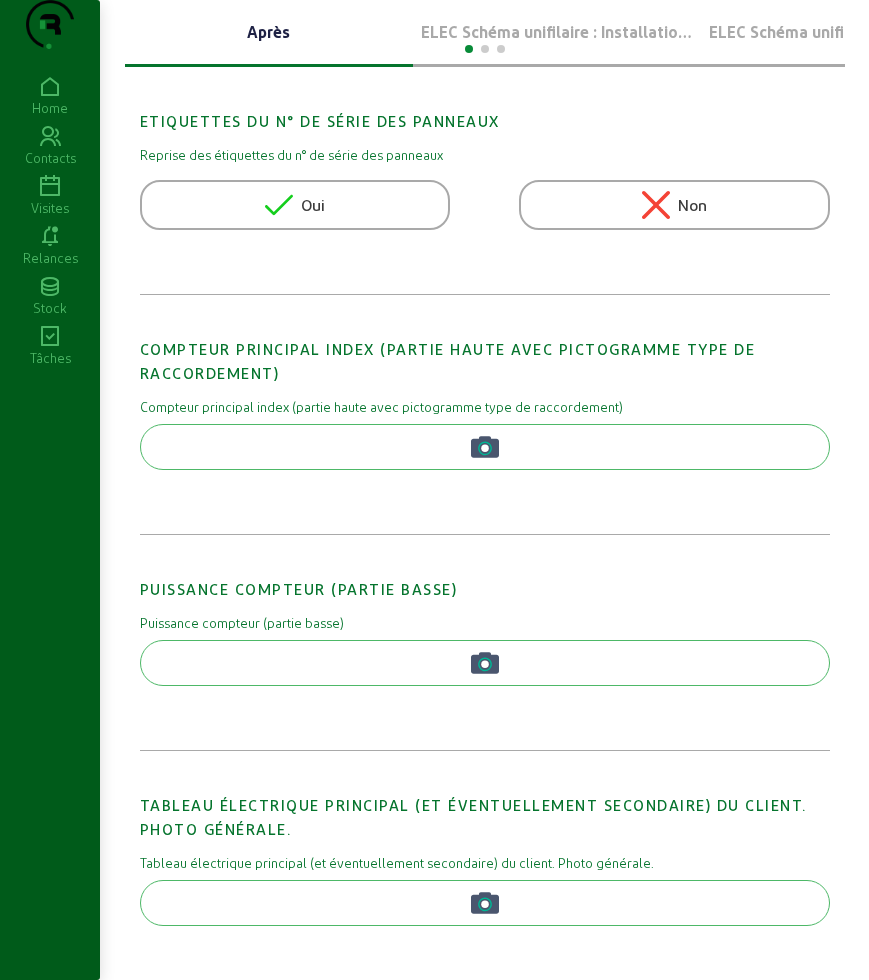 scroll, scrollTop: 0, scrollLeft: 0, axis: both 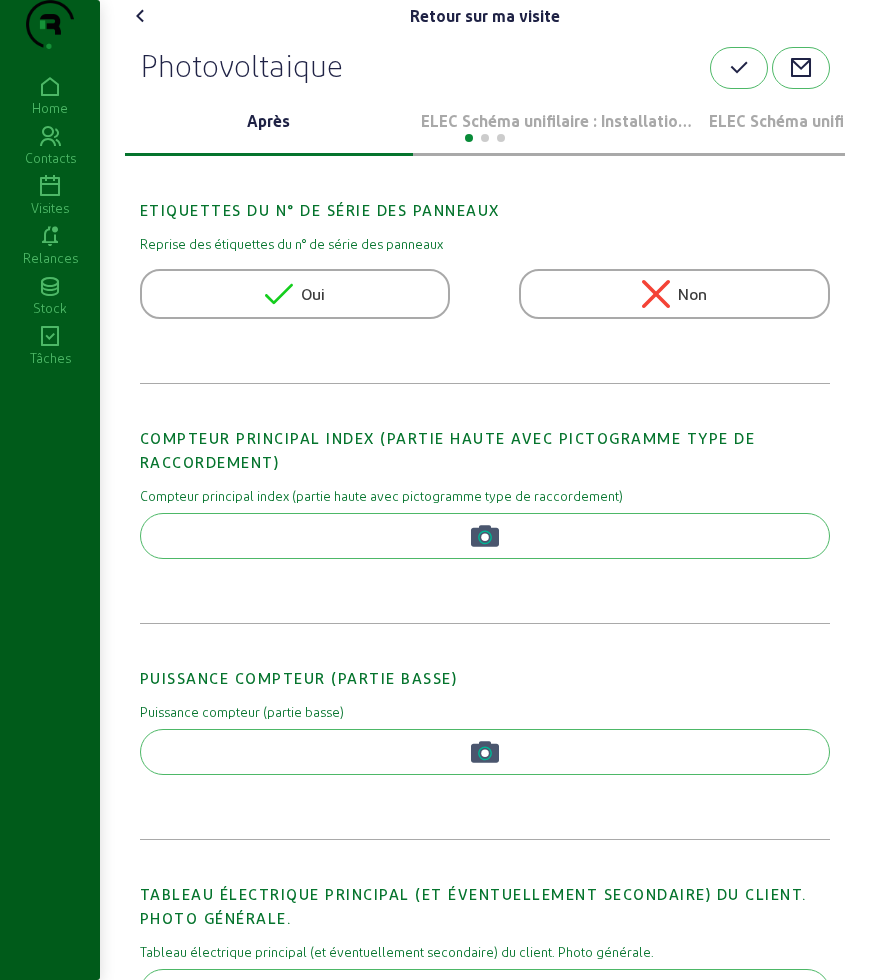 click on "Retour sur ma visite   Photovoltaique   Après ELEC Schéma unifilaire : Installation 1 ELEC Schéma unifilaire : Installation 2 ELEC Schéma unifilaire : Borne Etiquettes du n° de série des panneaux  Reprise des étiquettes du n° de série des panneaux   Oui   Non  Compteur principal index (partie haute avec pictogramme type de raccordement)  Compteur principal index (partie haute avec pictogramme type de raccordement)    Puissance compteur (partie basse)  Puissance compteur (partie basse)    Tableau électrique principal (et éventuellement secondaire) du client. Photo générale.  Tableau électrique principal (et éventuellement secondaire) du client. Photo générale.    Tableau porte ouverte. Photo détaillée avec puissance des deux différentiels.  Tableau porte ouverte. Photo détaillée avec puissance des deux différentiels.    Sectionneur de terre  Sectionneur de terre    Structure avant la pause des panneaux  Structure avant la pause des panneaux    Panneaux posés  Panneaux posés" 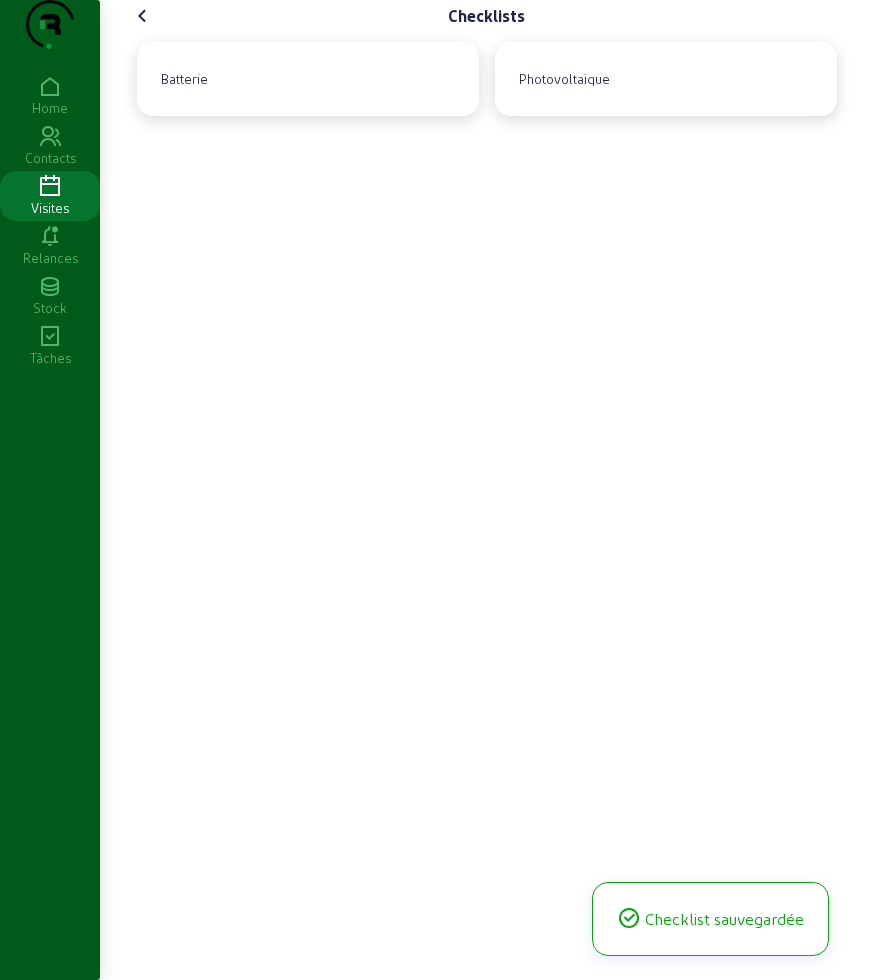 click 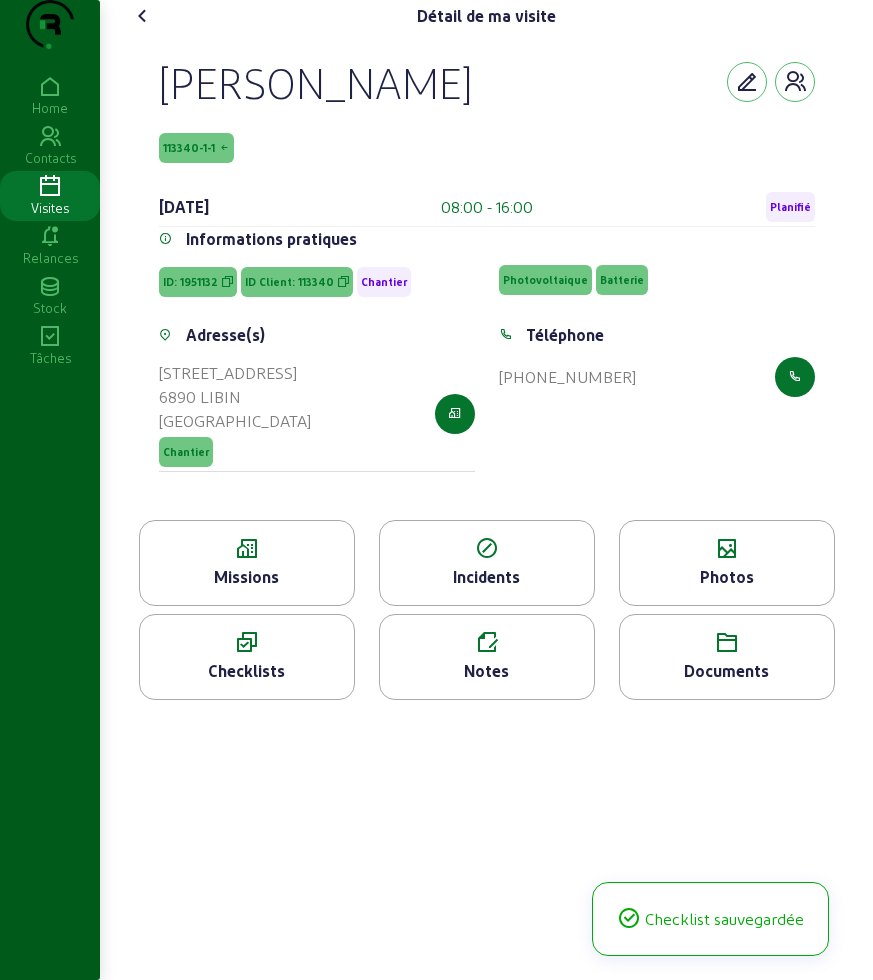 click 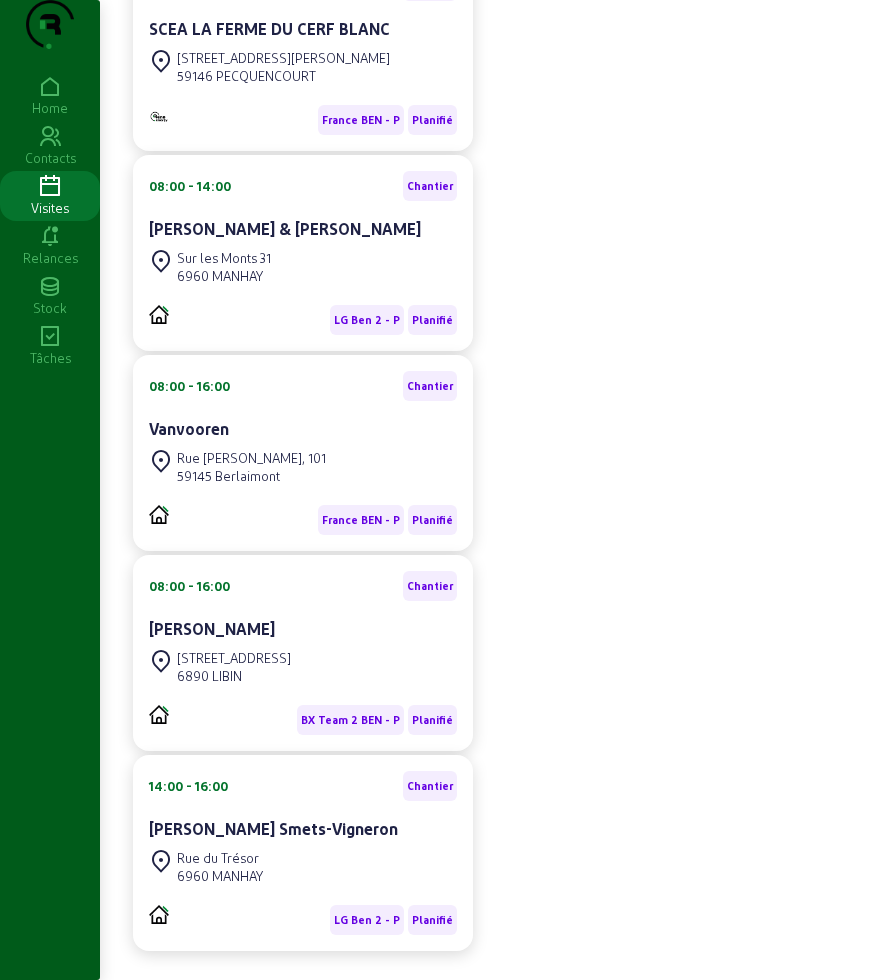 scroll, scrollTop: 413, scrollLeft: 0, axis: vertical 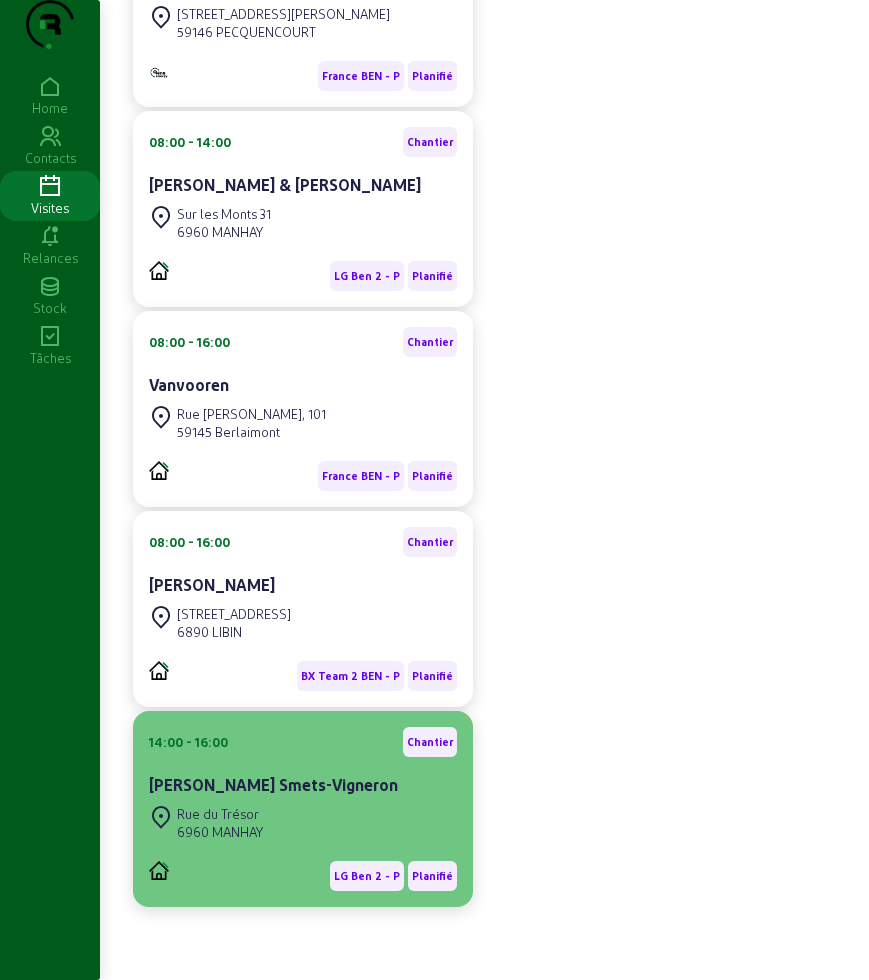 click on "[PERSON_NAME] Smets-Vigneron" 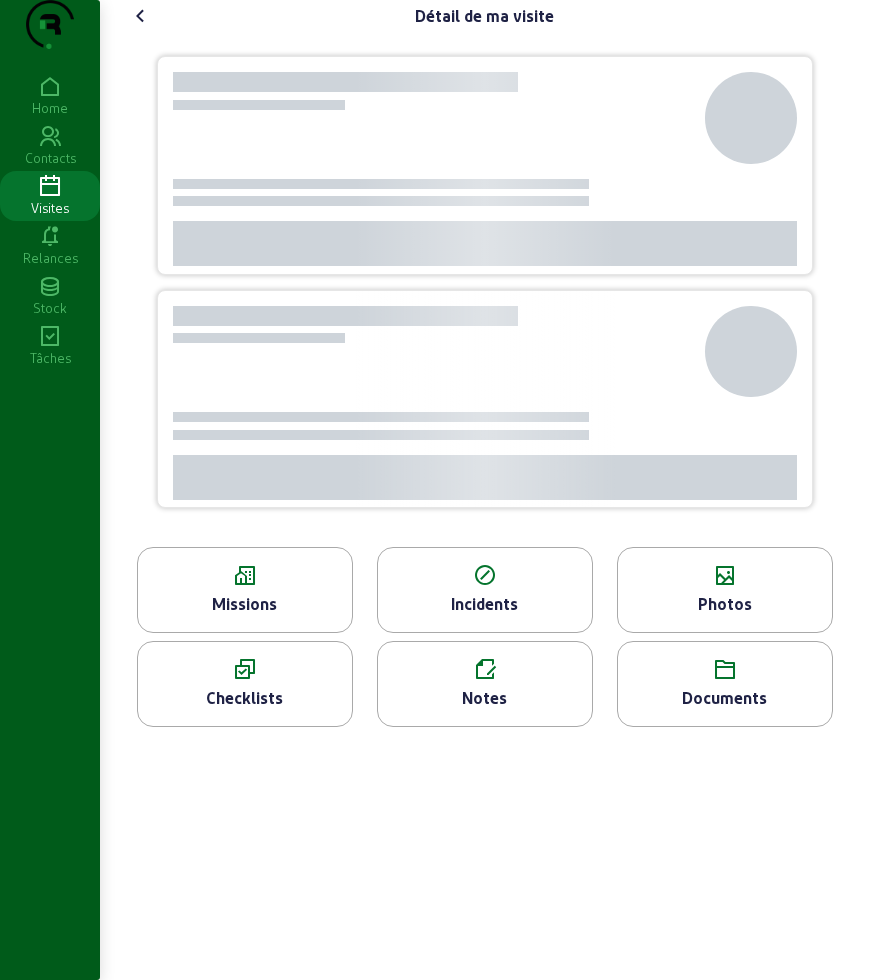 scroll, scrollTop: 0, scrollLeft: 0, axis: both 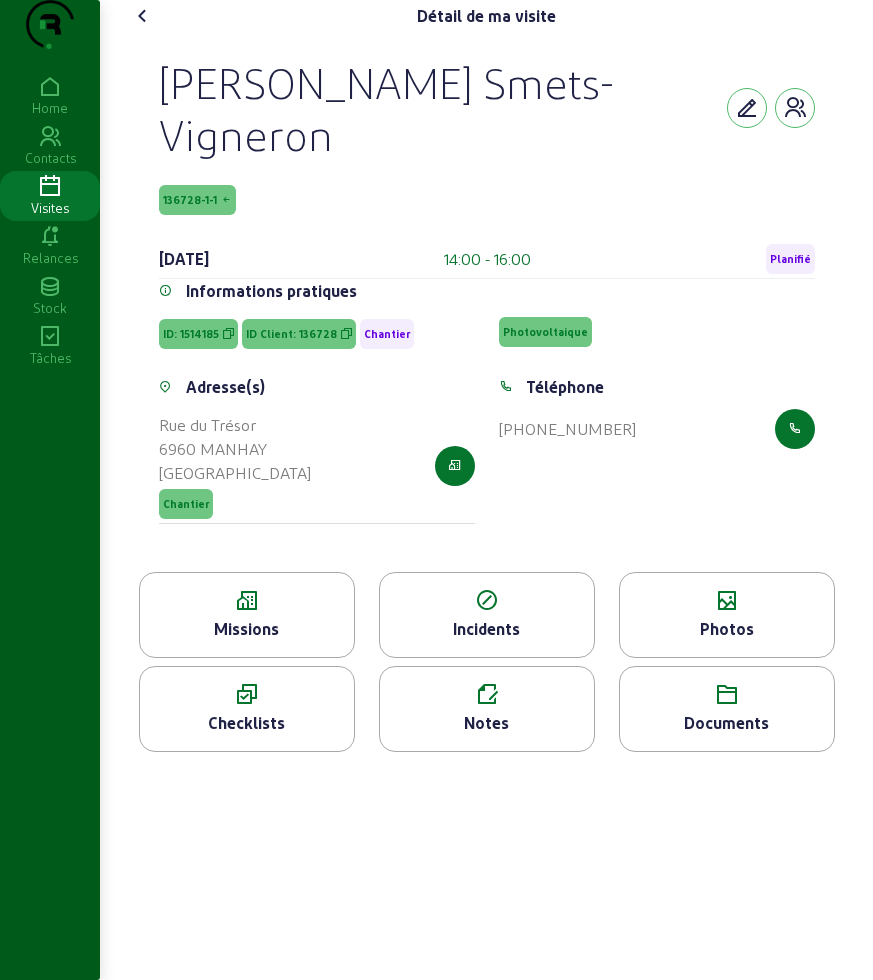 click 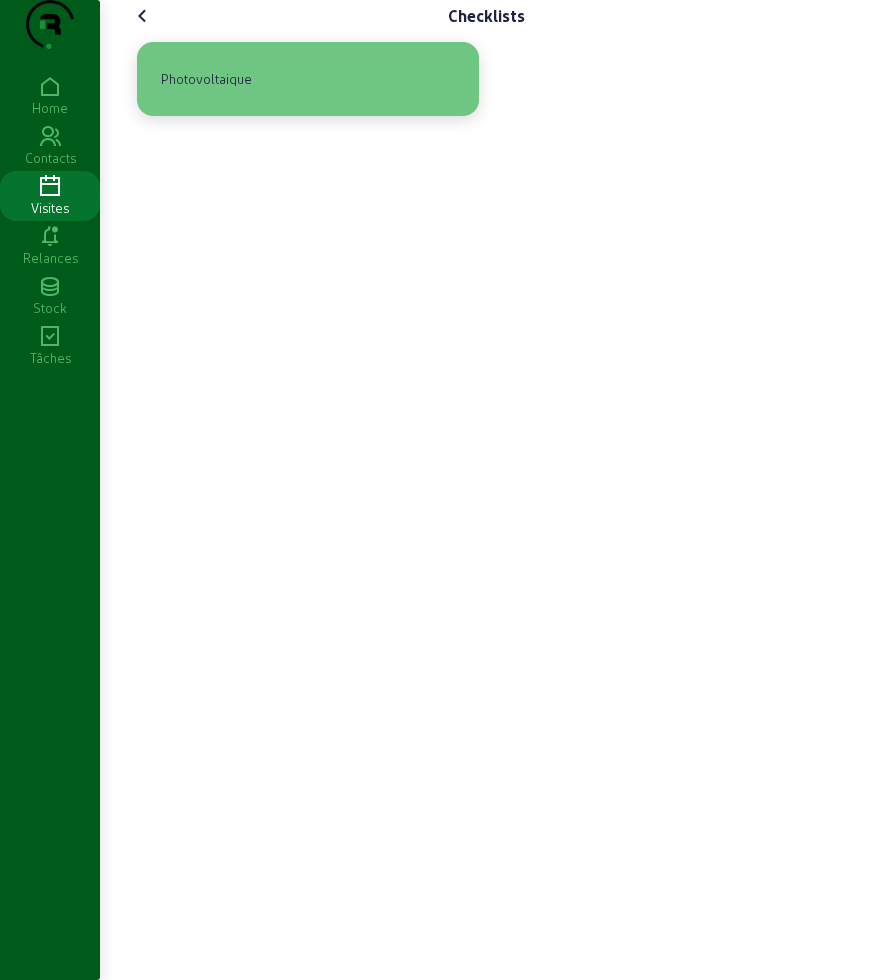 click on "Photovoltaique" 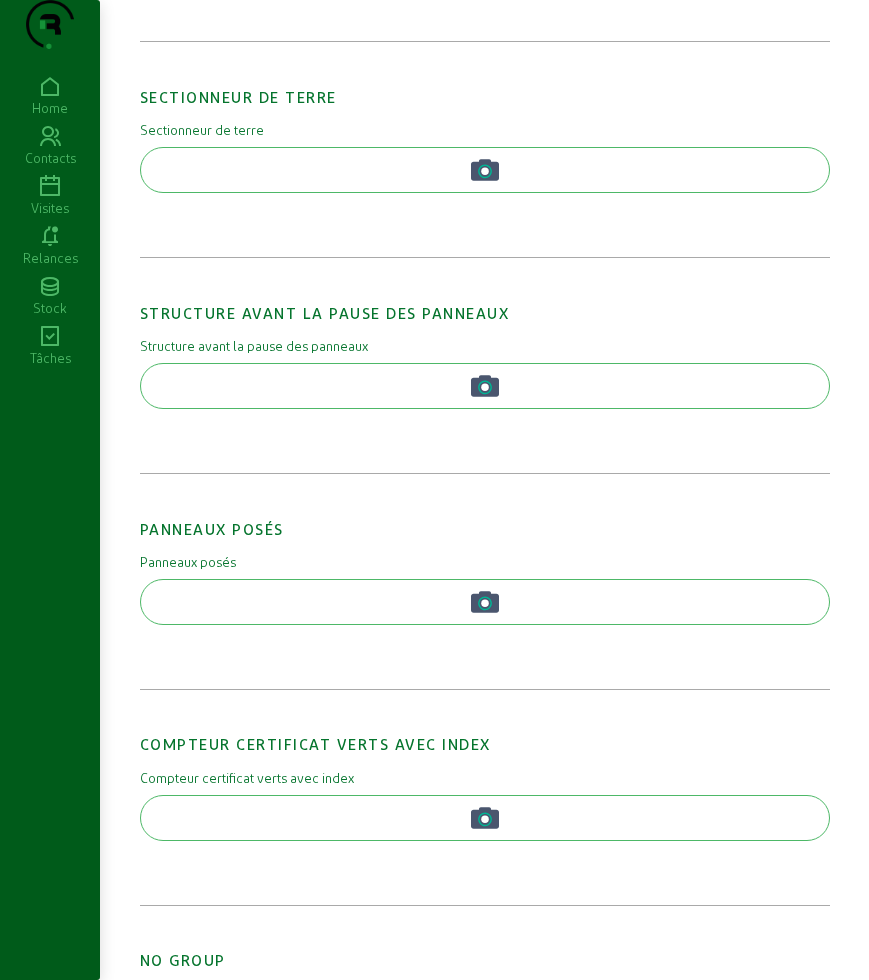 scroll, scrollTop: 1490, scrollLeft: 0, axis: vertical 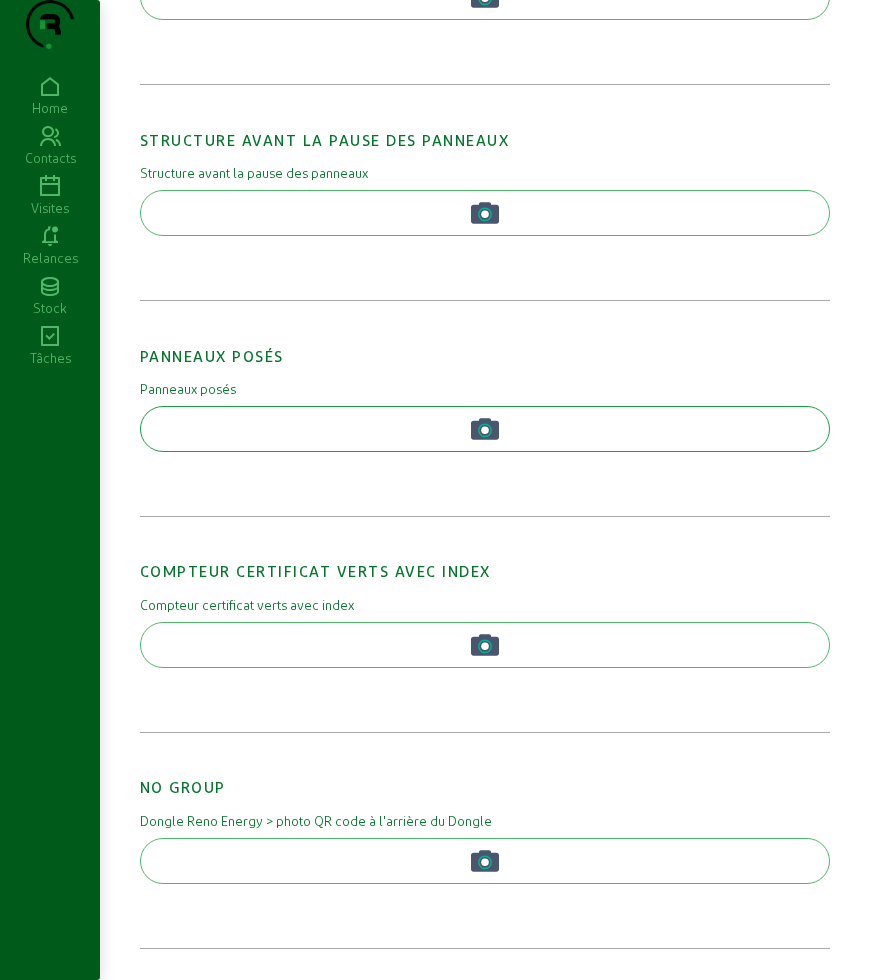 click 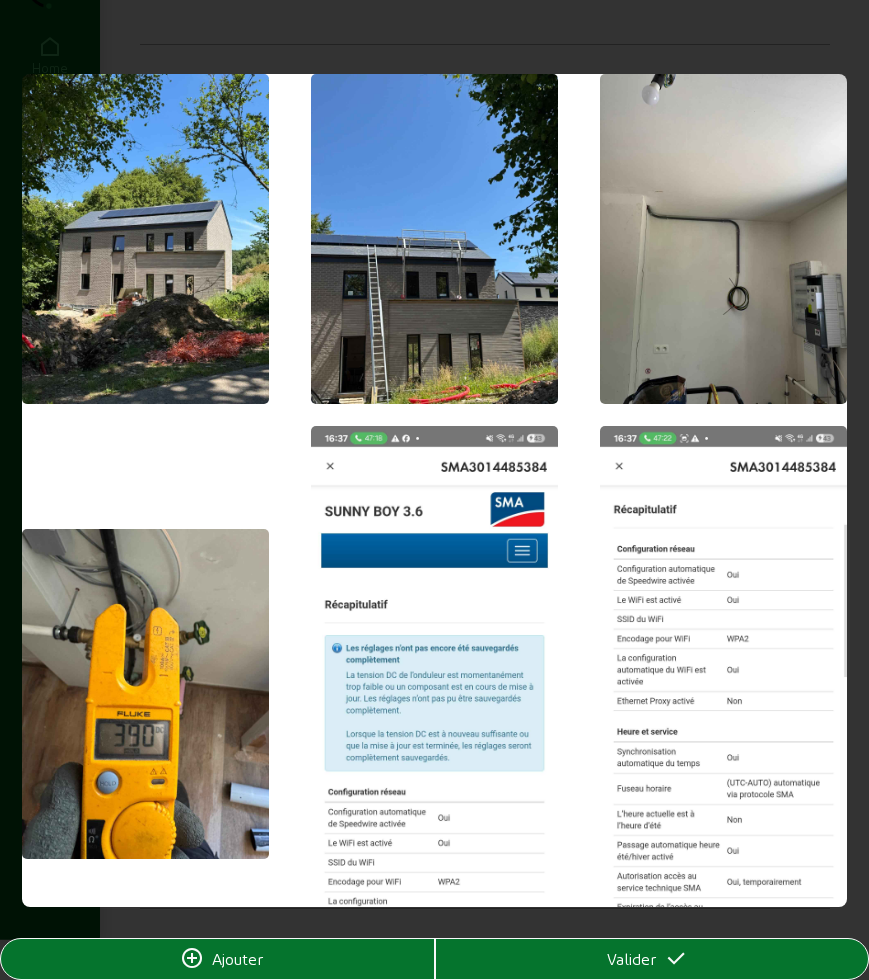 click at bounding box center (435, 239) 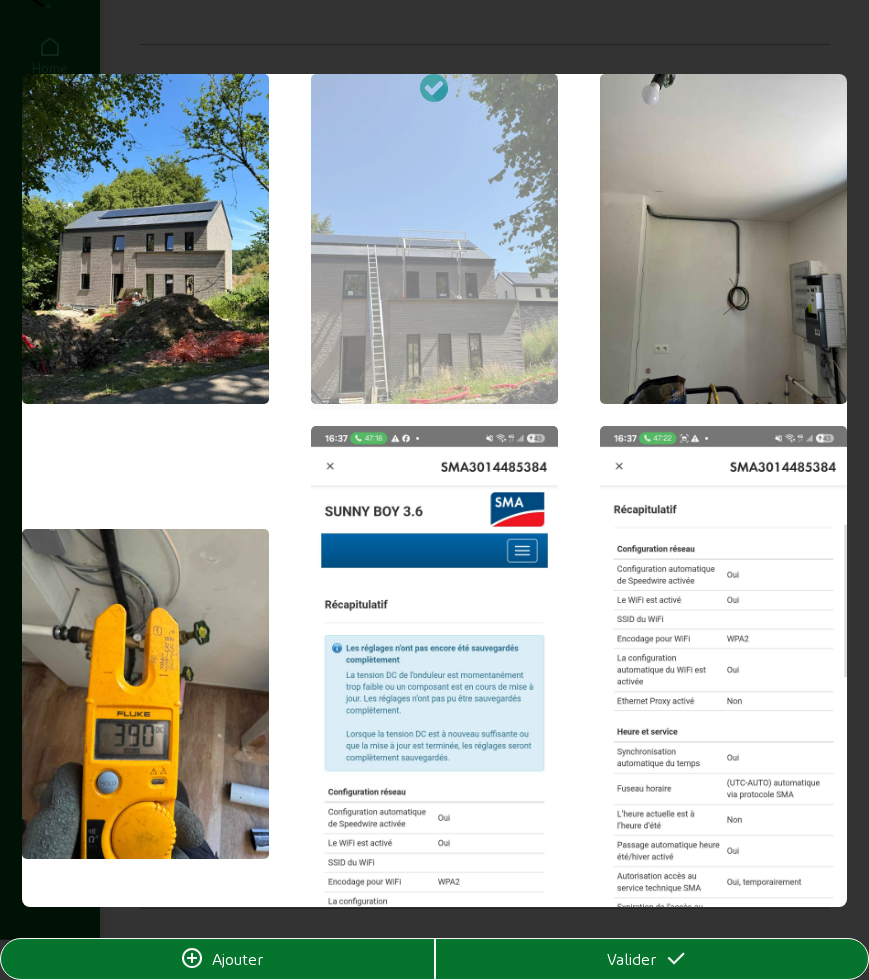 click at bounding box center (146, 239) 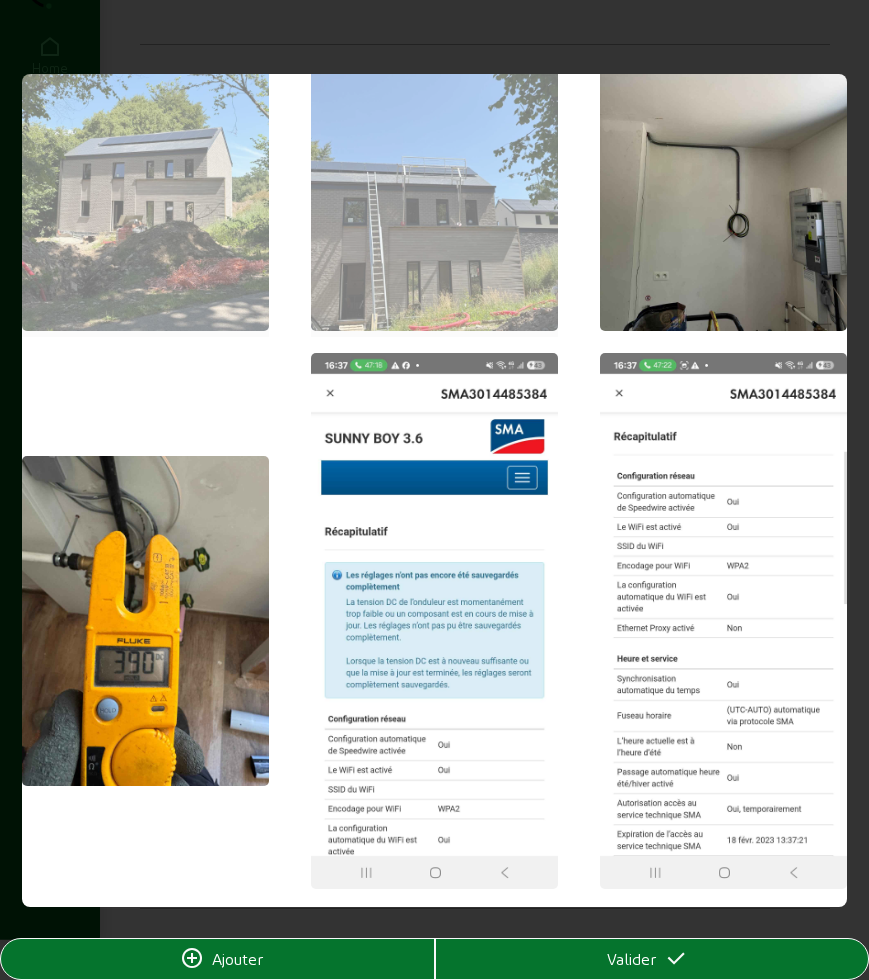 scroll, scrollTop: 0, scrollLeft: 0, axis: both 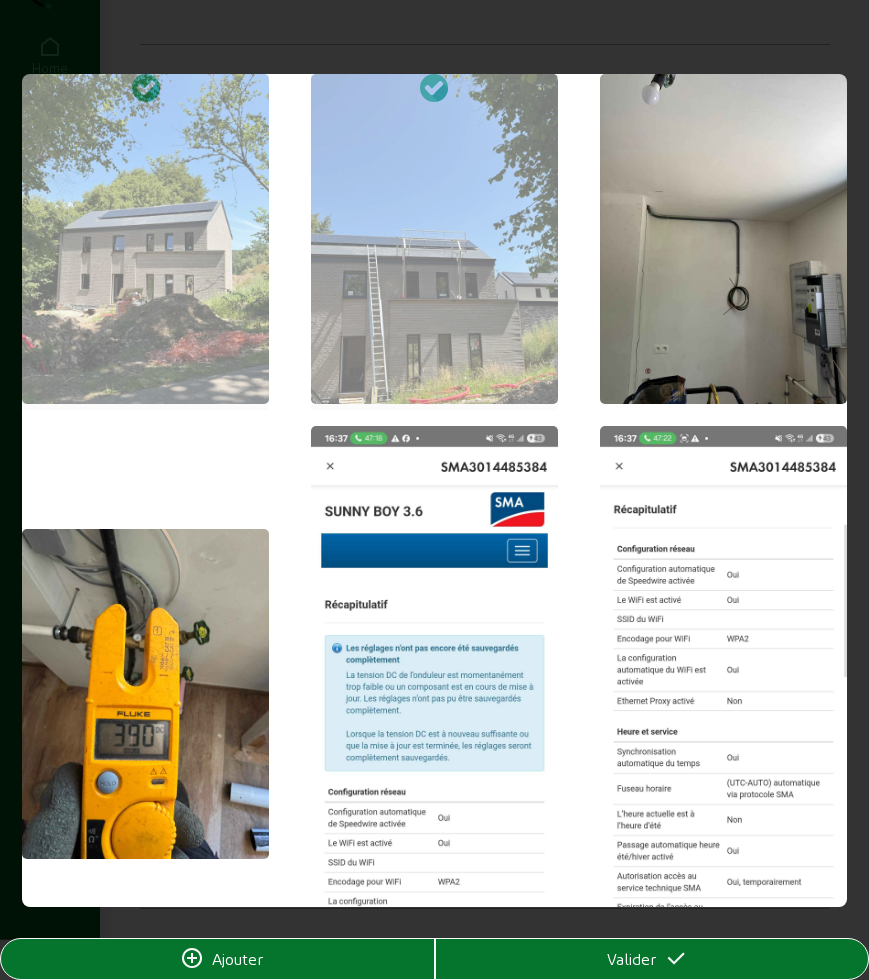 click on "Valider" at bounding box center [652, 959] 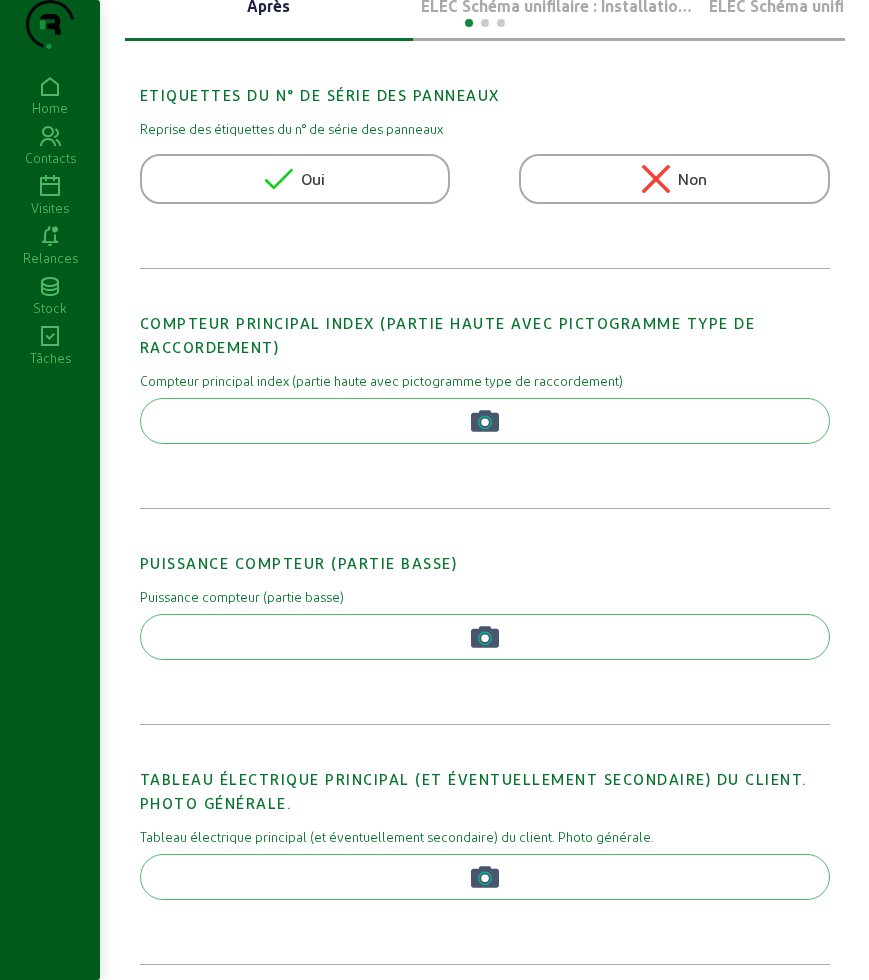 scroll, scrollTop: 0, scrollLeft: 0, axis: both 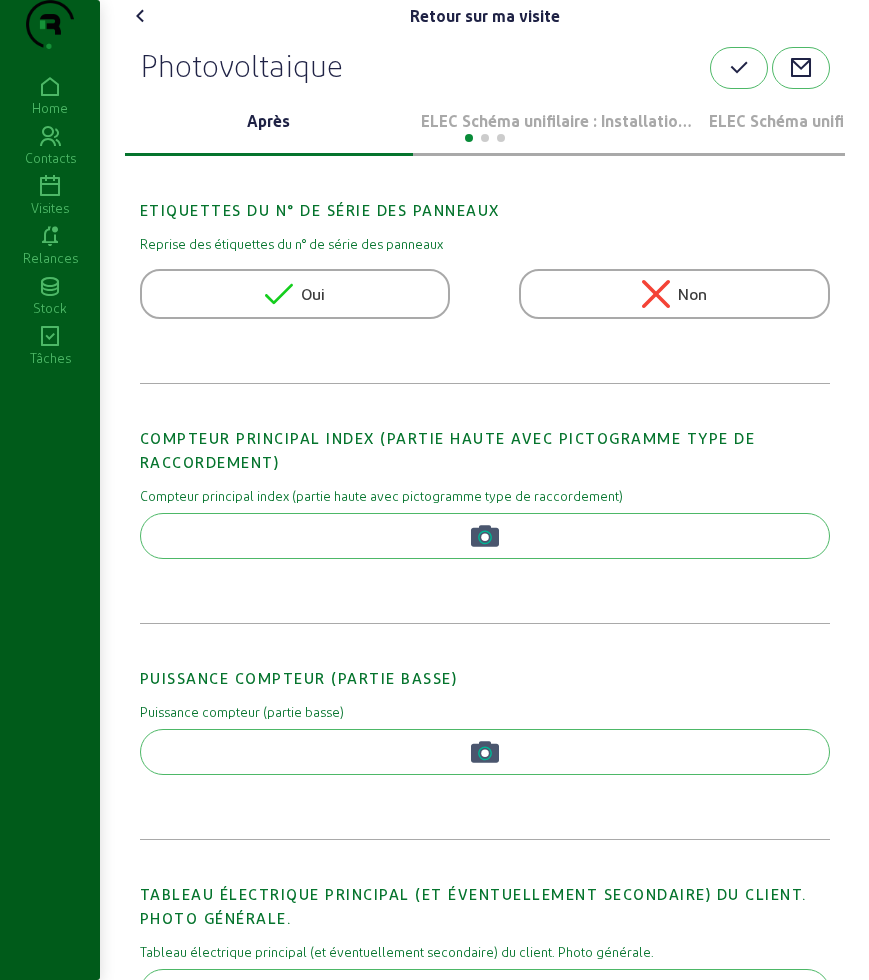click 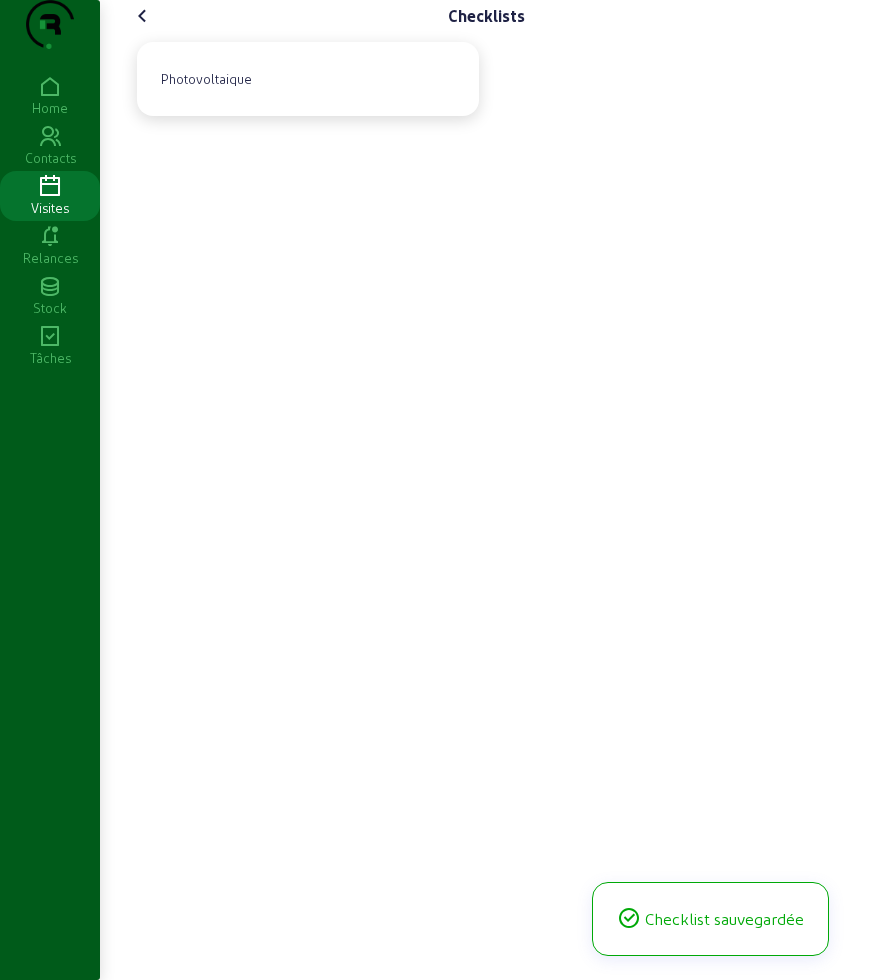 click 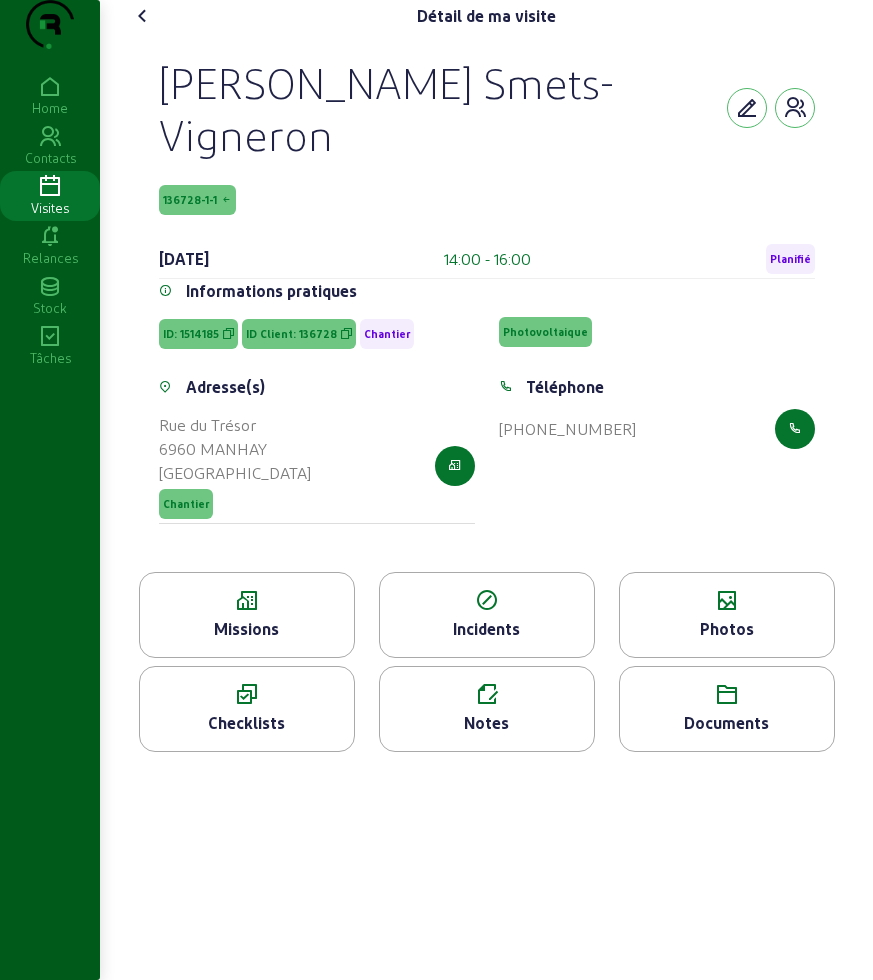 click 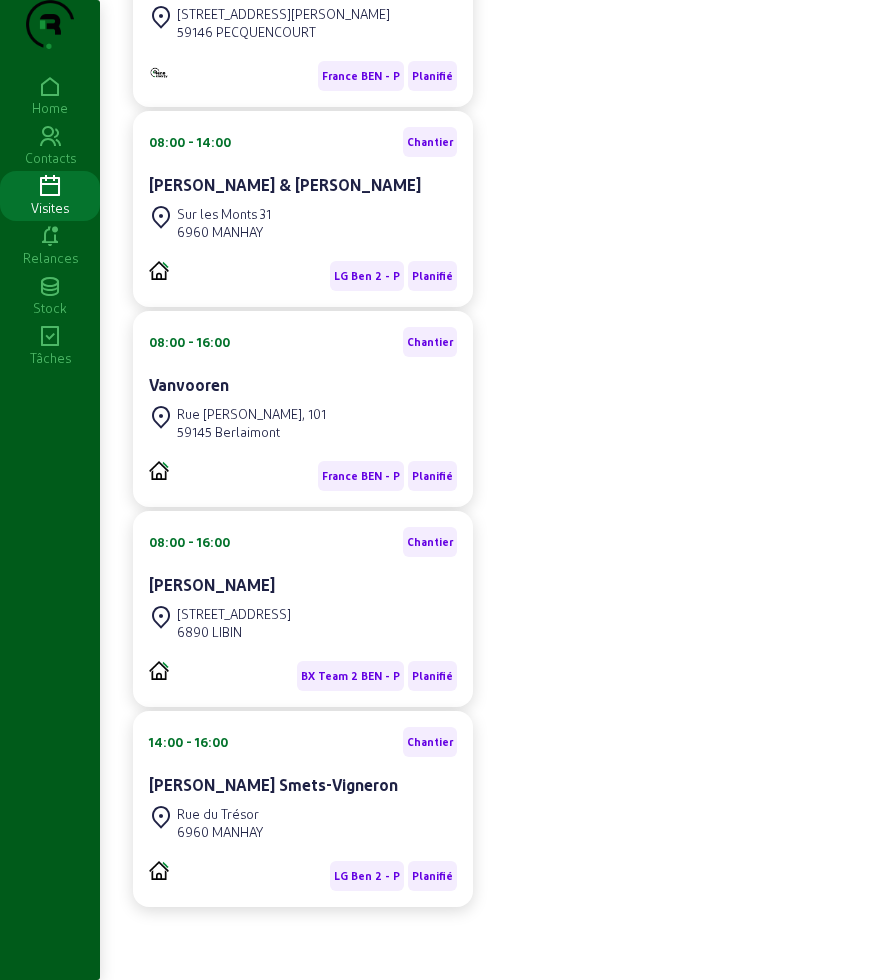 scroll, scrollTop: 0, scrollLeft: 0, axis: both 